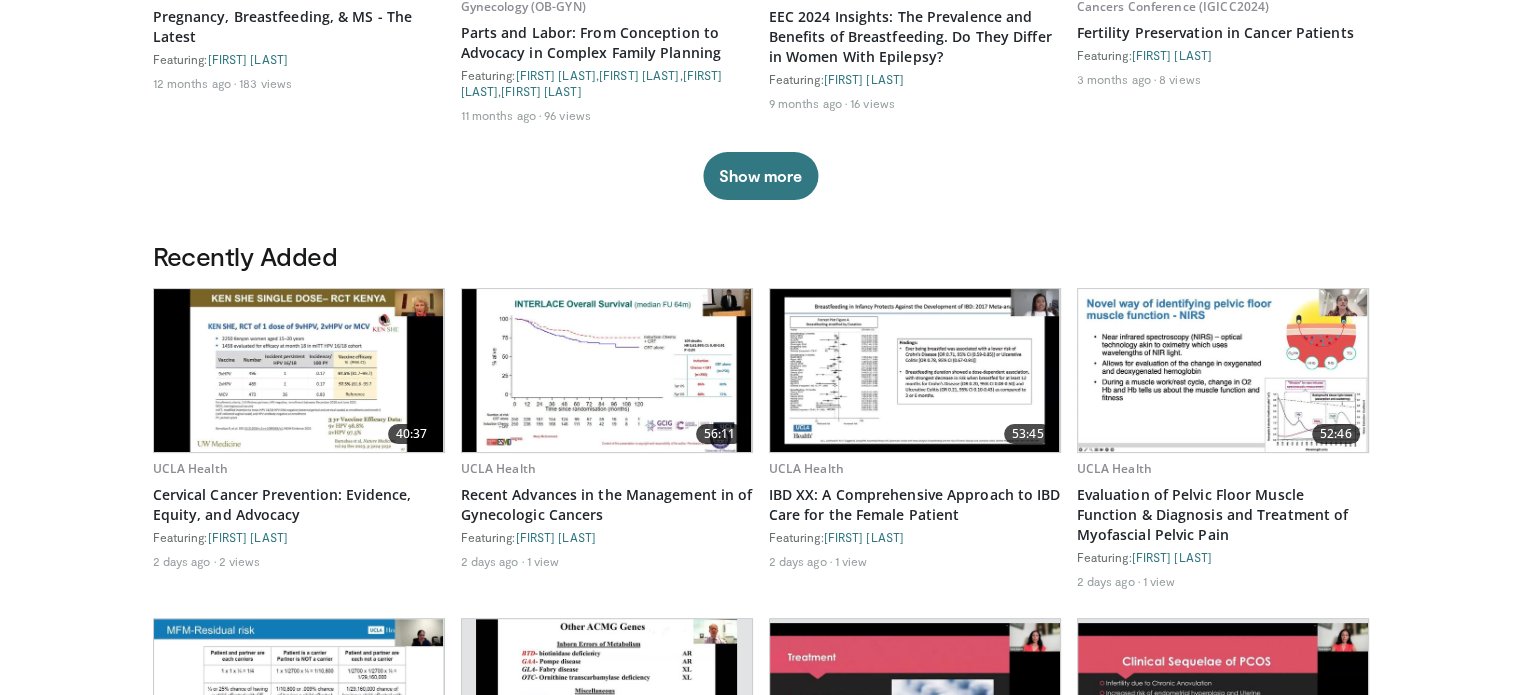 scroll, scrollTop: 400, scrollLeft: 0, axis: vertical 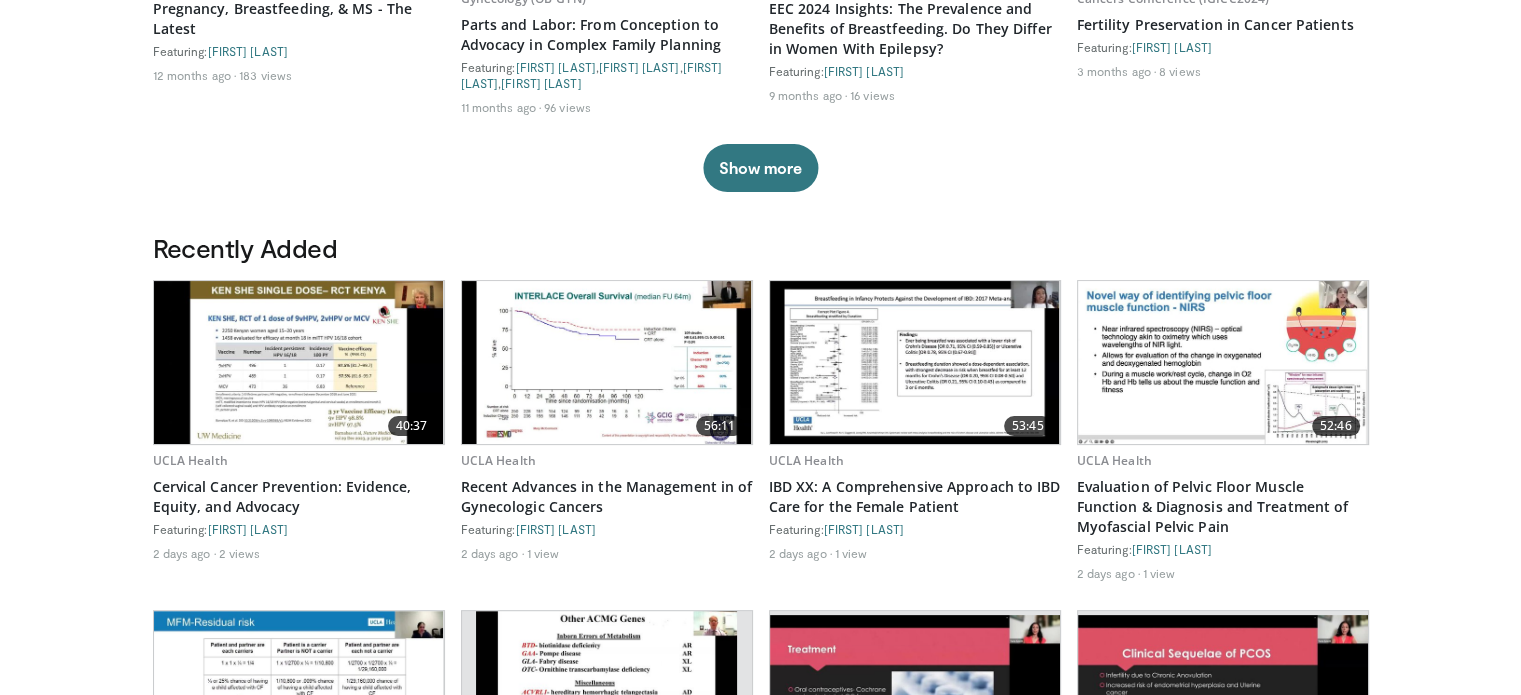 click at bounding box center [299, 362] 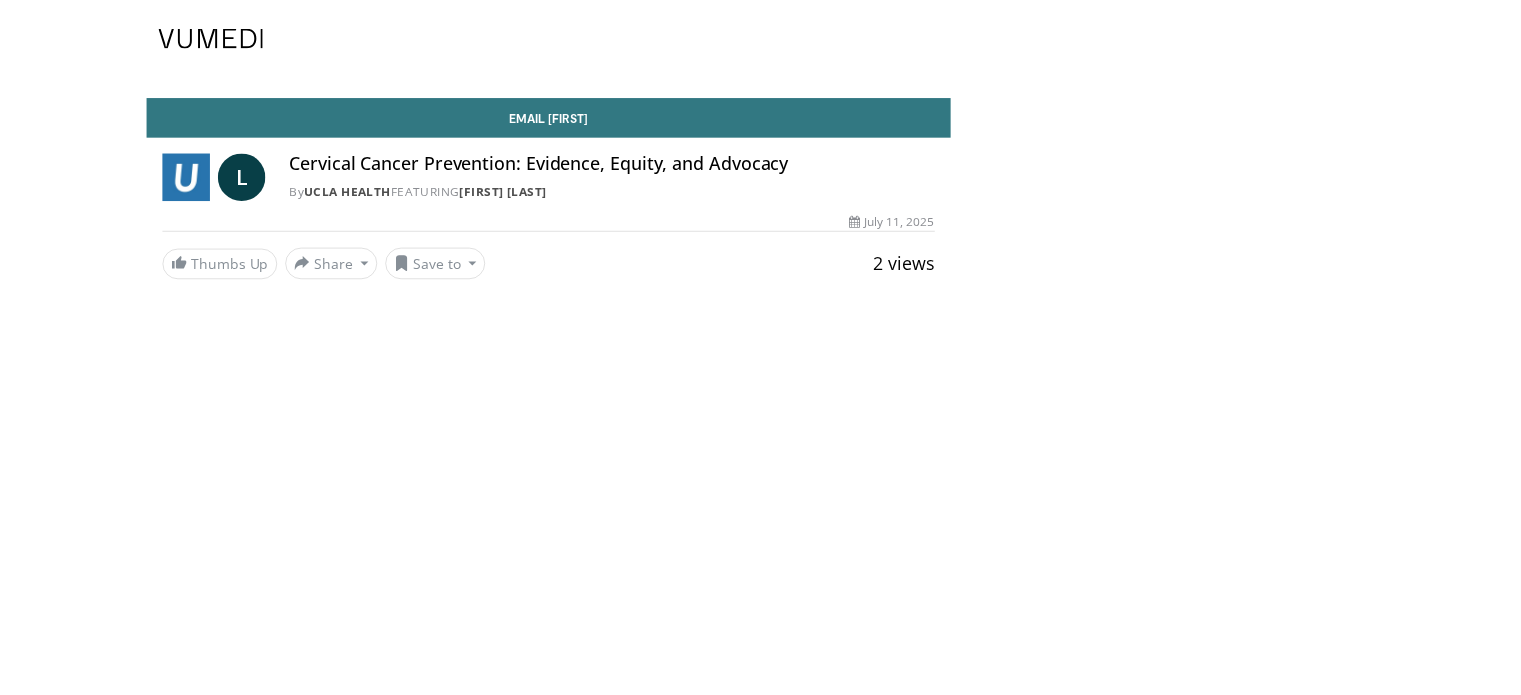 scroll, scrollTop: 0, scrollLeft: 0, axis: both 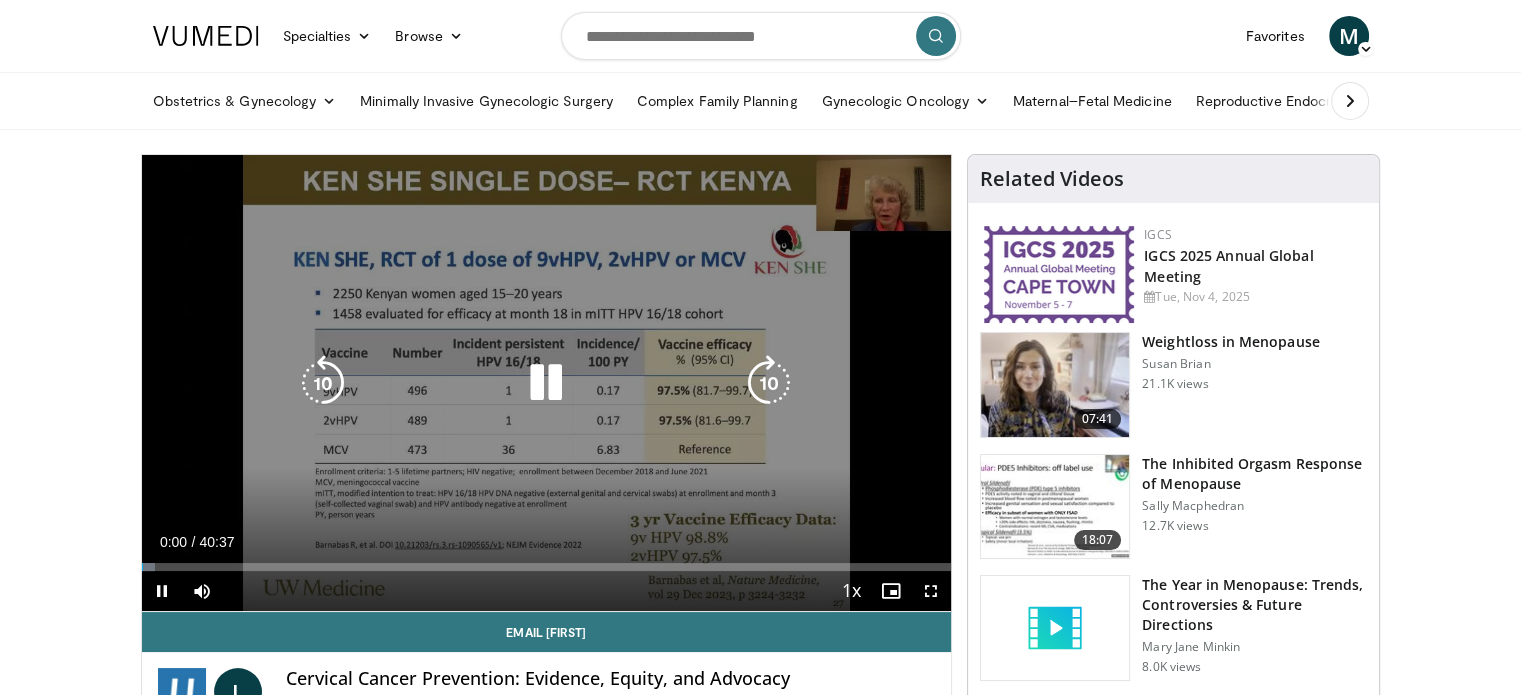 click at bounding box center (546, 383) 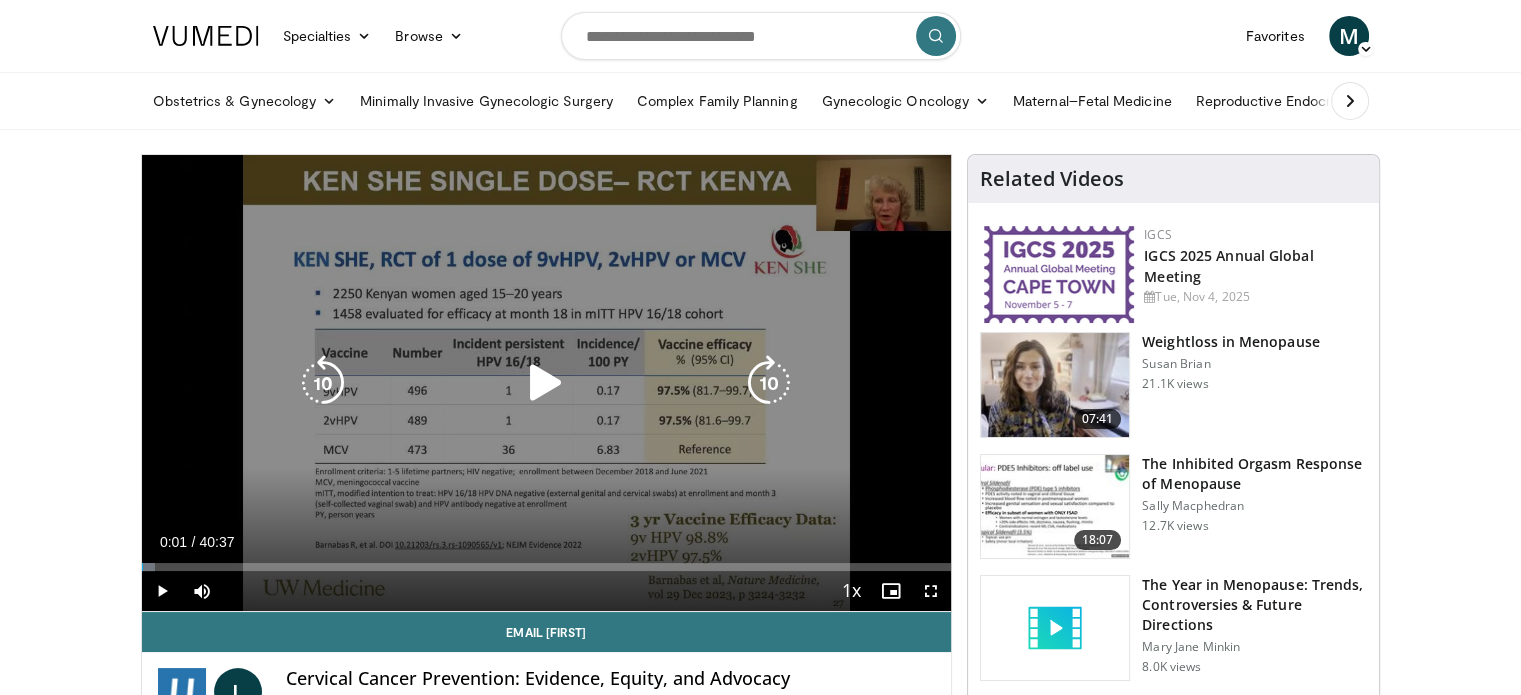 type 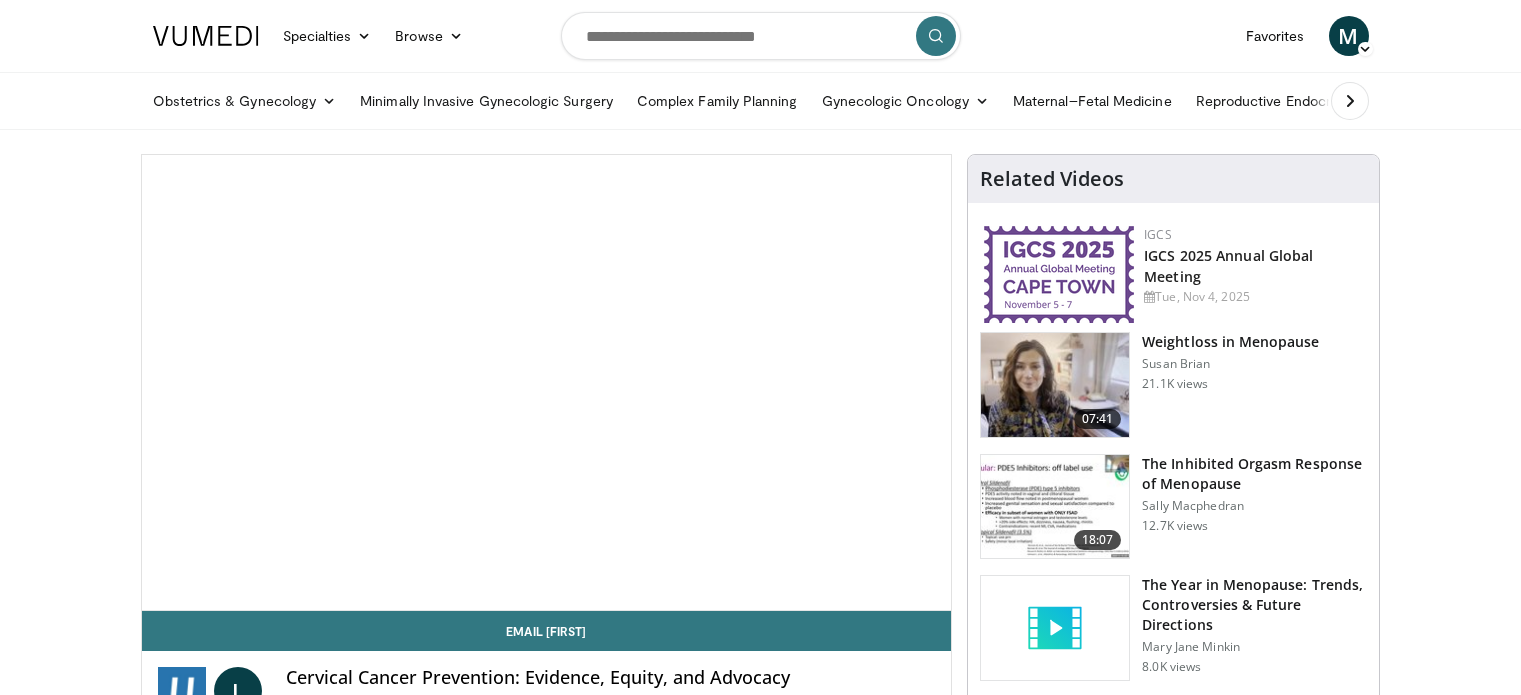 scroll, scrollTop: 0, scrollLeft: 0, axis: both 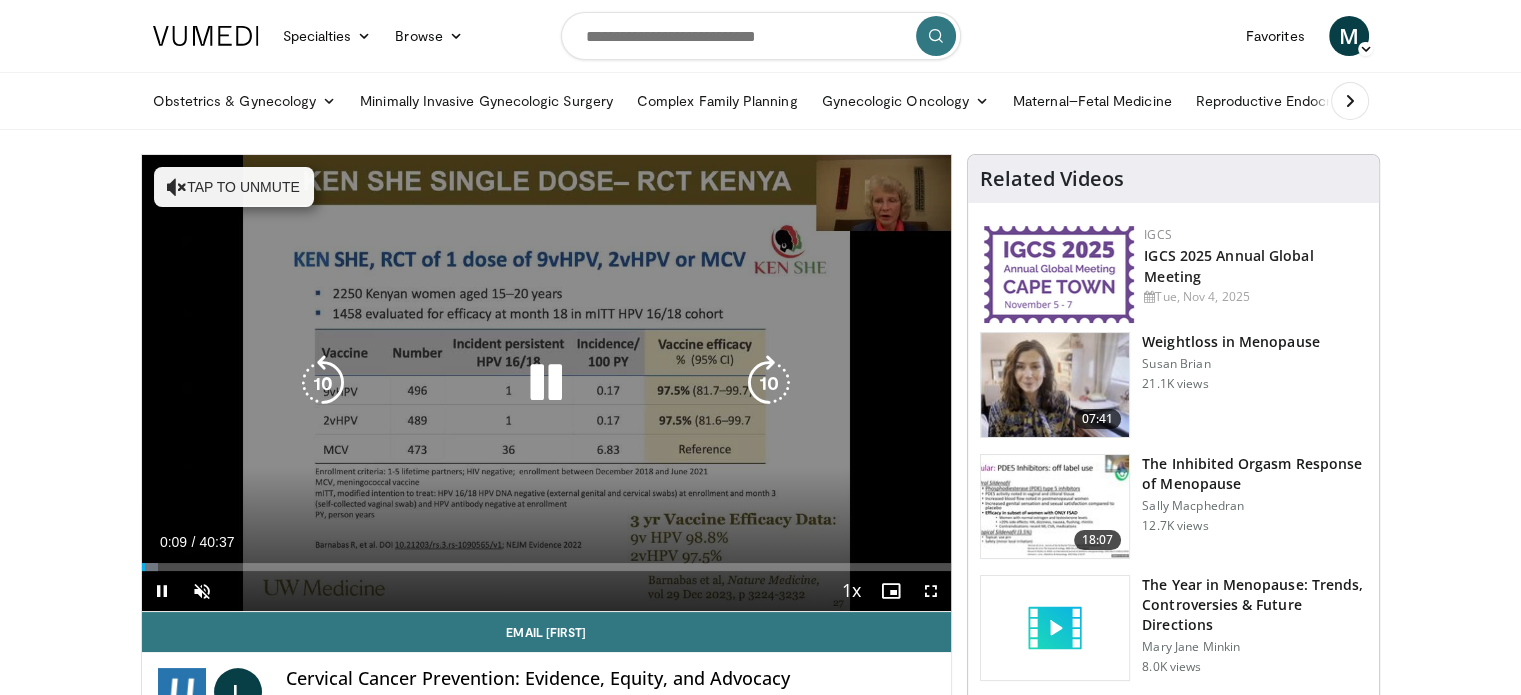 click at bounding box center (546, 383) 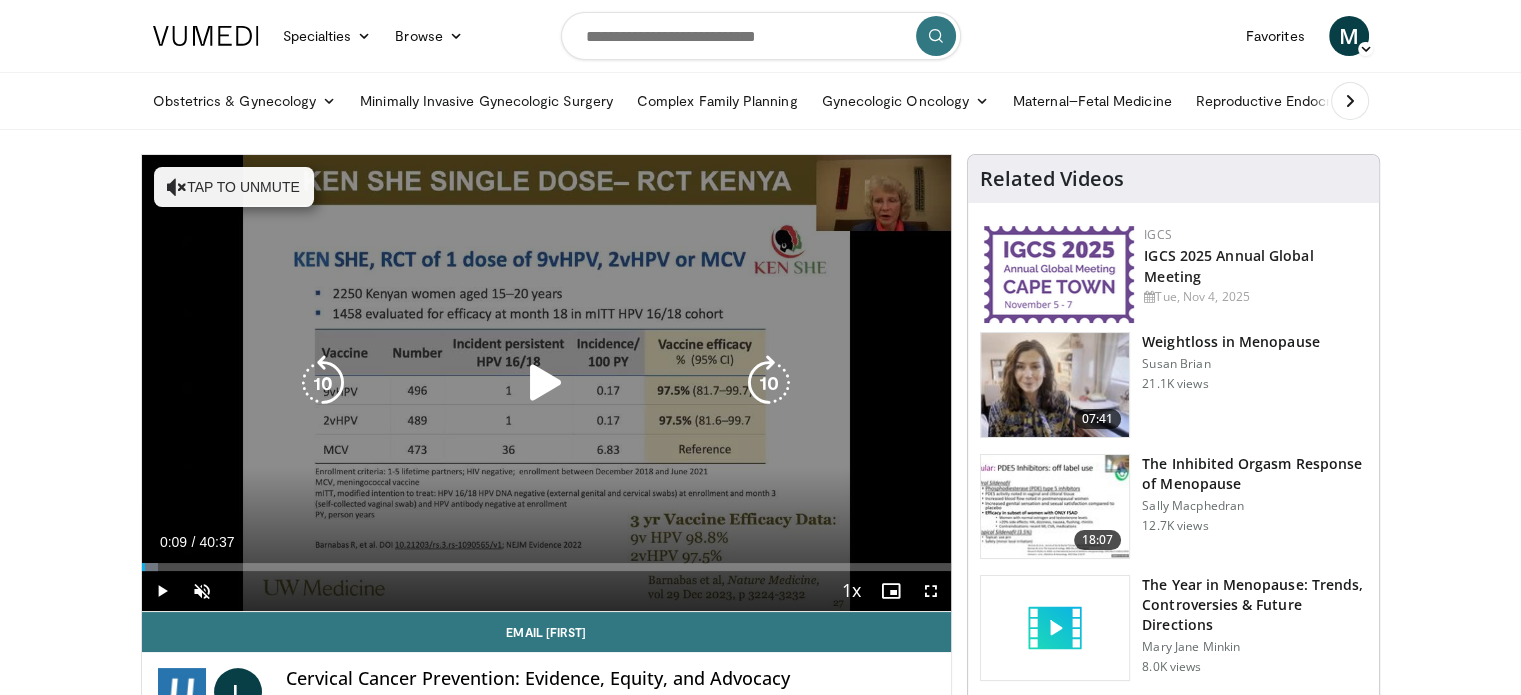 click at bounding box center [546, 383] 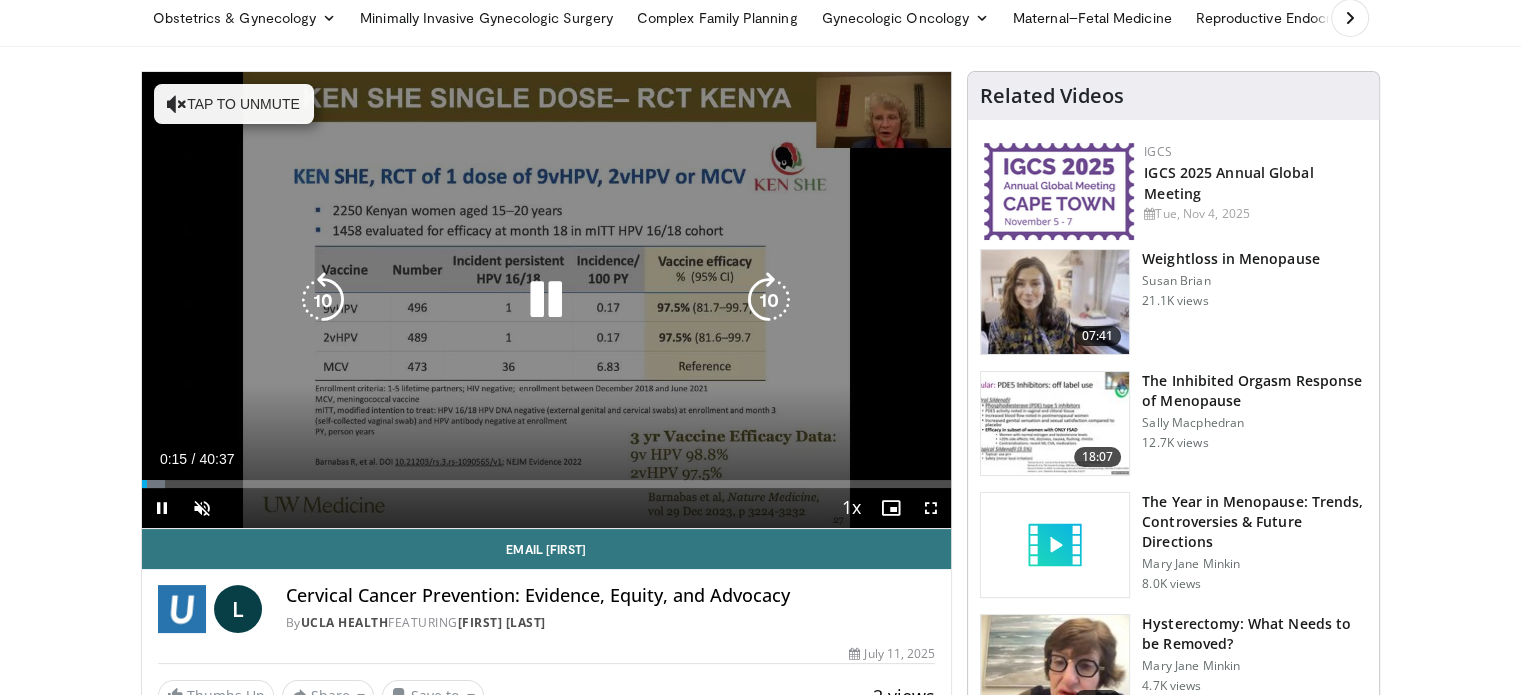 scroll, scrollTop: 200, scrollLeft: 0, axis: vertical 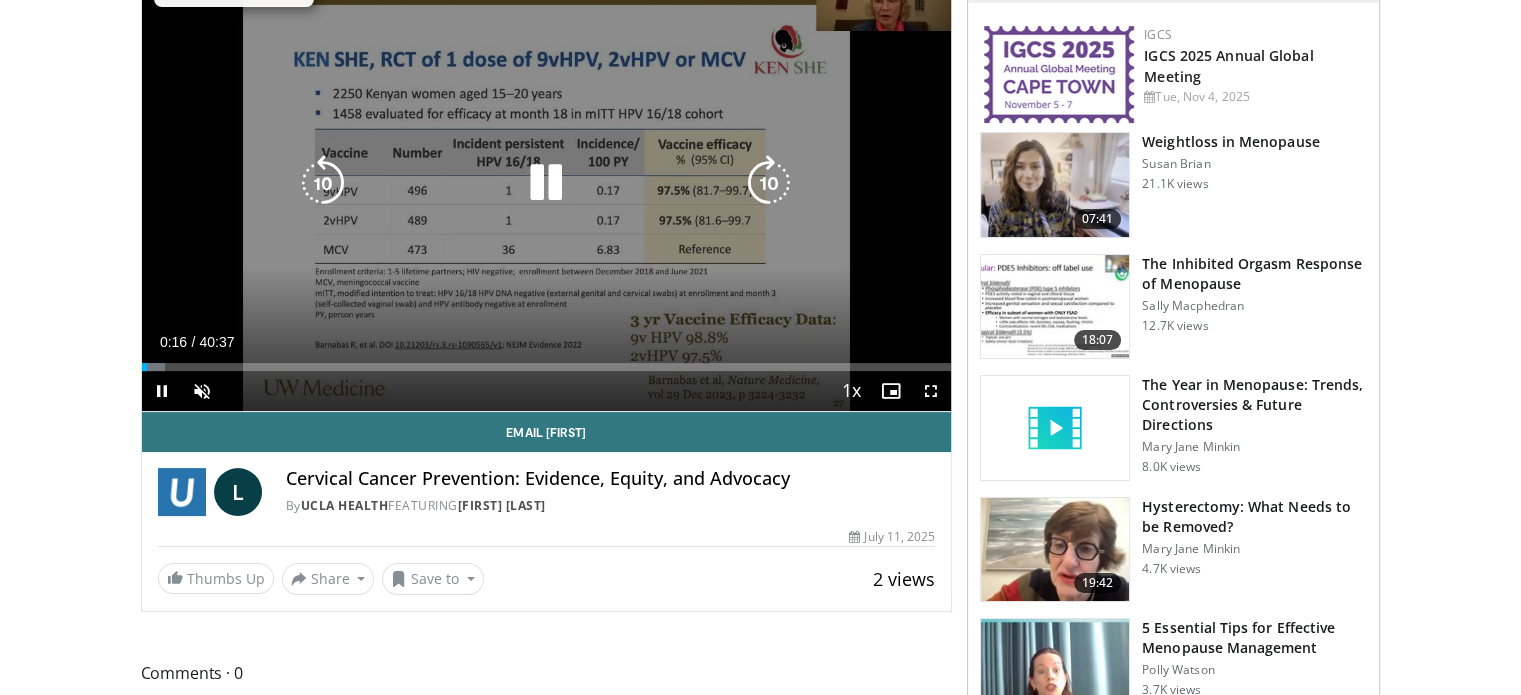 click at bounding box center (546, 183) 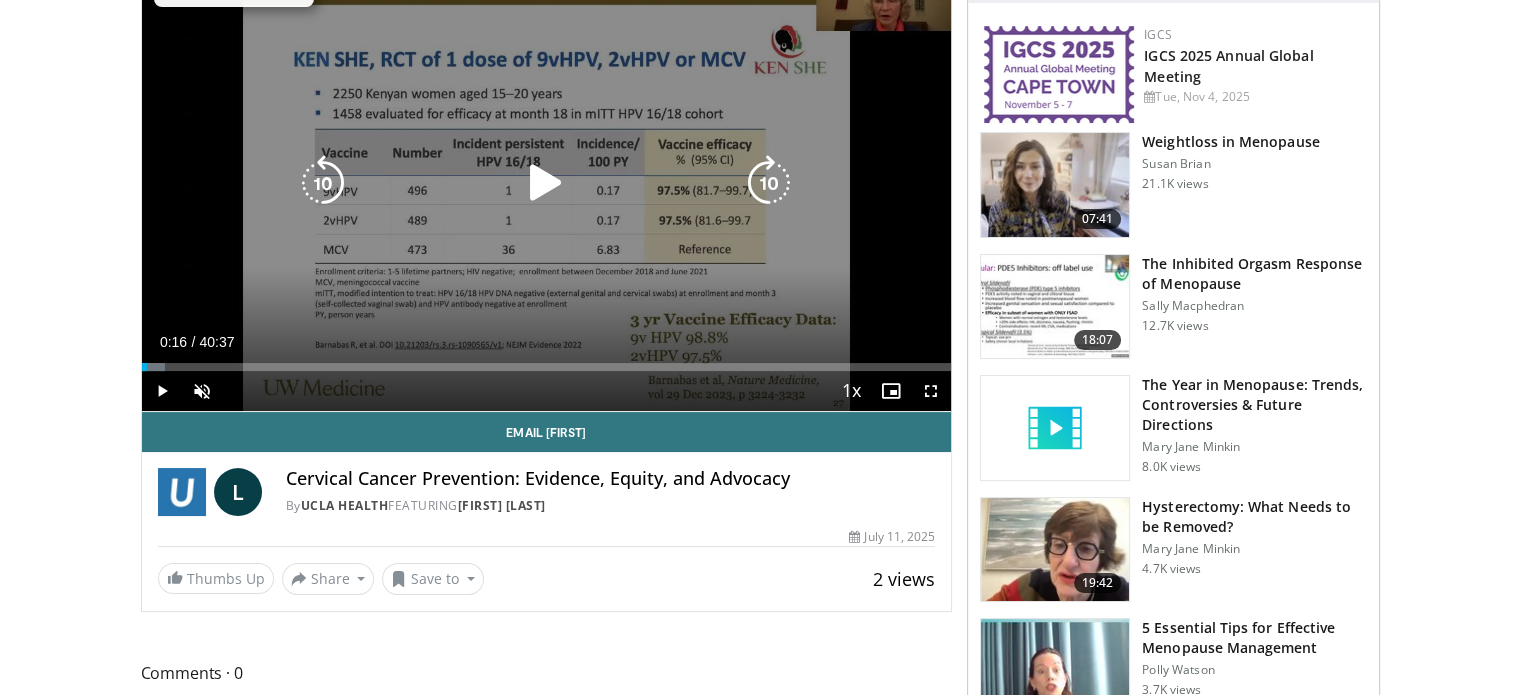 type 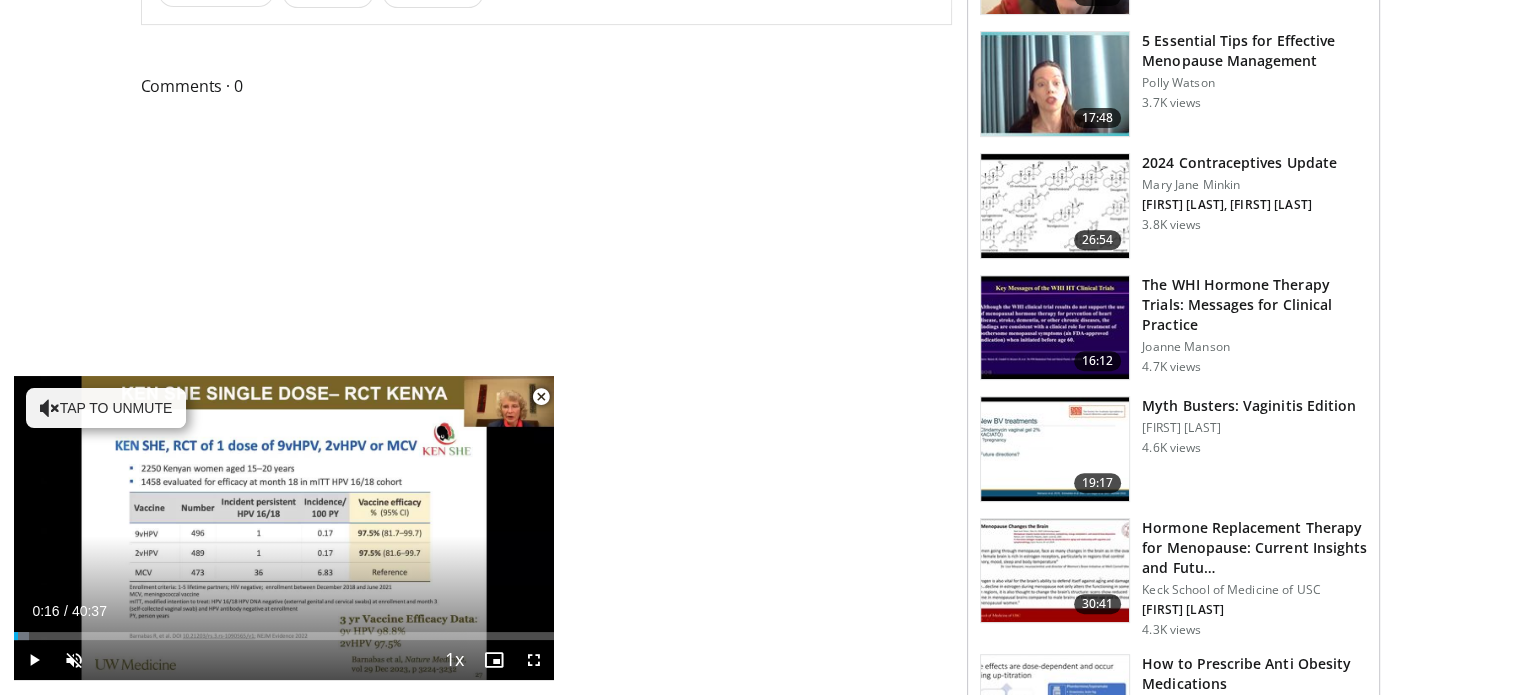 scroll, scrollTop: 800, scrollLeft: 0, axis: vertical 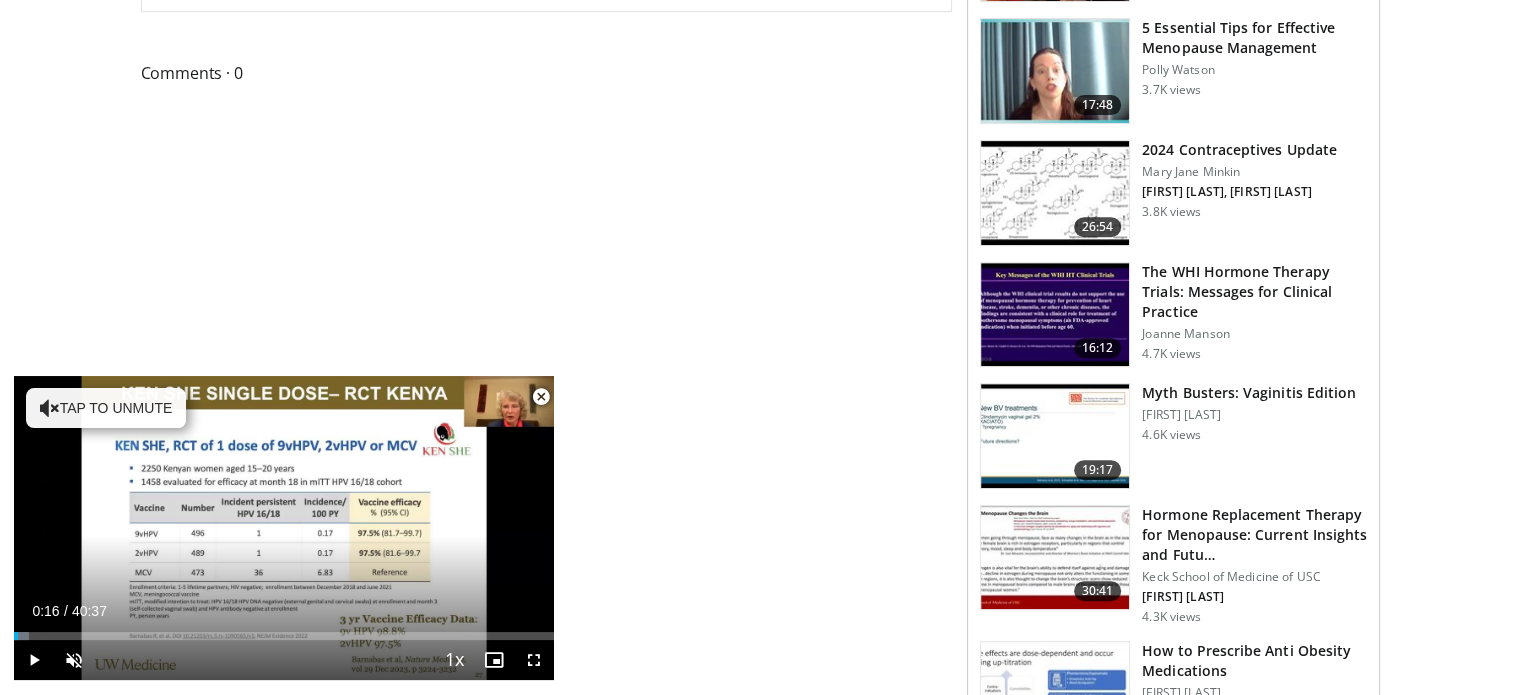 click at bounding box center [1055, 193] 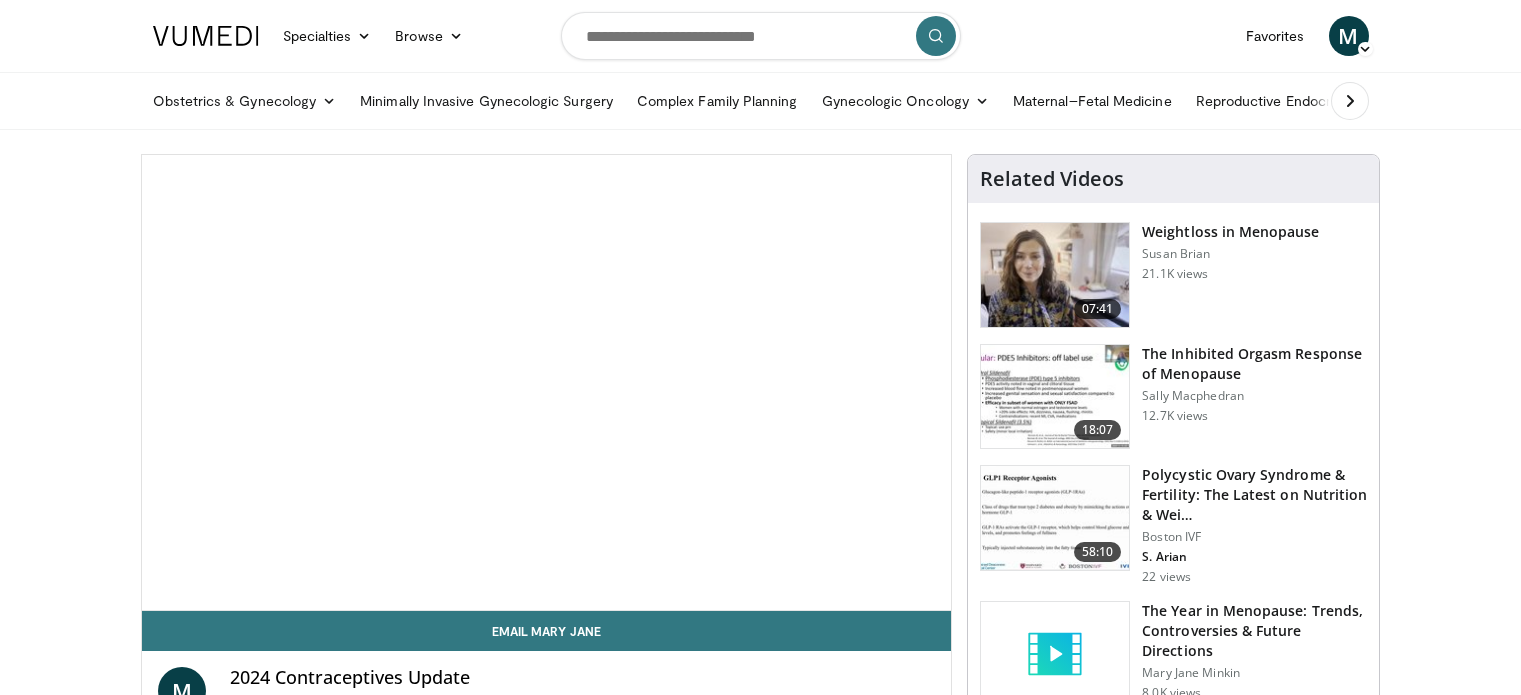 scroll, scrollTop: 0, scrollLeft: 0, axis: both 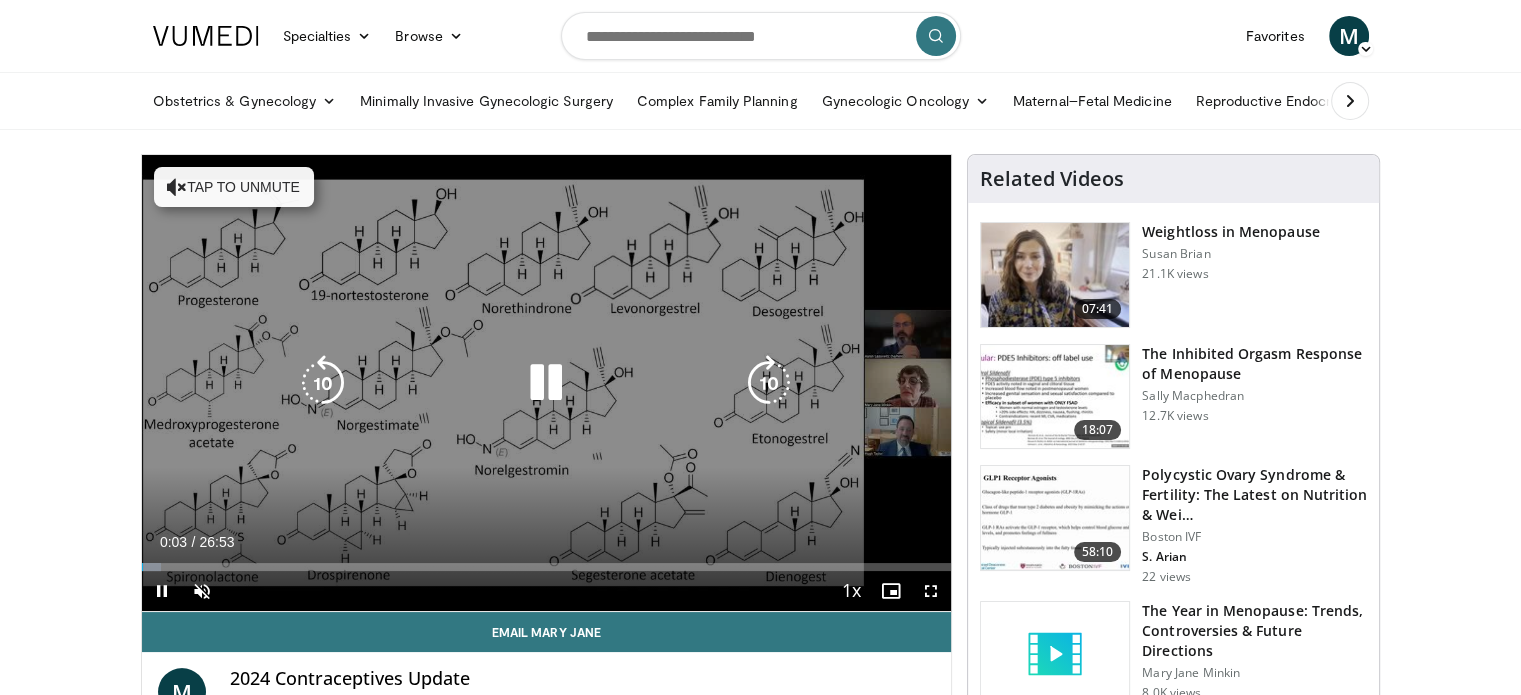 click on "Tap to unmute" at bounding box center [234, 187] 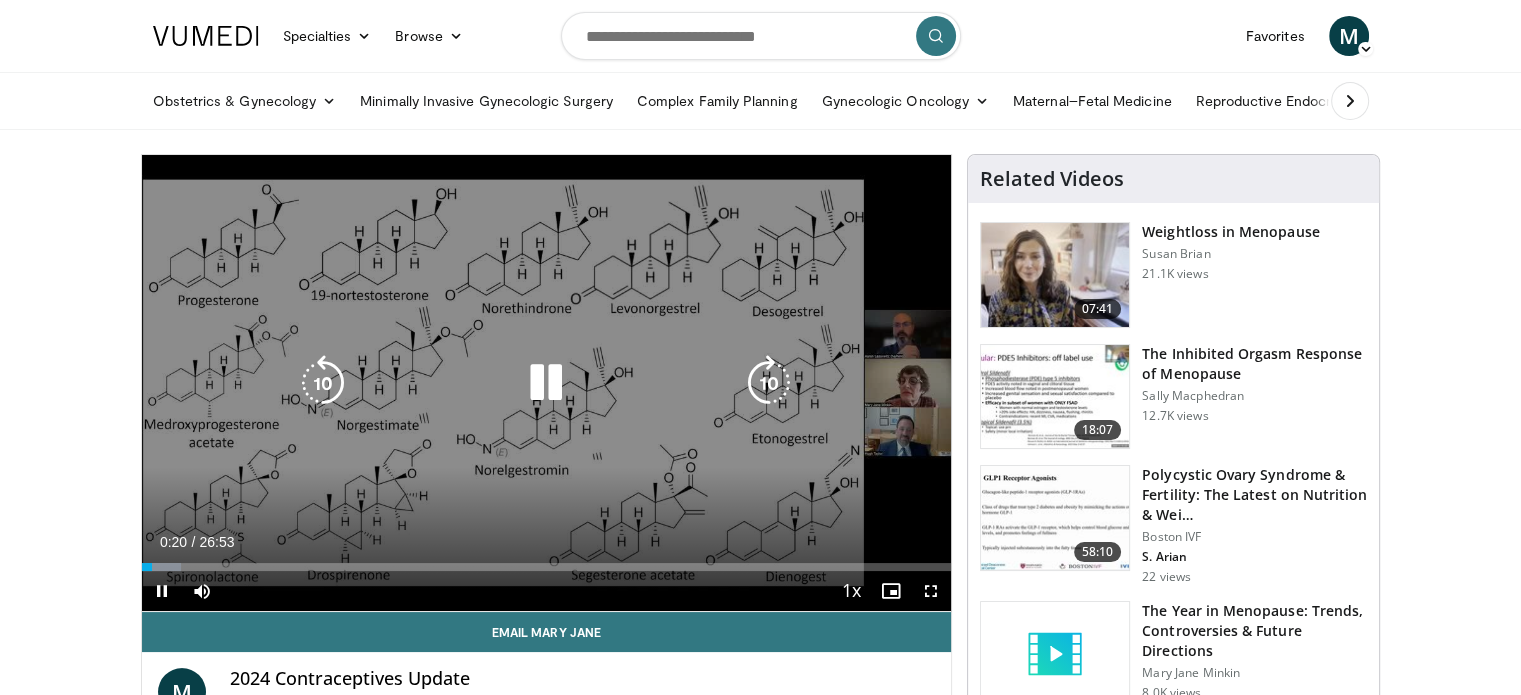 click at bounding box center [546, 383] 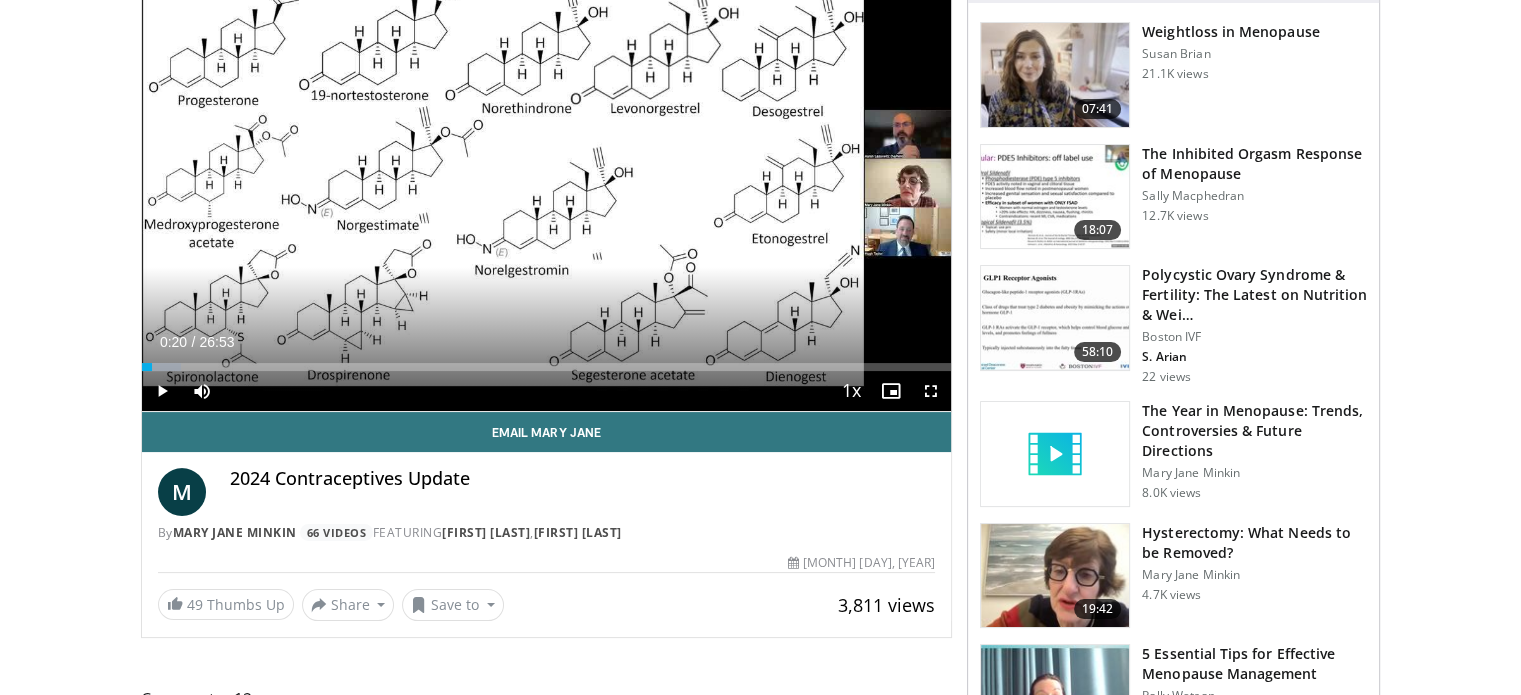 scroll, scrollTop: 300, scrollLeft: 0, axis: vertical 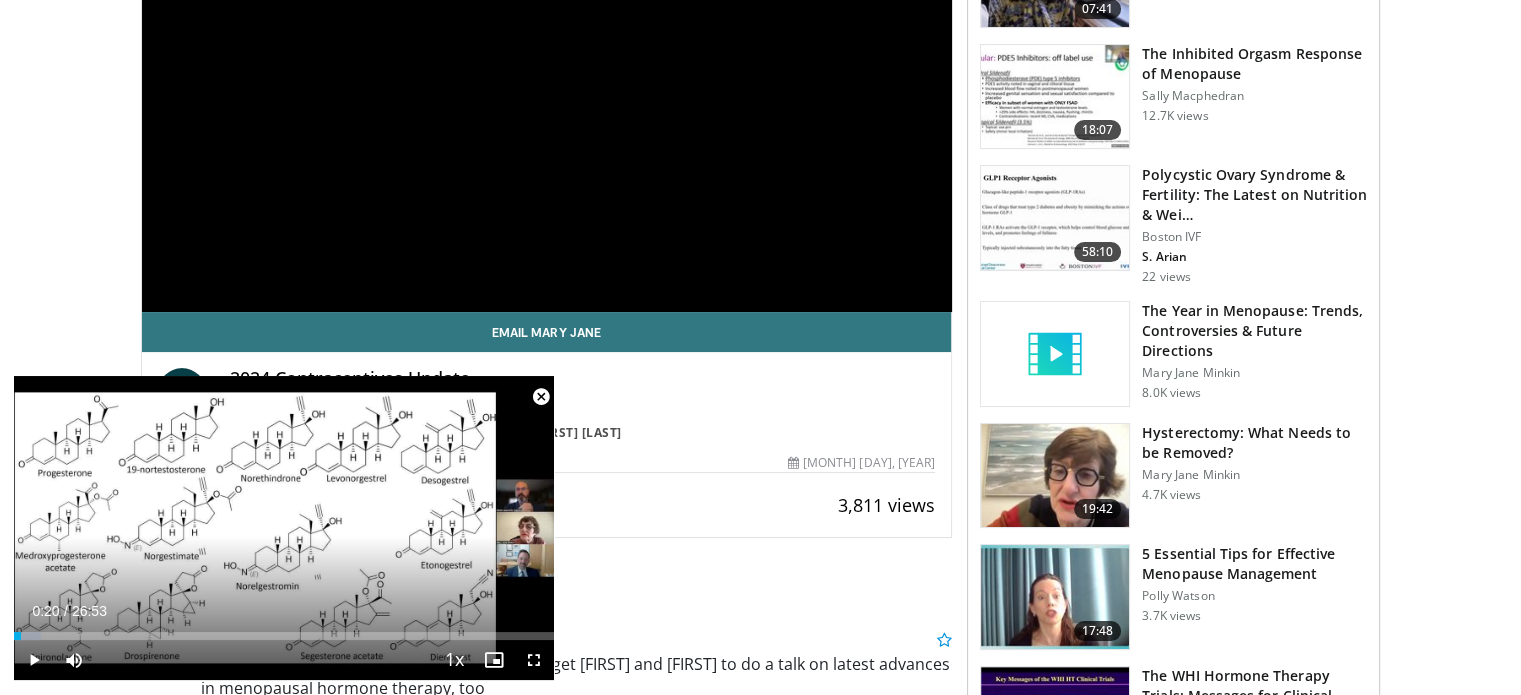 click at bounding box center (541, 397) 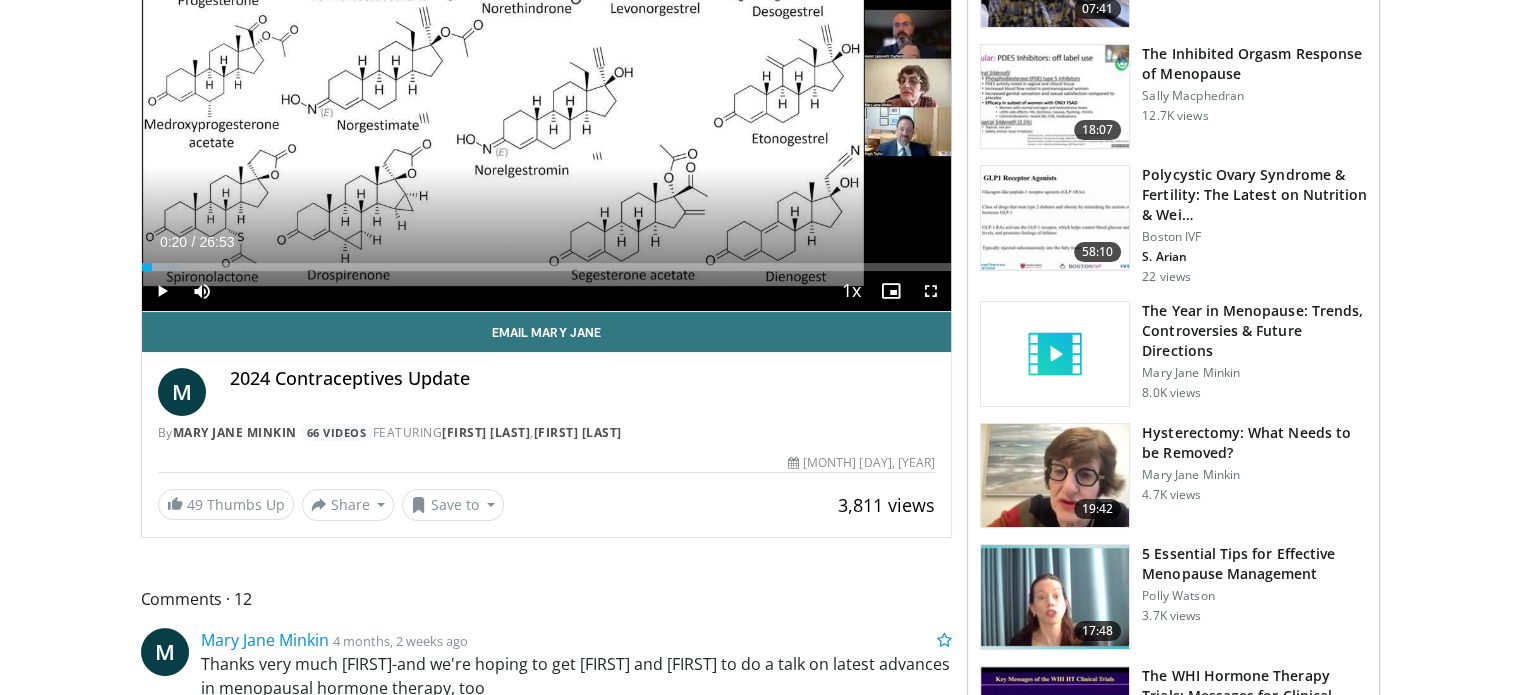 click at bounding box center (1055, 218) 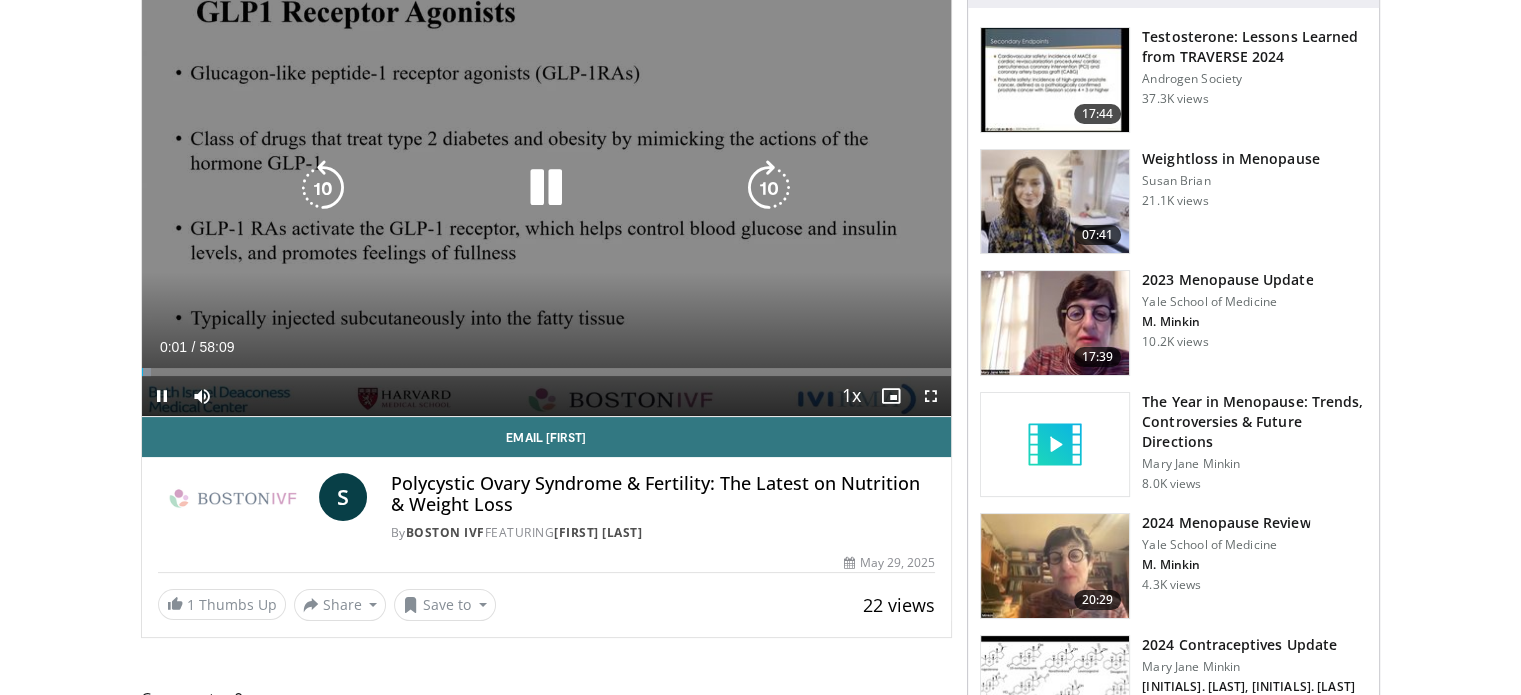 scroll, scrollTop: 200, scrollLeft: 0, axis: vertical 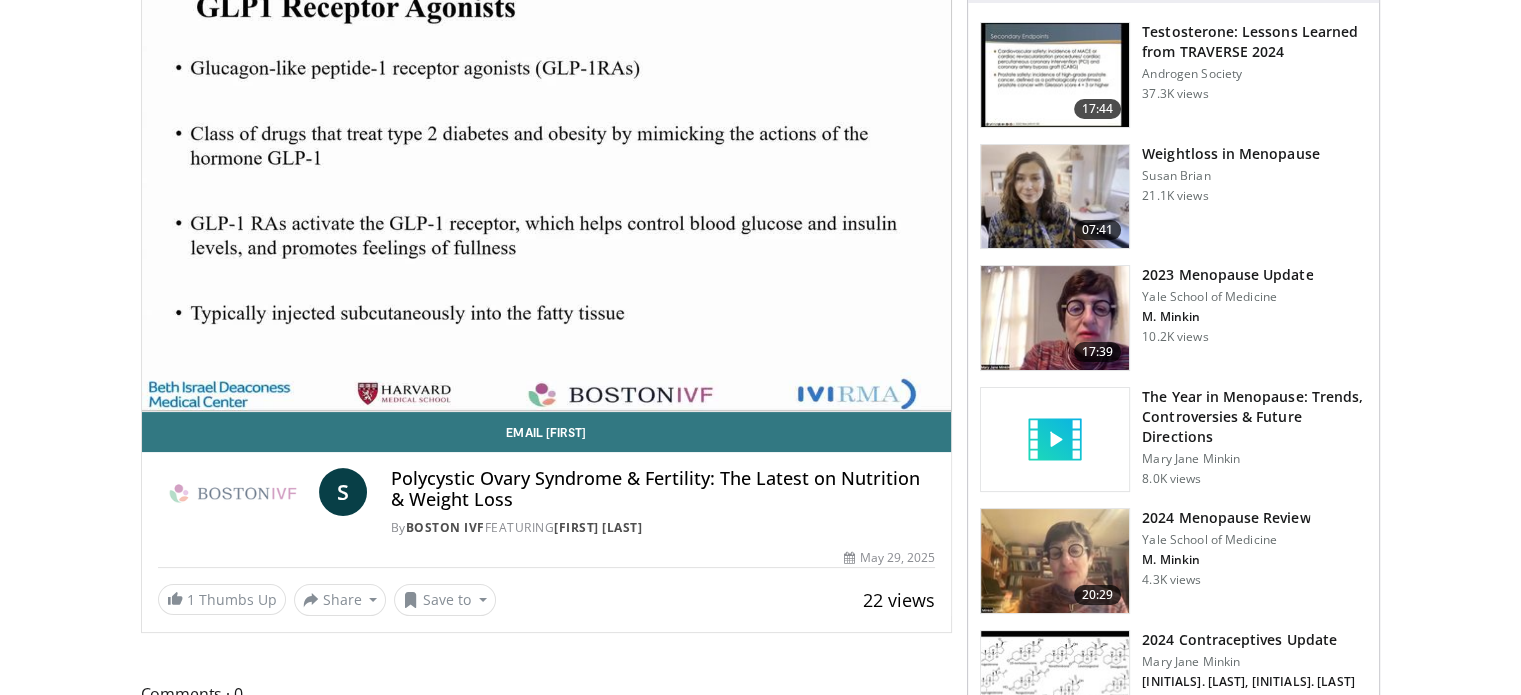 drag, startPoint x: 836, startPoint y: 29, endPoint x: 60, endPoint y: 333, distance: 833.4219 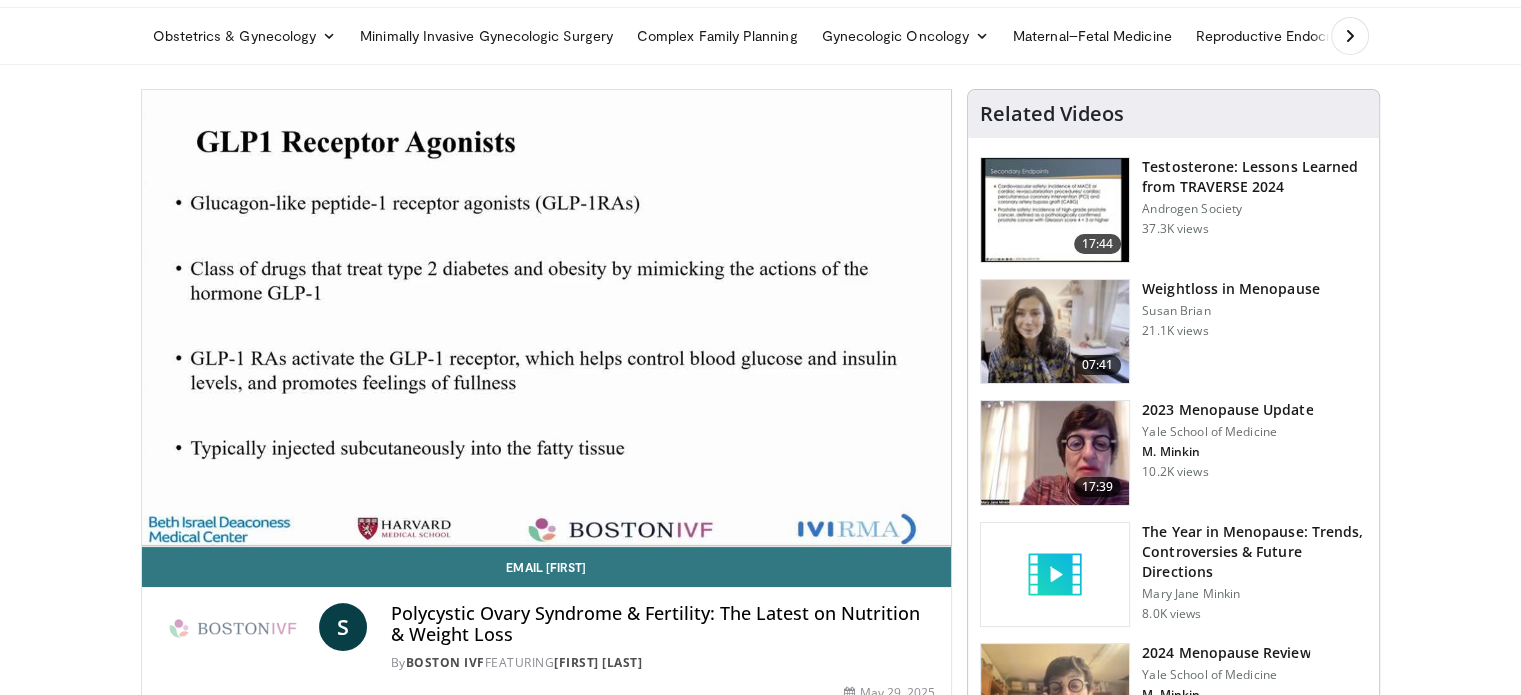scroll, scrollTop: 100, scrollLeft: 0, axis: vertical 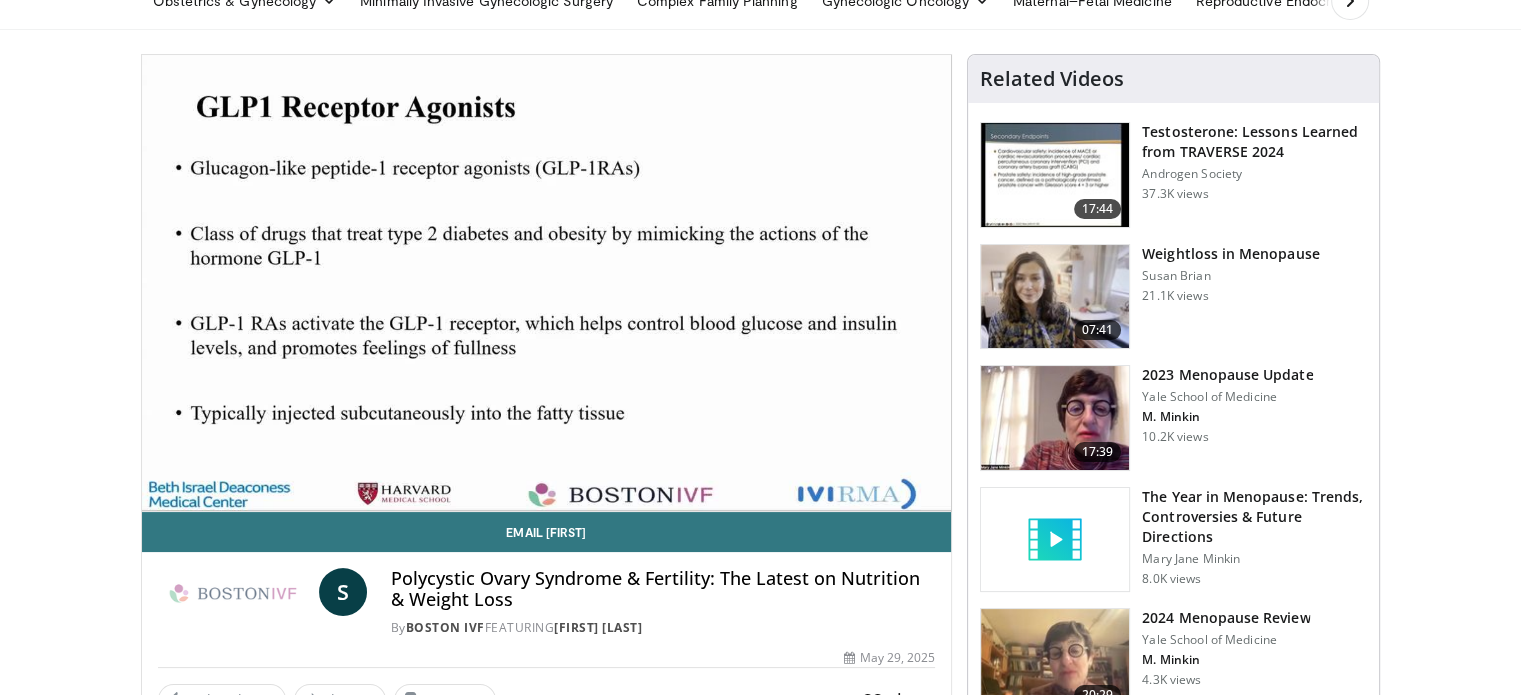 click on "Specialties
Adult & Family Medicine
Allergy, Asthma, Immunology
Anesthesiology
Cardiology
Dental
Dermatology
Endocrinology
Gastroenterology & Hepatology
General Surgery
Hematology & Oncology
Infectious Disease
Nephrology
Neurology
Neurosurgery
Obstetrics & Gynecology
Ophthalmology
Oral Maxillofacial
Orthopaedics
Otolaryngology
Pediatrics
Plastic Surgery
Podiatry
Psychiatry
Pulmonology
Radiation Oncology
Radiology
Rheumatology
Urology" at bounding box center (760, 1397) 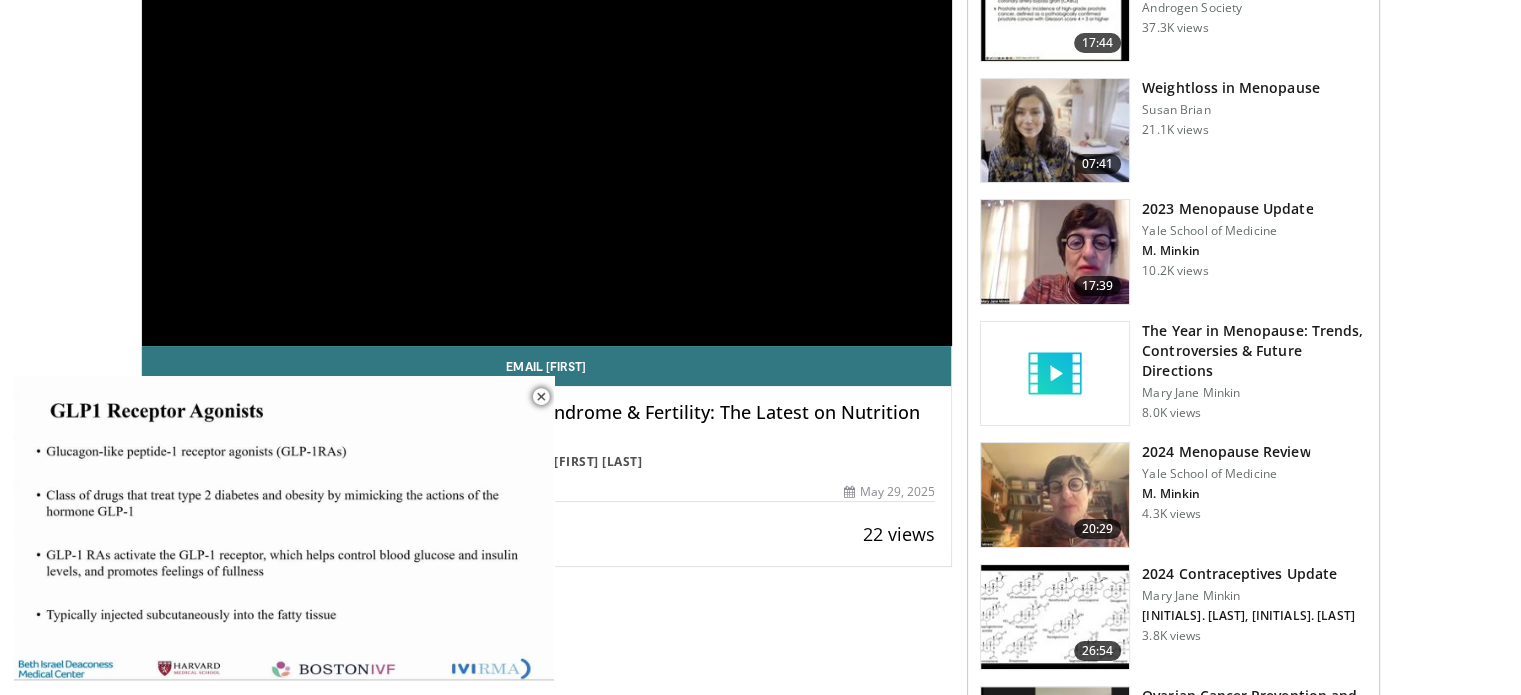 scroll, scrollTop: 300, scrollLeft: 0, axis: vertical 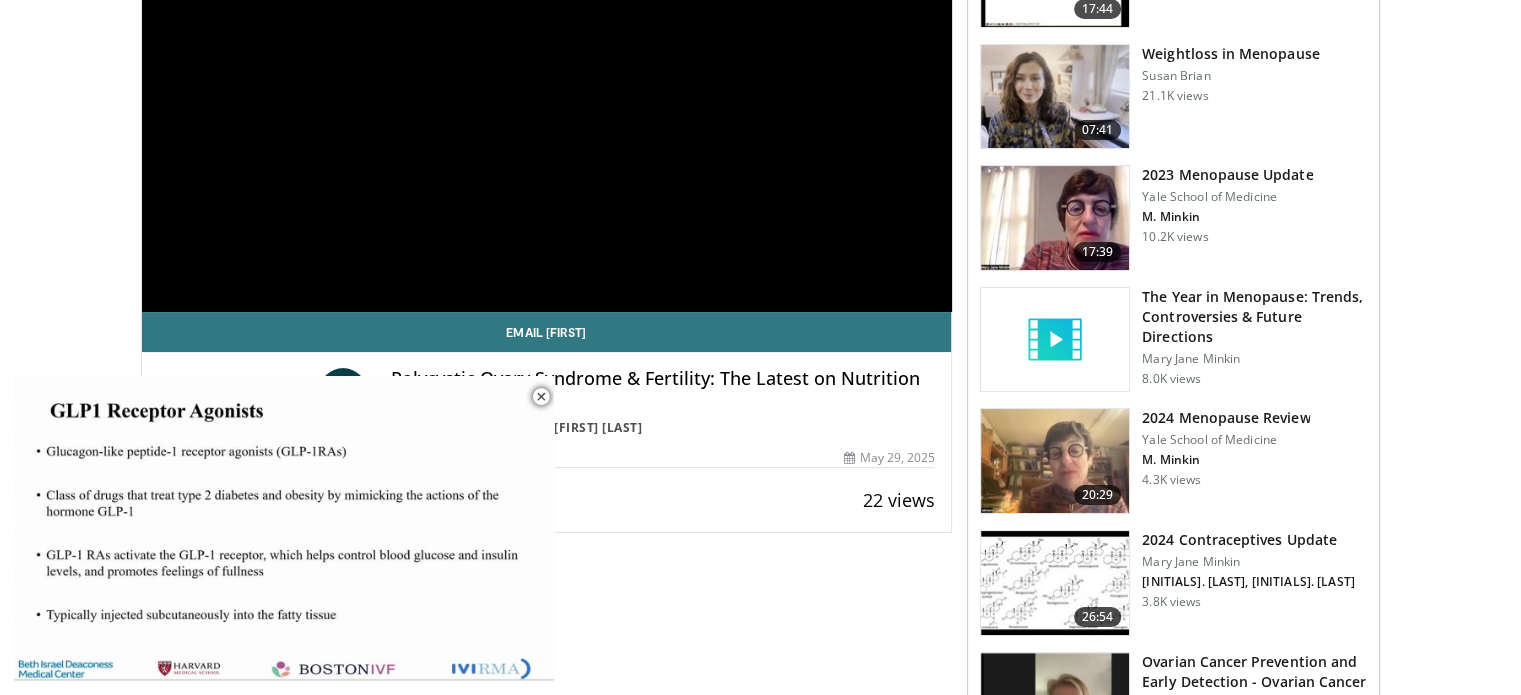 drag, startPoint x: 1501, startPoint y: 377, endPoint x: 1413, endPoint y: 493, distance: 145.6022 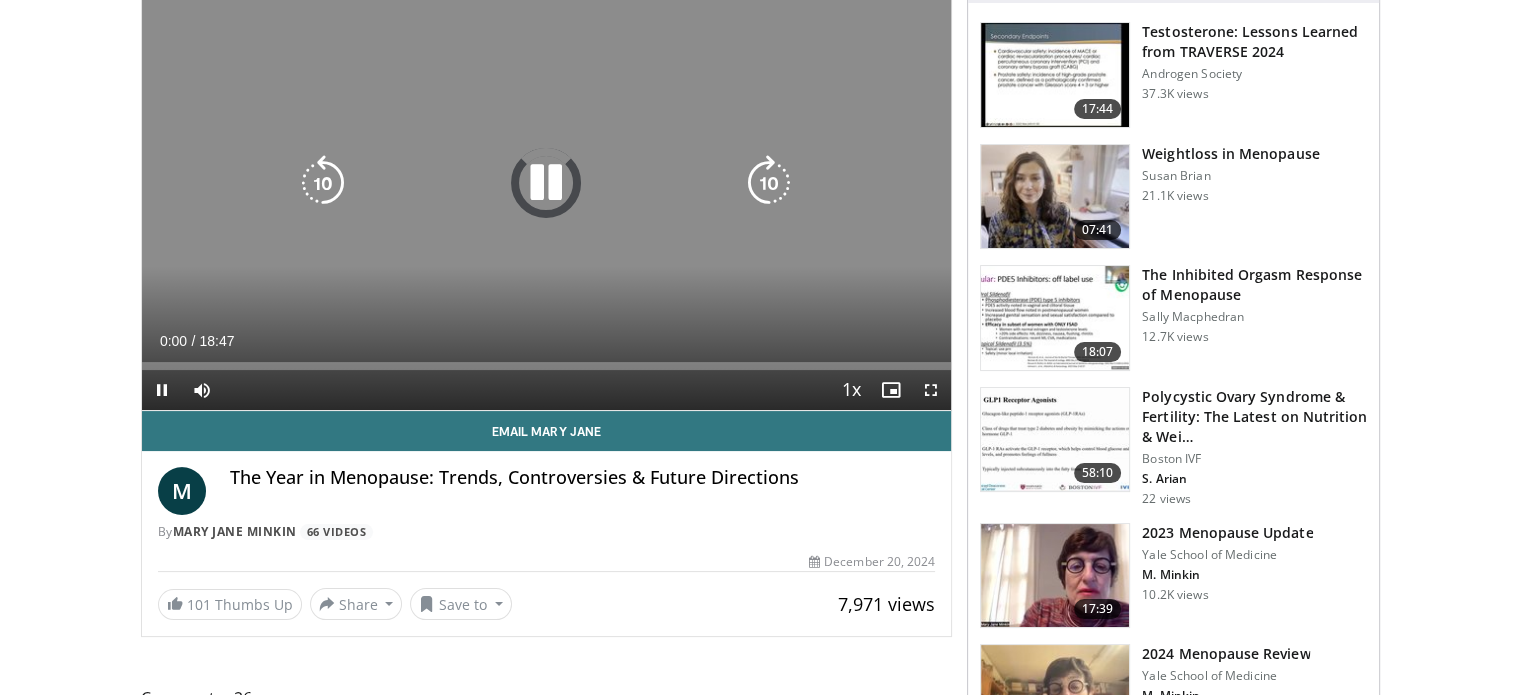 scroll, scrollTop: 0, scrollLeft: 0, axis: both 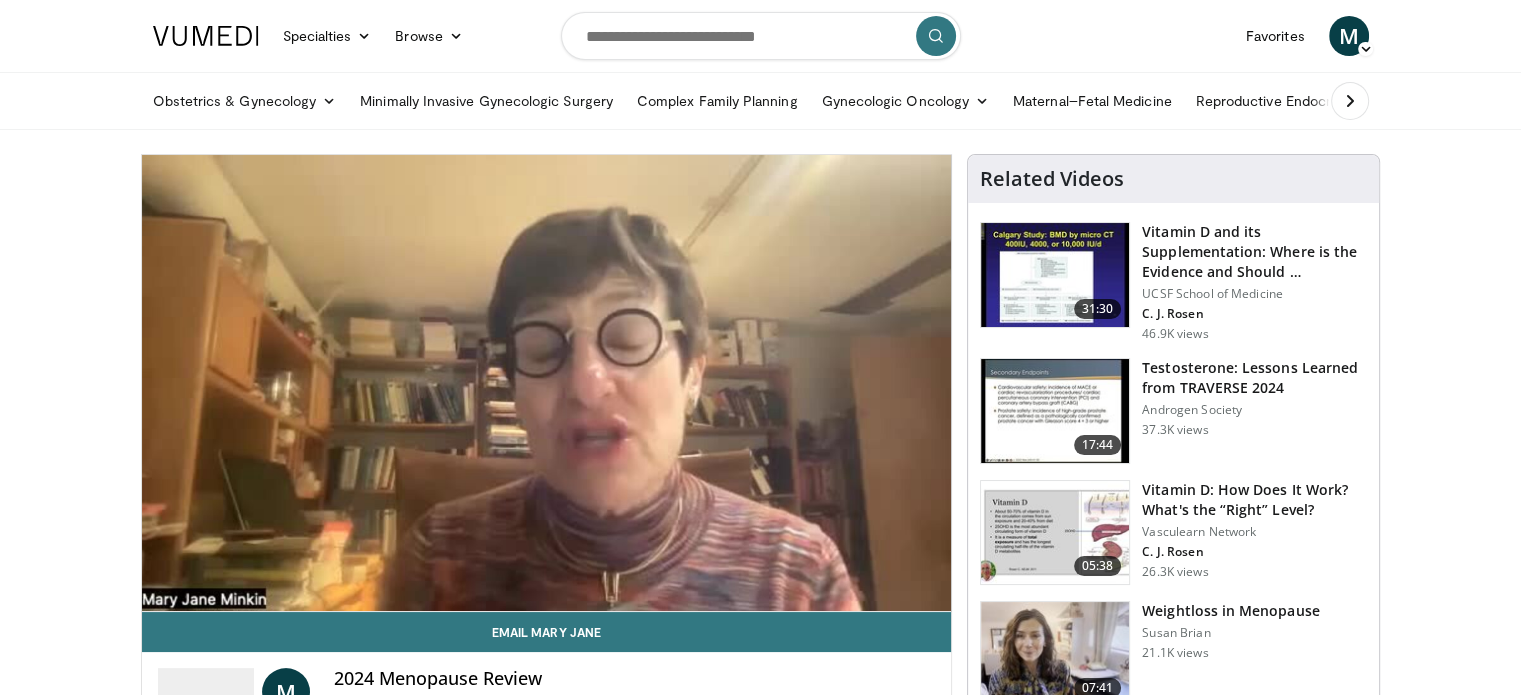 drag, startPoint x: 853, startPoint y: 162, endPoint x: 1446, endPoint y: 275, distance: 603.6704 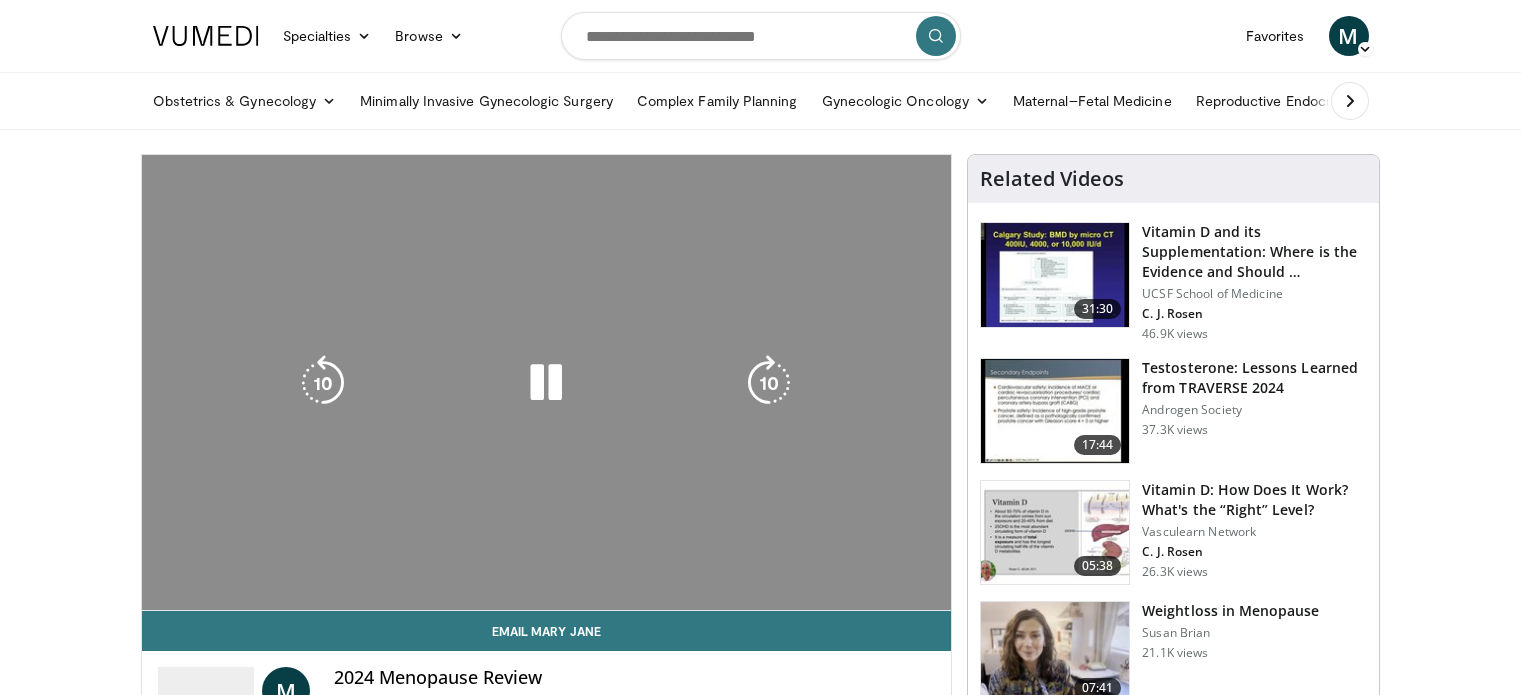scroll, scrollTop: 0, scrollLeft: 0, axis: both 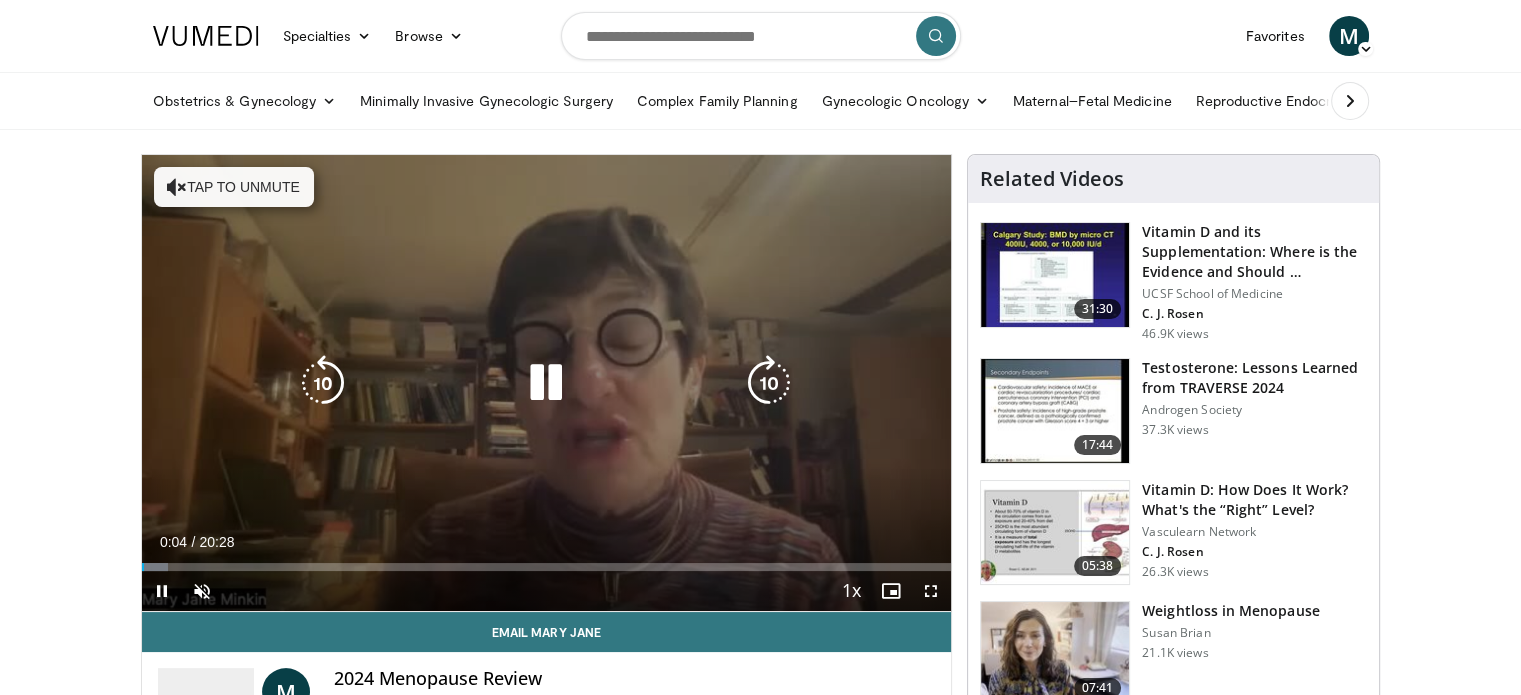 click on "Tap to unmute" at bounding box center [234, 187] 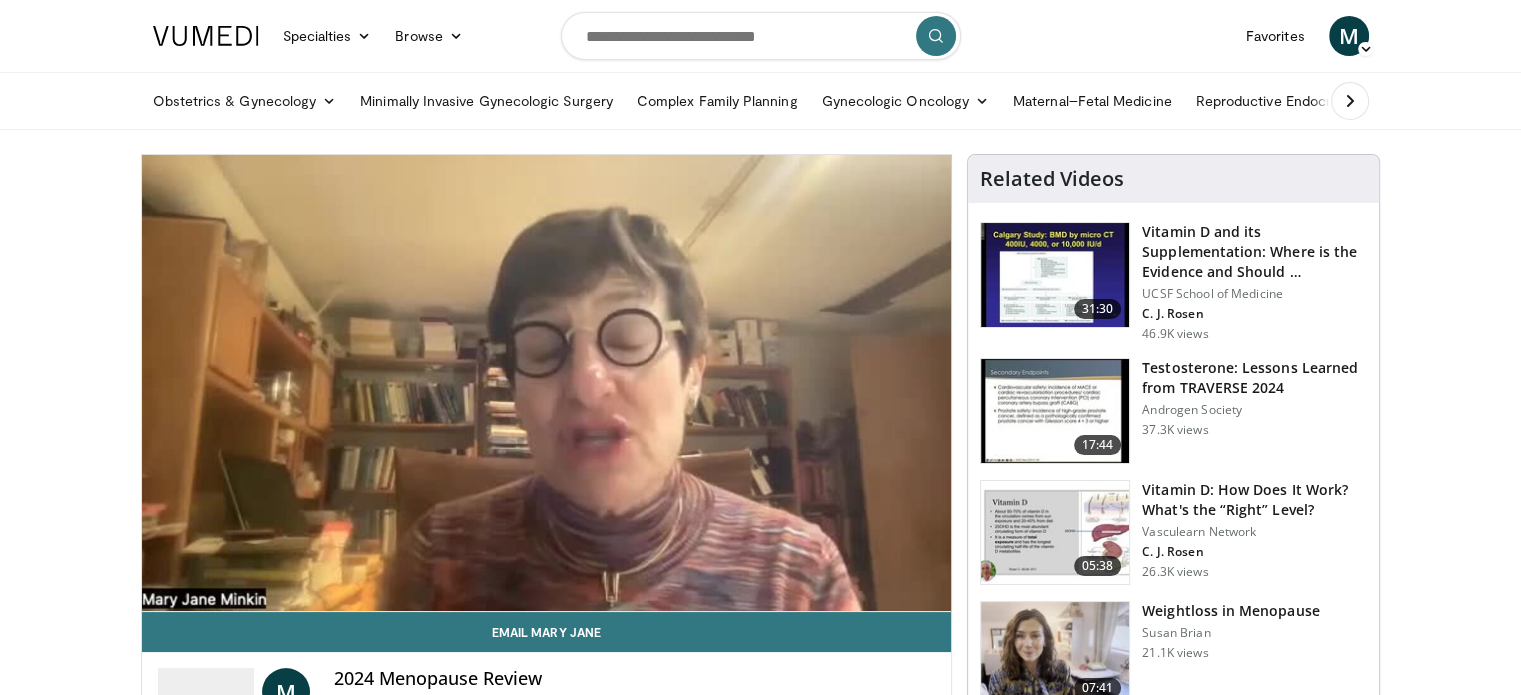 click at bounding box center (1055, 275) 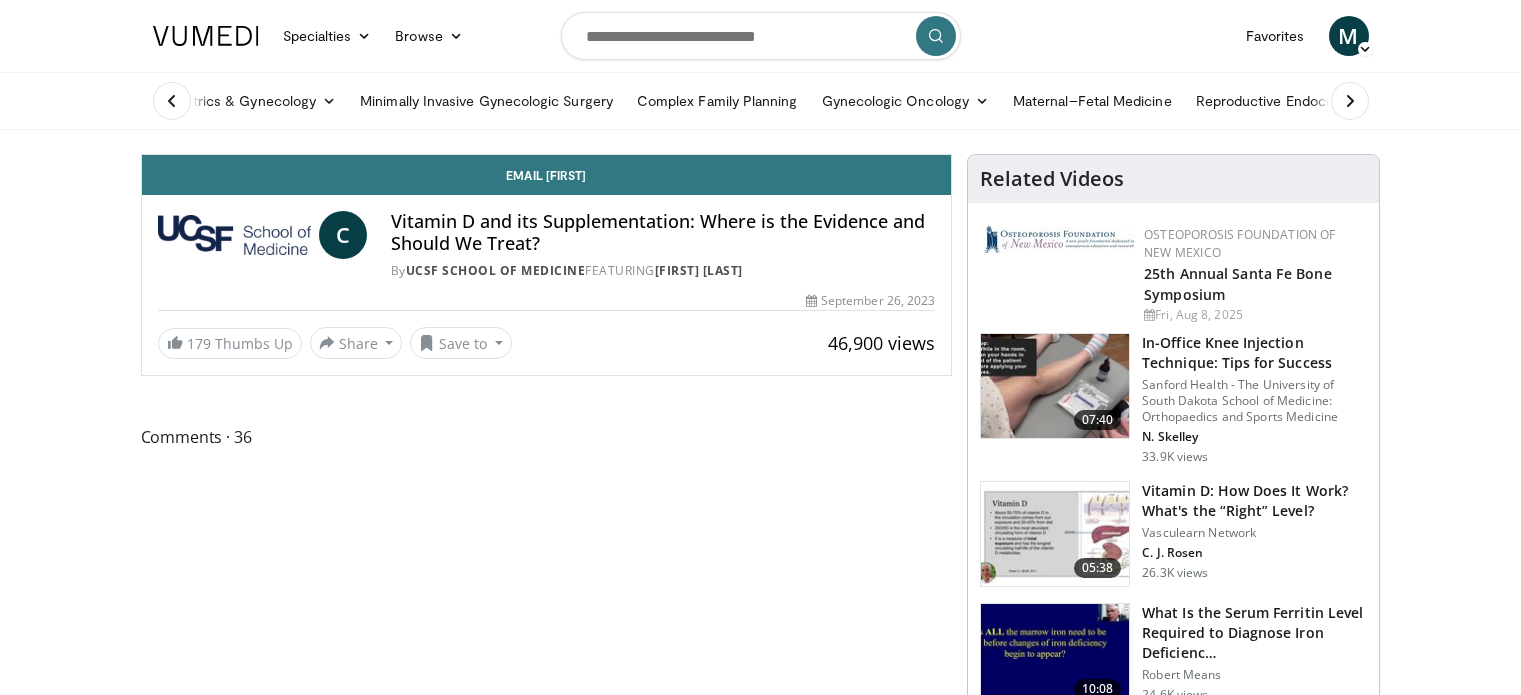 scroll, scrollTop: 0, scrollLeft: 0, axis: both 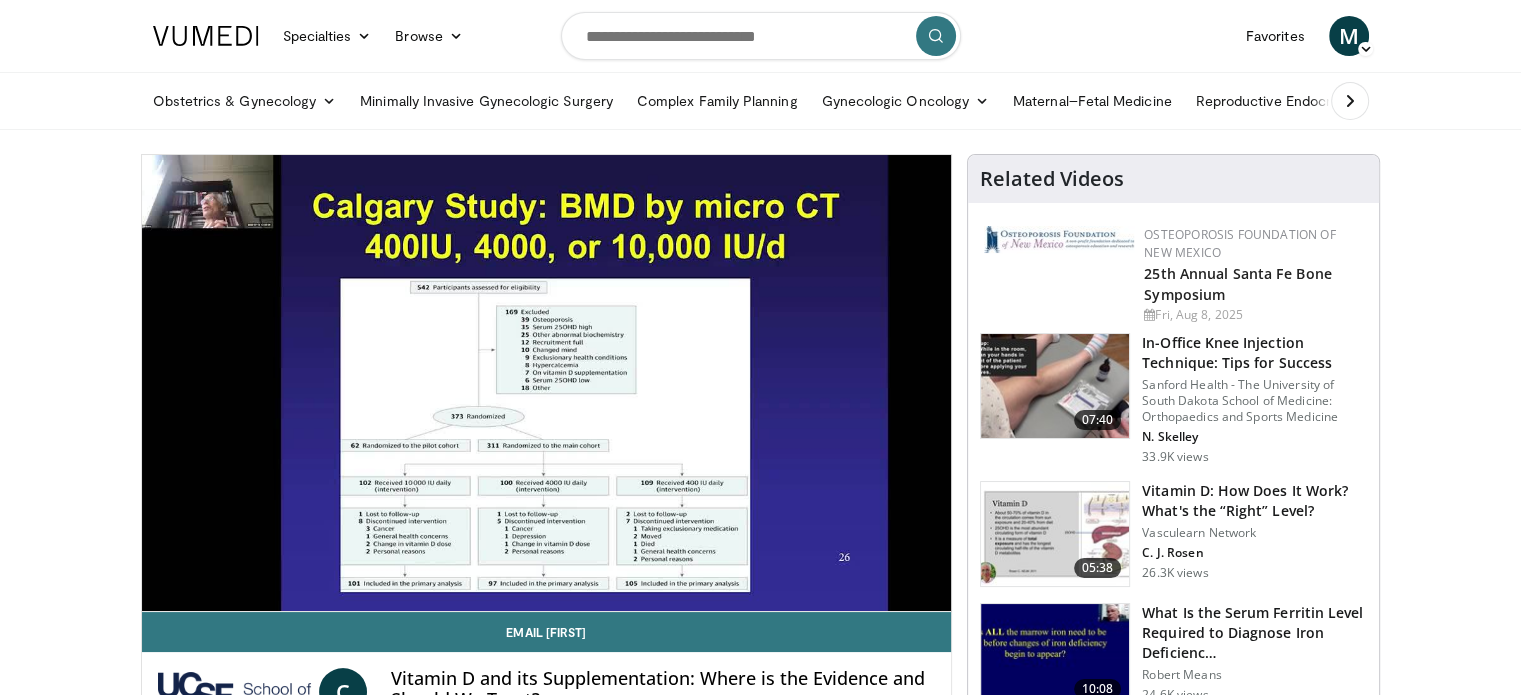 drag, startPoint x: 1431, startPoint y: 353, endPoint x: 1405, endPoint y: 391, distance: 46.043457 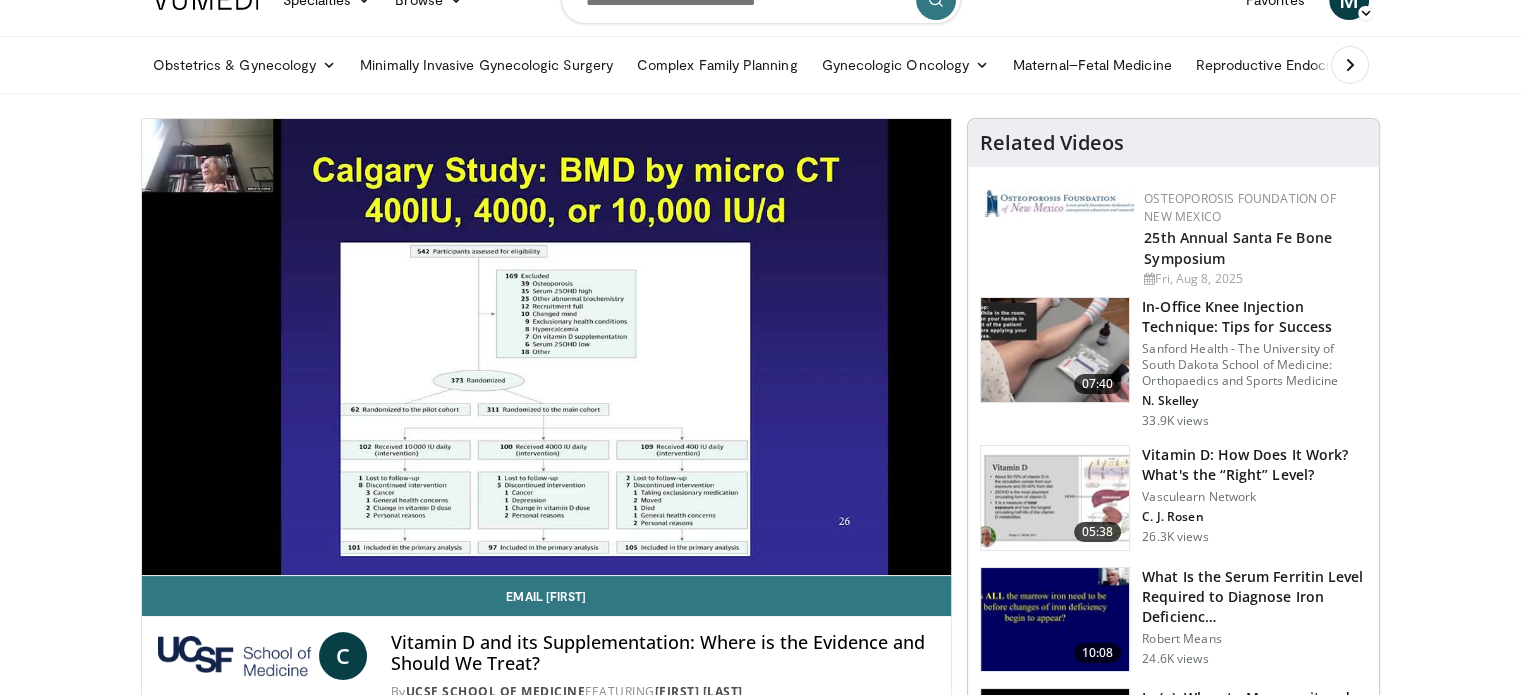 scroll, scrollTop: 100, scrollLeft: 0, axis: vertical 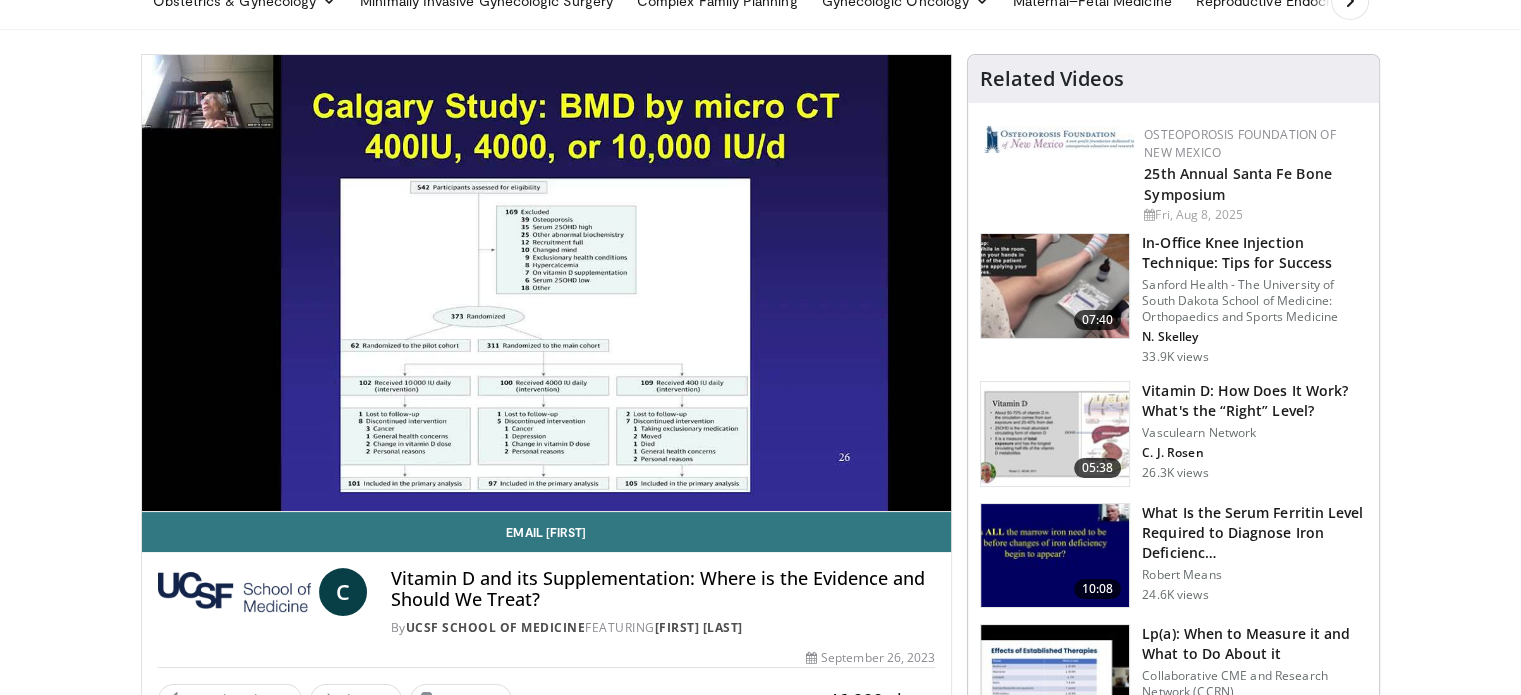 click on "Specialties
Adult & Family Medicine
Allergy, Asthma, Immunology
Anesthesiology
Cardiology
Dental
Dermatology
Endocrinology
Gastroenterology & Hepatology
General Surgery
Hematology & Oncology
Infectious Disease
Nephrology
Neurology
Neurosurgery
Obstetrics & Gynecology
Ophthalmology
Oral Maxillofacial
Orthopaedics
Otolaryngology
Pediatrics
Plastic Surgery
Podiatry
Psychiatry
Pulmonology
Radiation Oncology
Radiology
Rheumatology
Urology" at bounding box center (760, 3256) 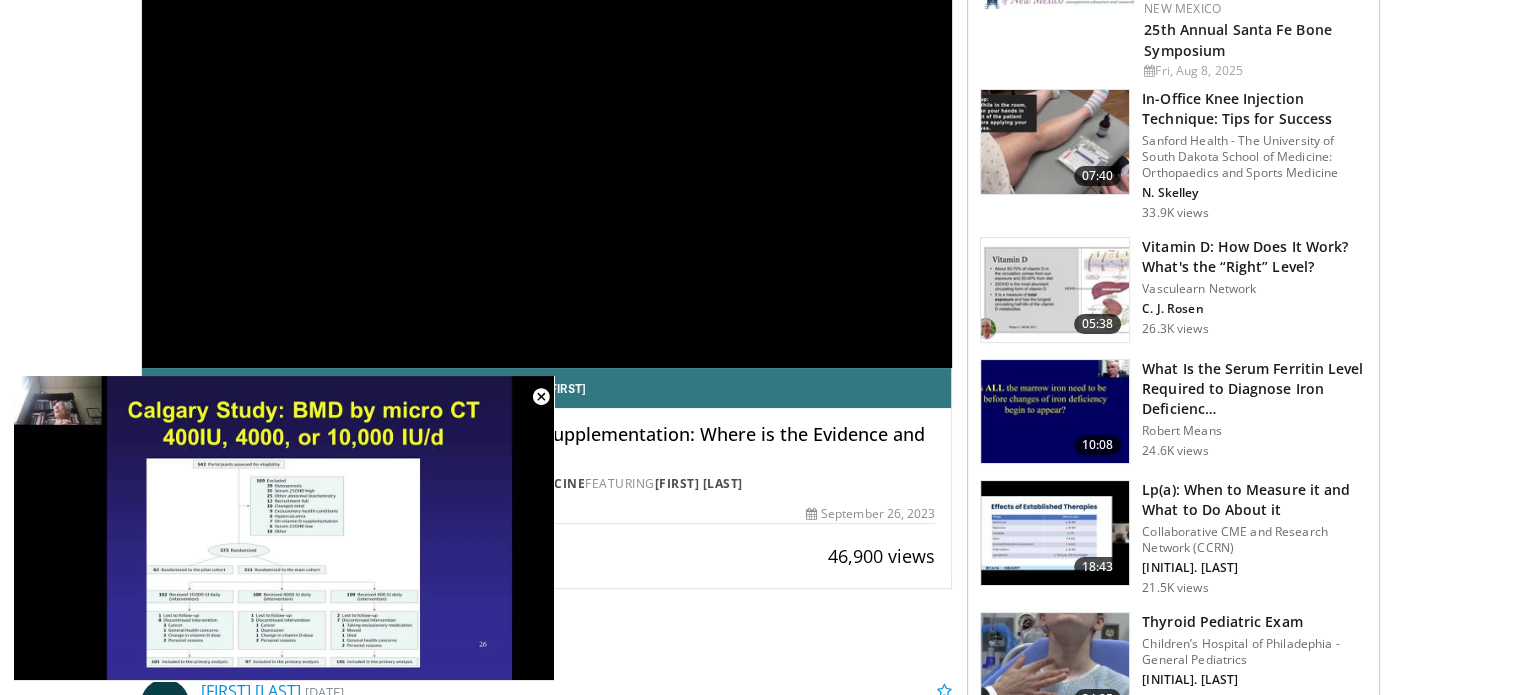 scroll, scrollTop: 300, scrollLeft: 0, axis: vertical 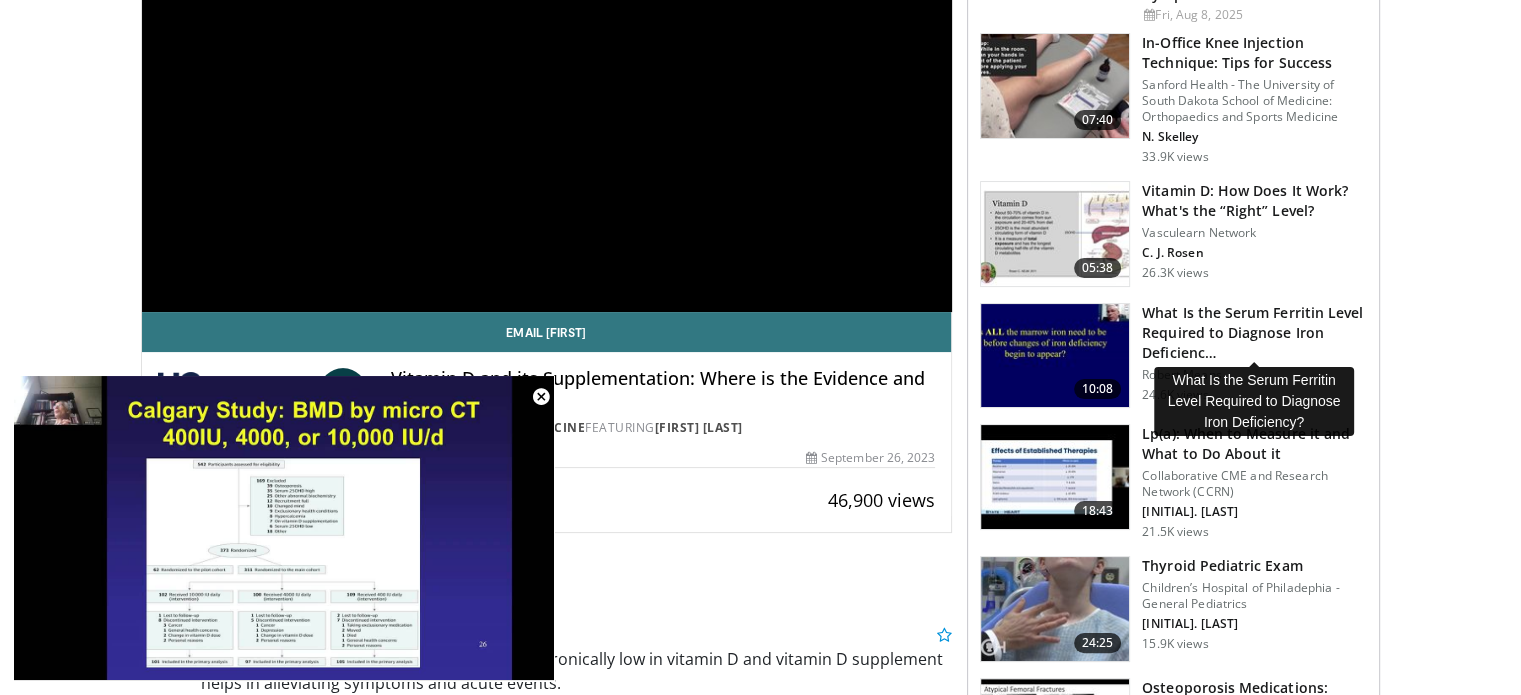 click on "What Is the Serum Ferritin Level Required to Diagnose Iron Deficienc…" at bounding box center [1254, 333] 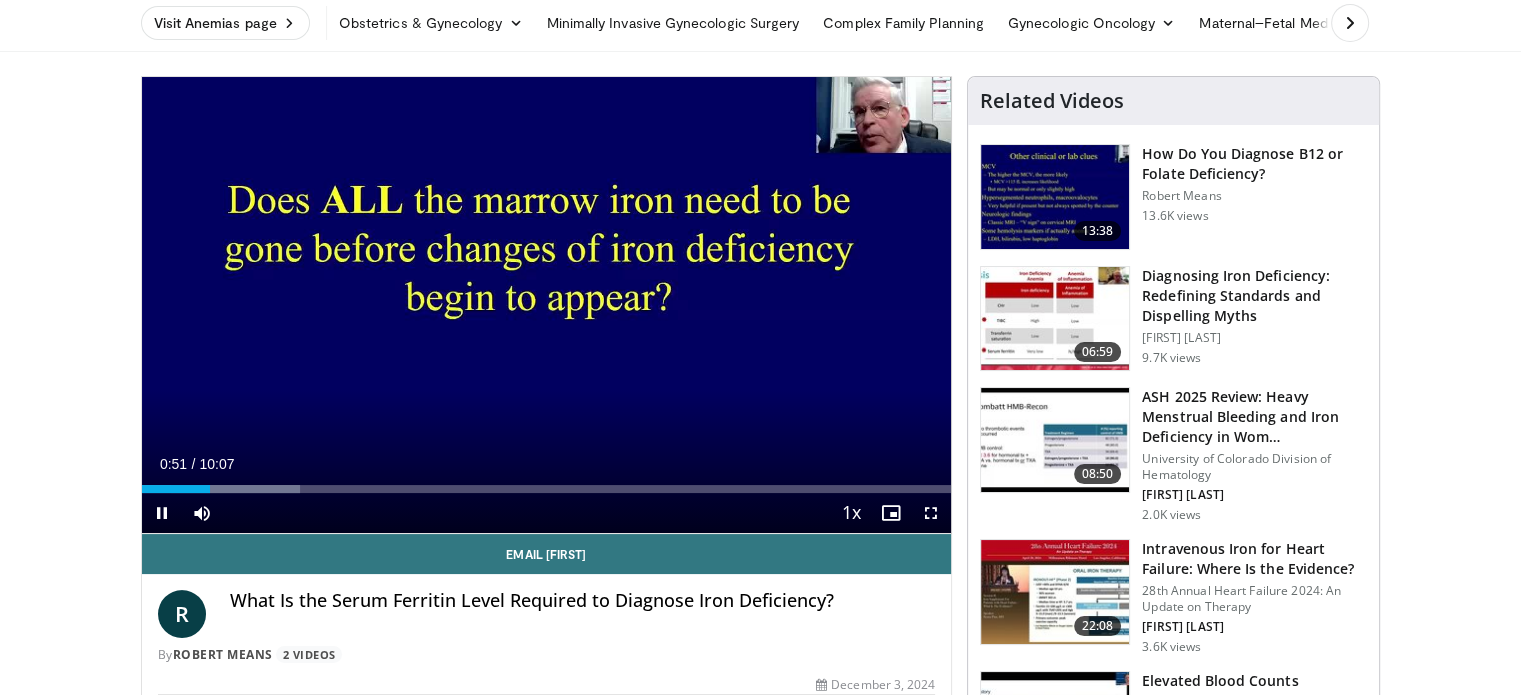 scroll, scrollTop: 100, scrollLeft: 0, axis: vertical 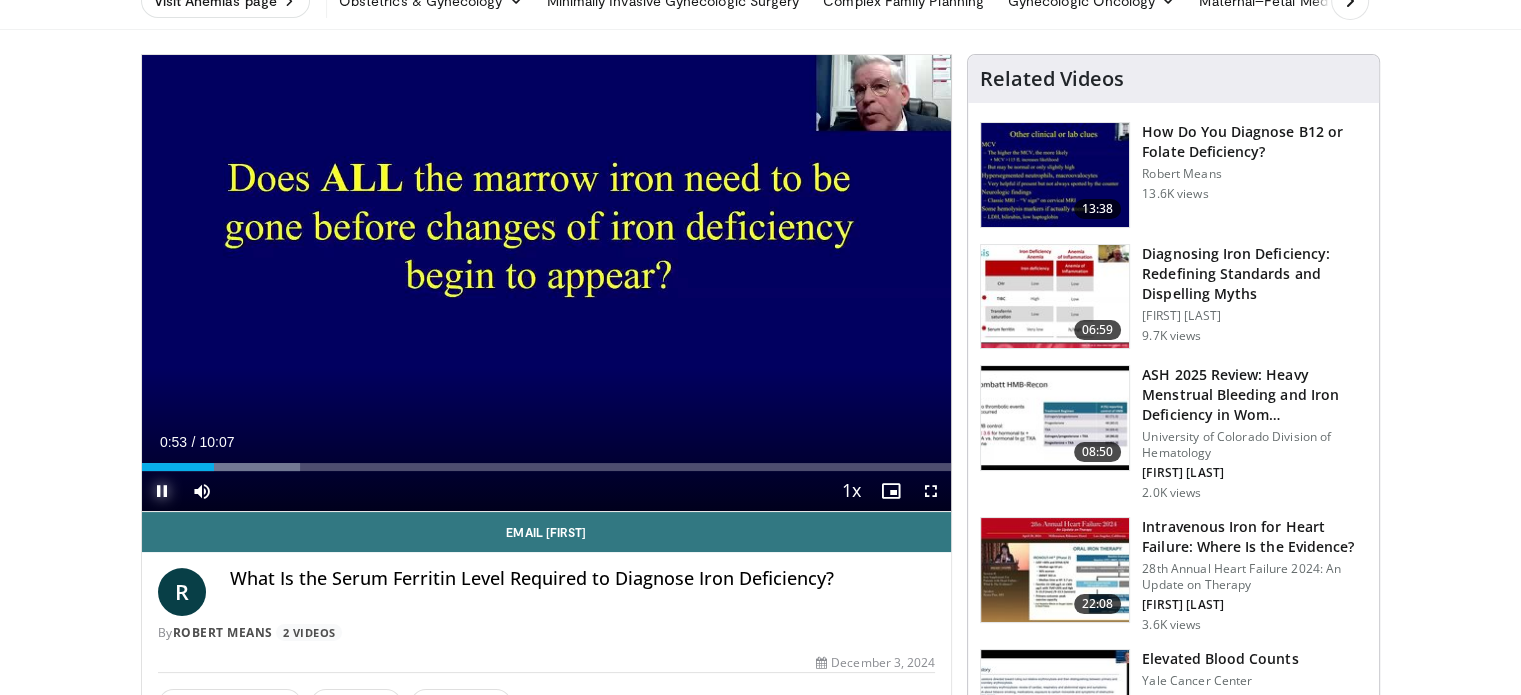 drag, startPoint x: 169, startPoint y: 484, endPoint x: 255, endPoint y: 479, distance: 86.145226 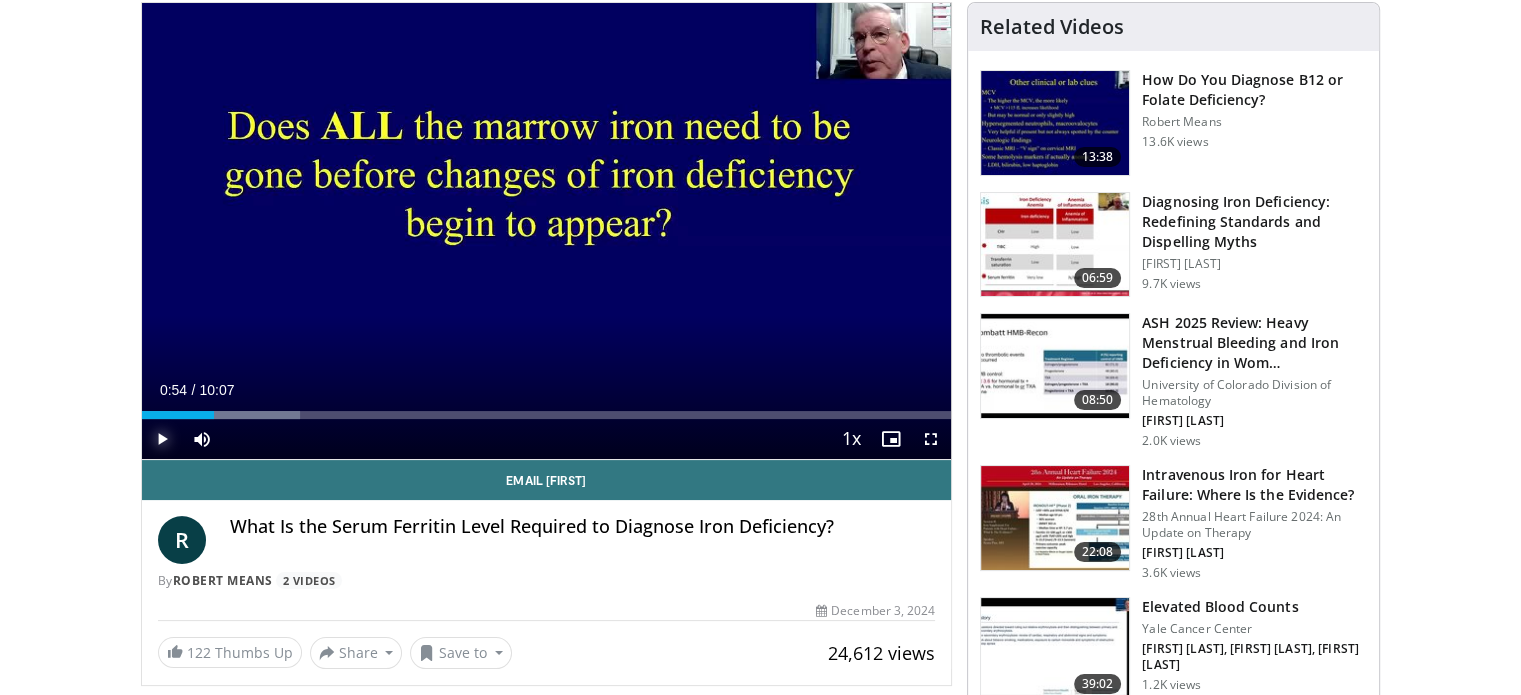 scroll, scrollTop: 200, scrollLeft: 0, axis: vertical 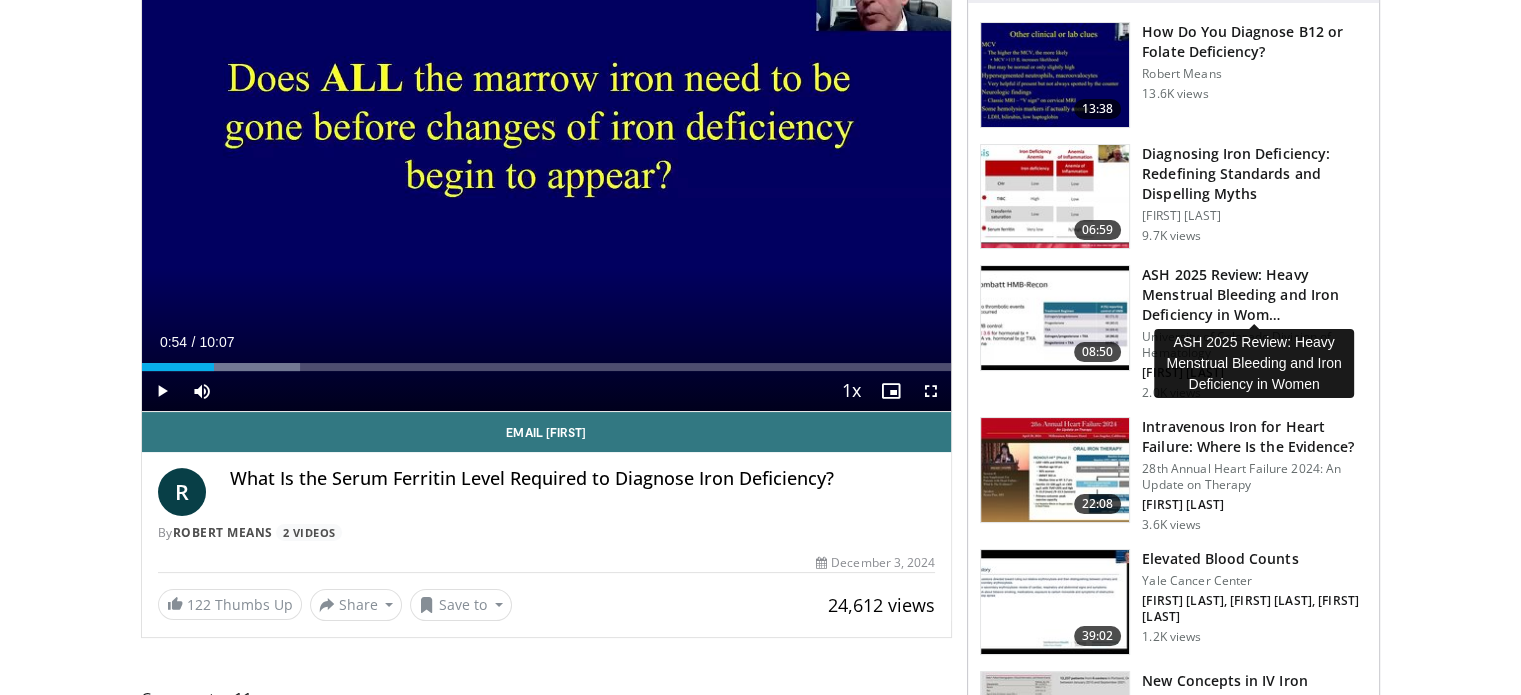 click on "ASH 2025 Review: Heavy Menstrual Bleeding and Iron Deficiency in Wom…" at bounding box center [1254, 295] 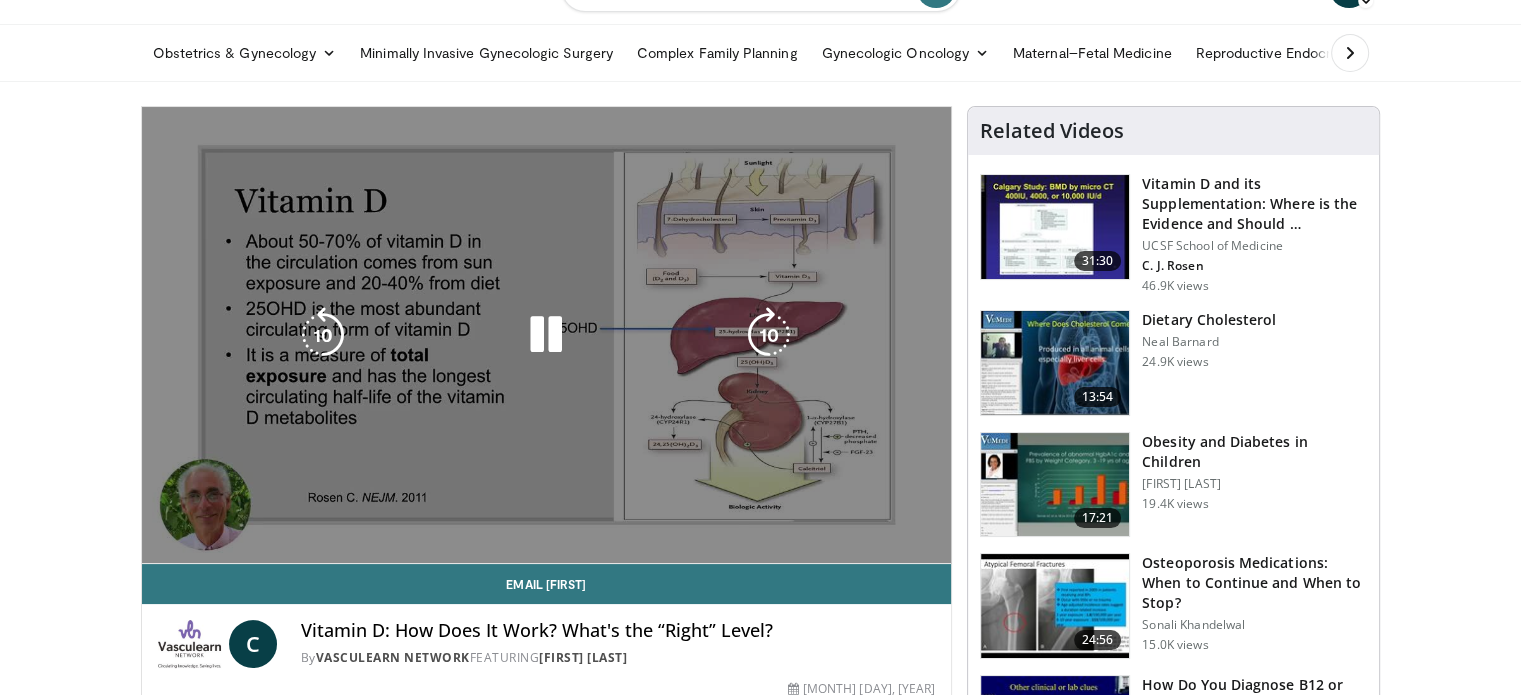 scroll, scrollTop: 0, scrollLeft: 0, axis: both 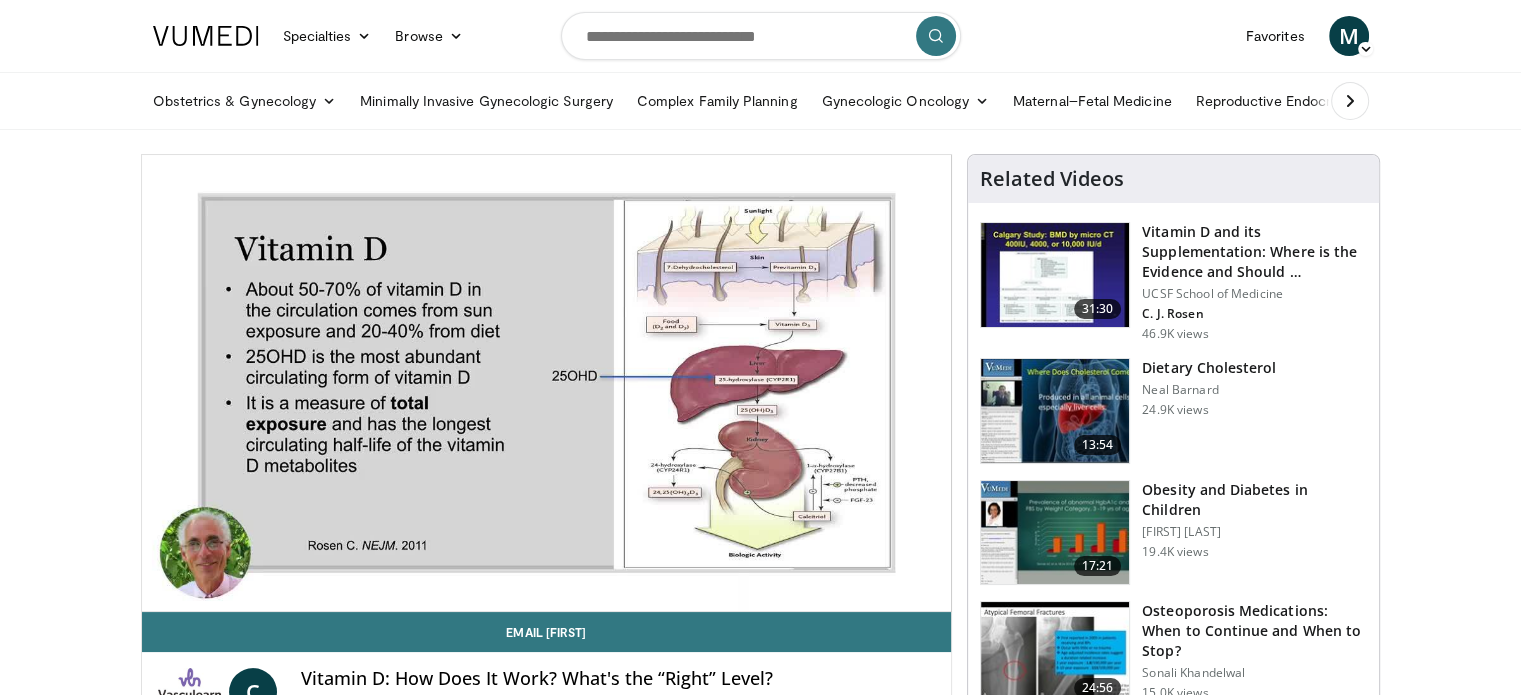 click at bounding box center [761, 36] 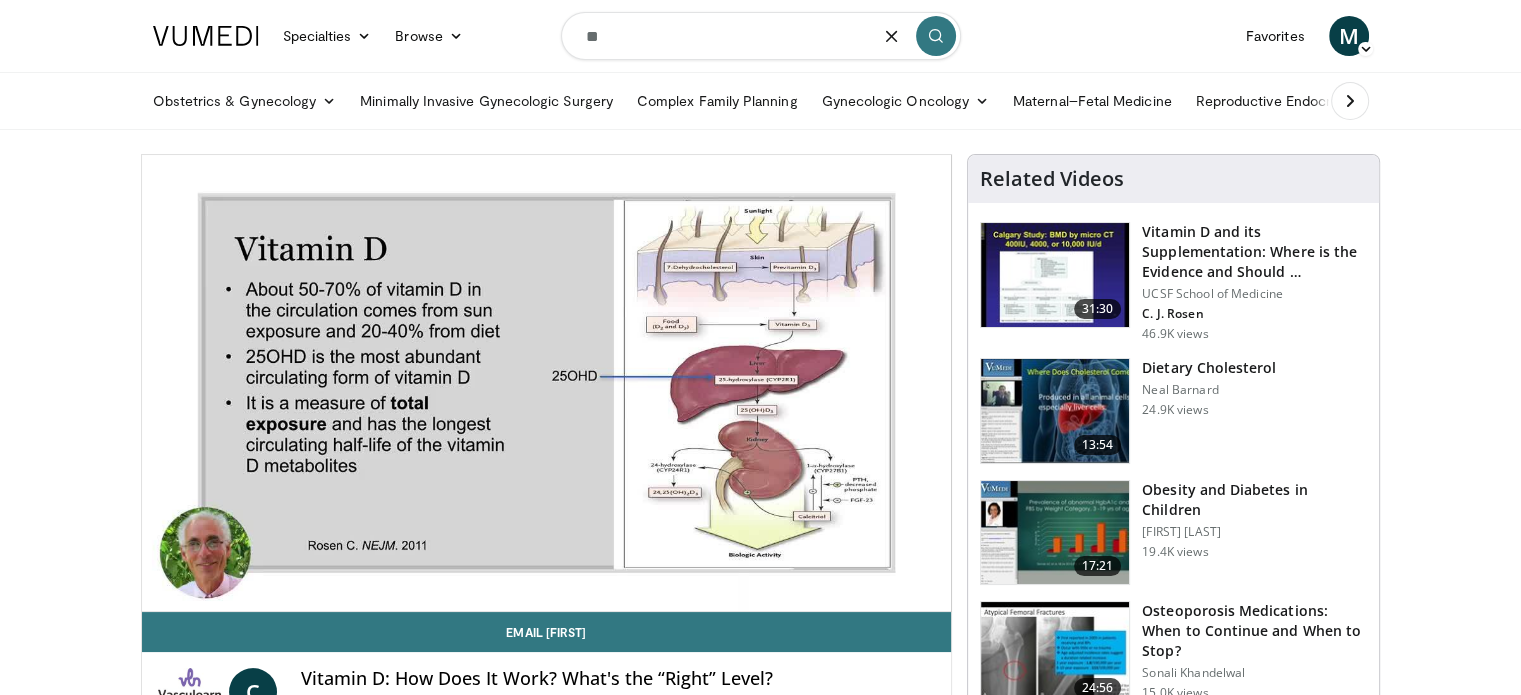 type on "*" 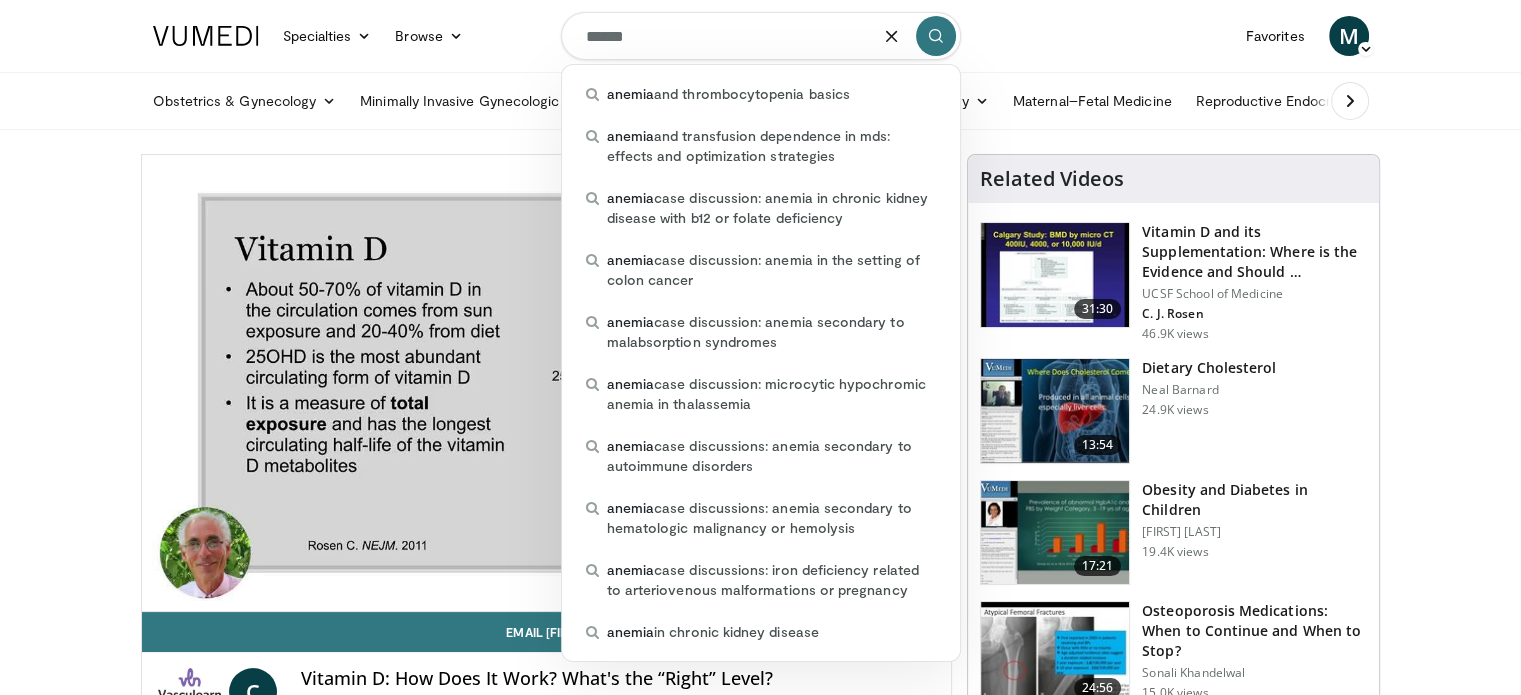 type on "******" 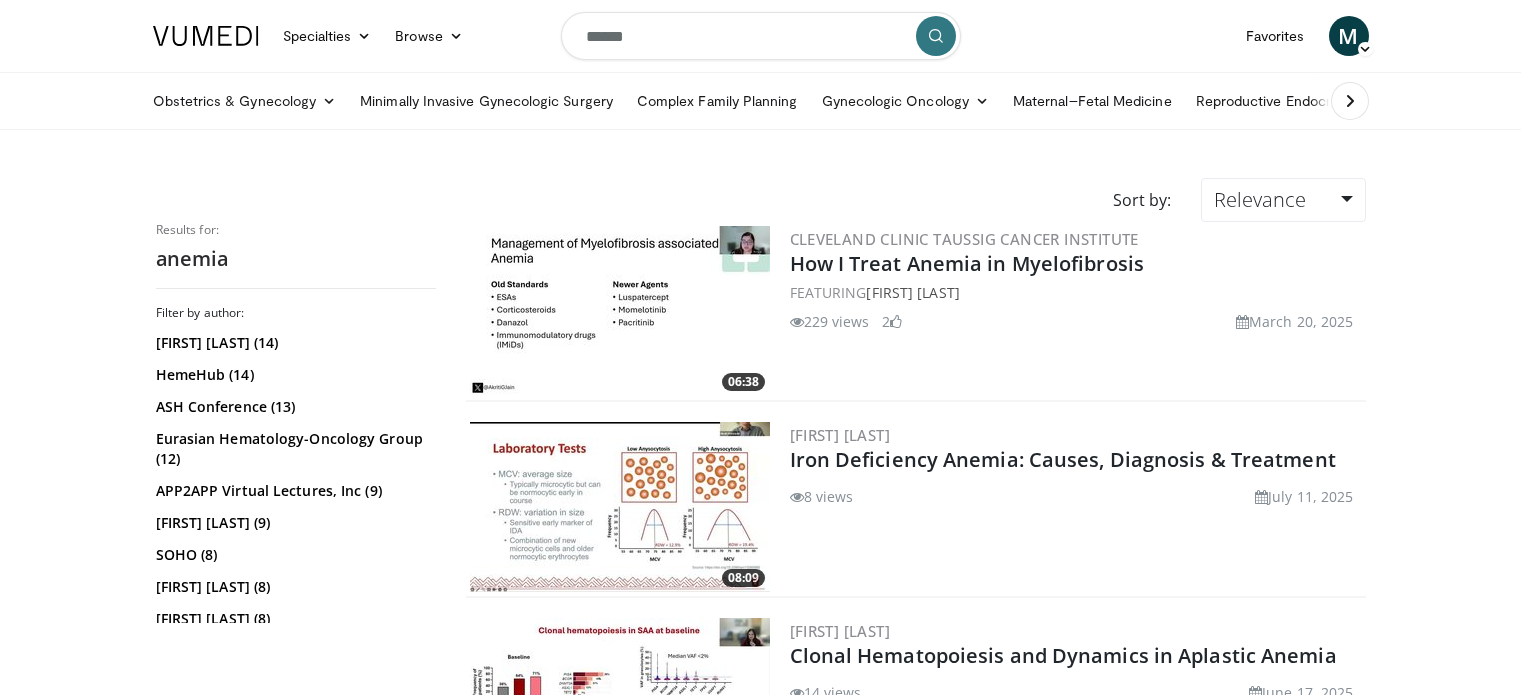 scroll, scrollTop: 0, scrollLeft: 0, axis: both 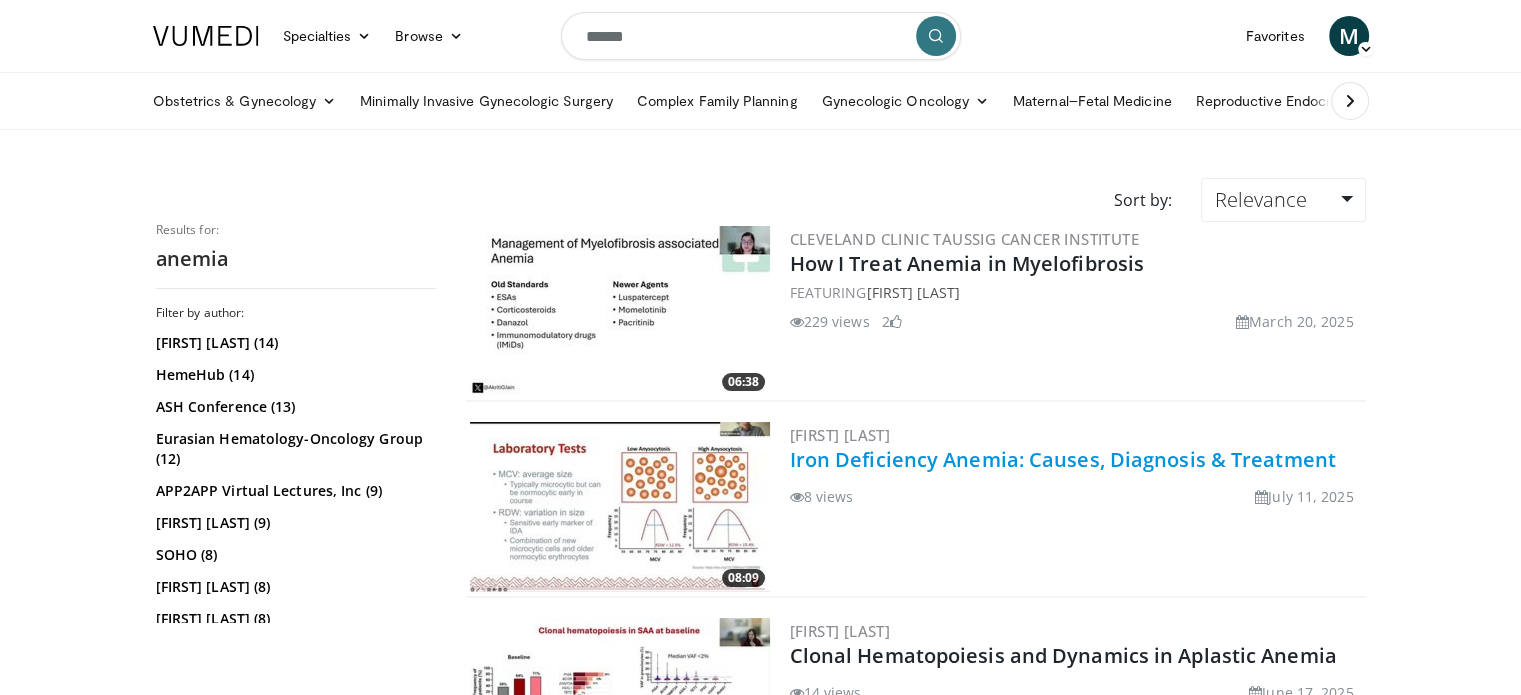 click on "Iron Deficiency Anemia: Causes, Diagnosis & Treatment" at bounding box center [1063, 459] 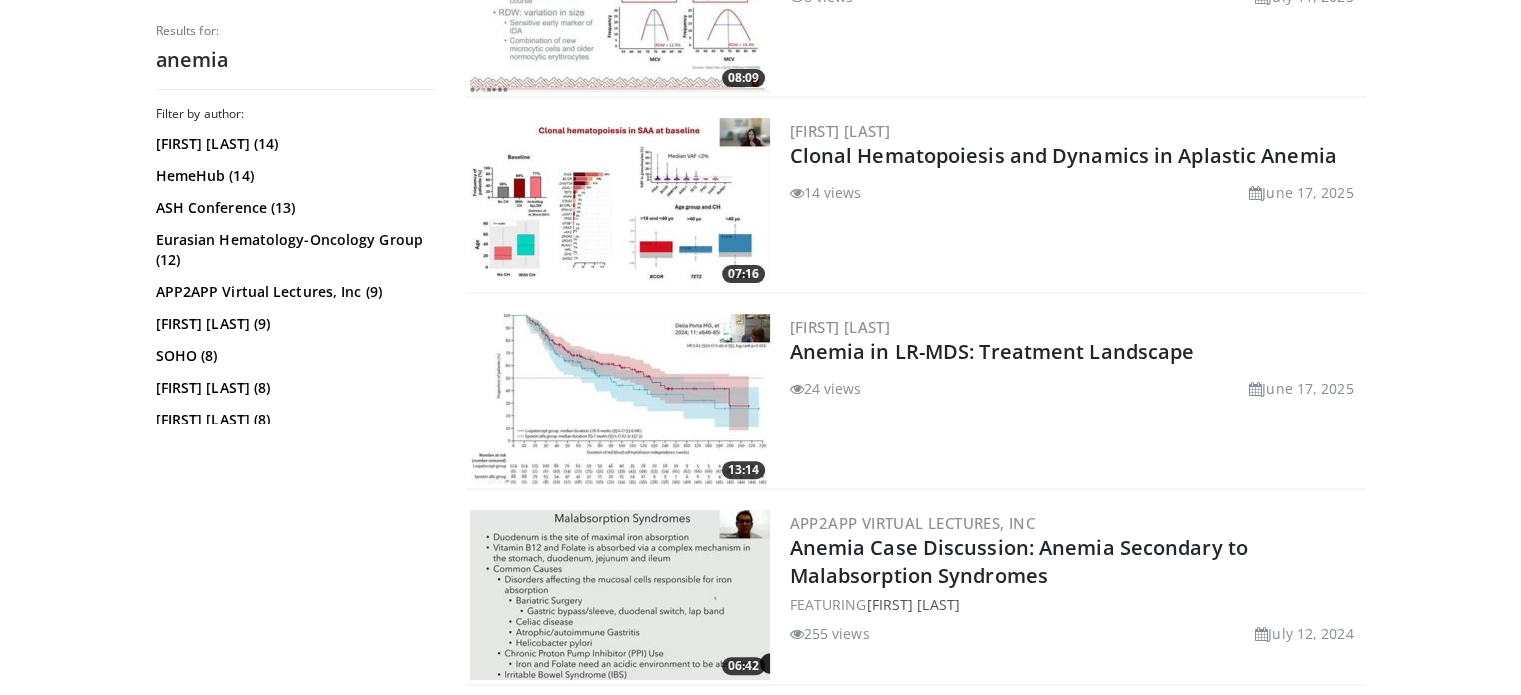 scroll, scrollTop: 0, scrollLeft: 0, axis: both 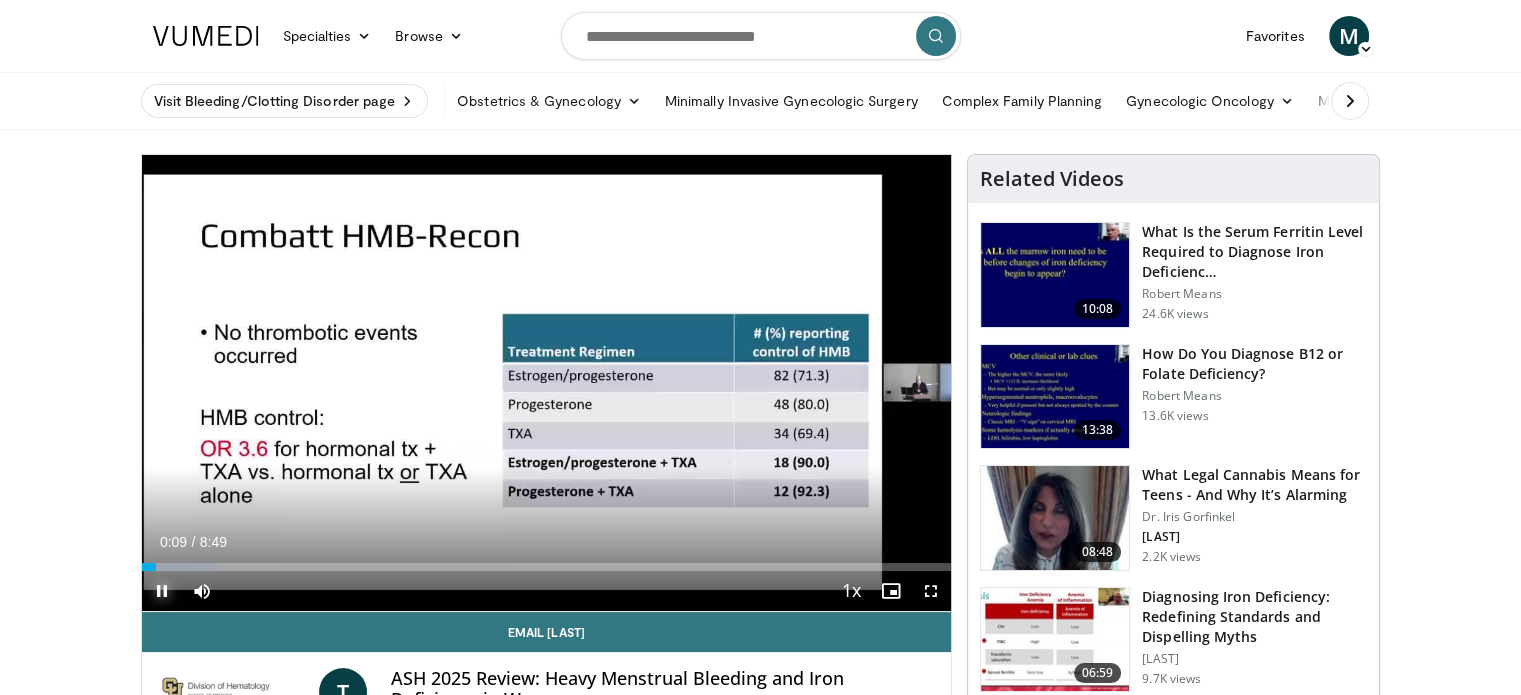 click at bounding box center [162, 591] 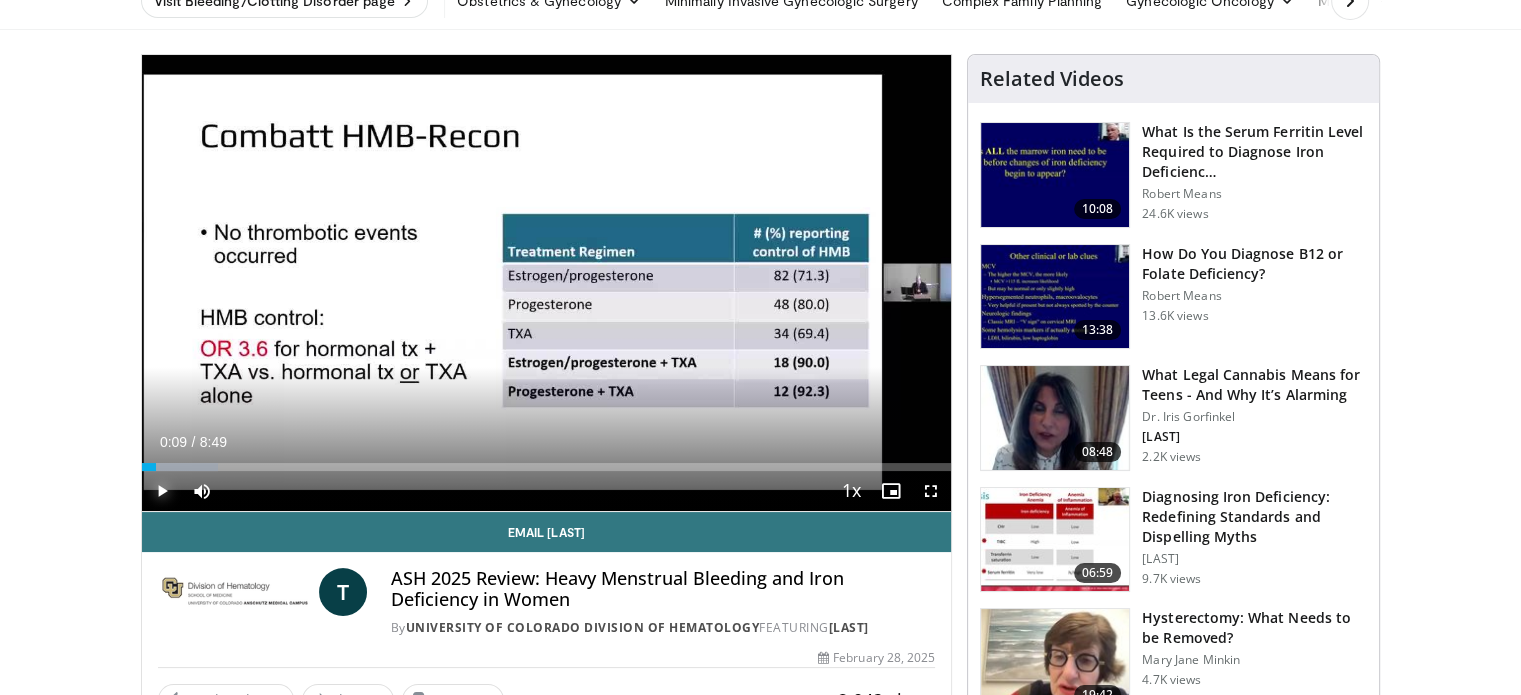 scroll, scrollTop: 200, scrollLeft: 0, axis: vertical 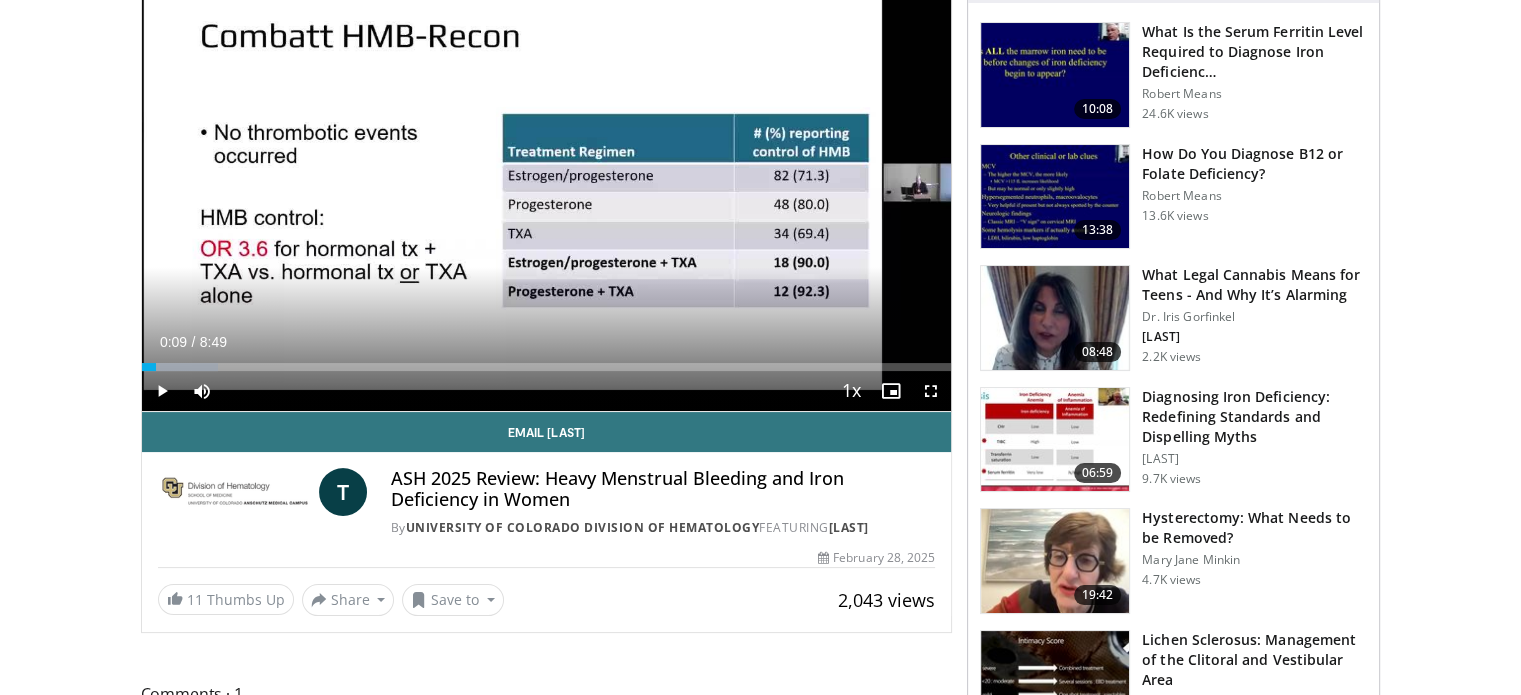 click on "Diagnosing Iron Deficiency: Redefining Standards and Dispelling Myths" at bounding box center [1254, 417] 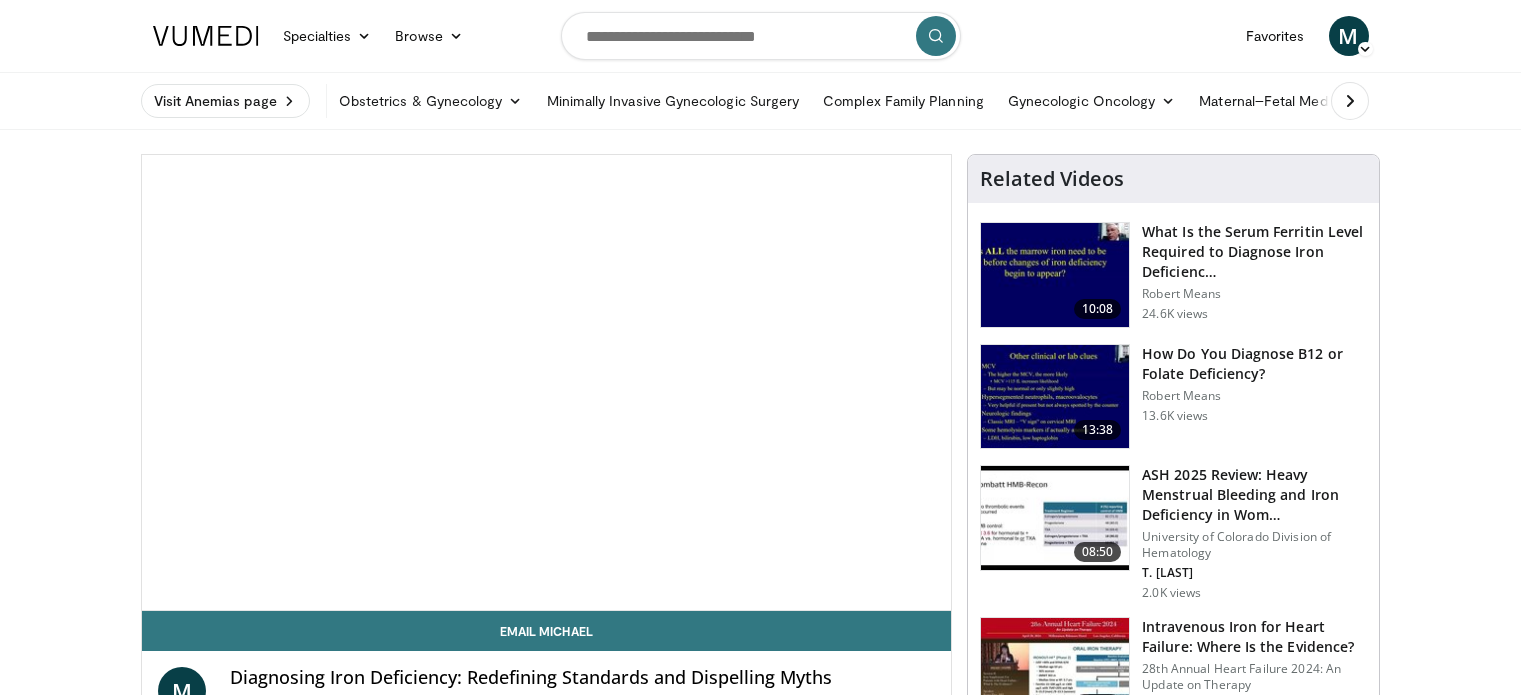 scroll, scrollTop: 0, scrollLeft: 0, axis: both 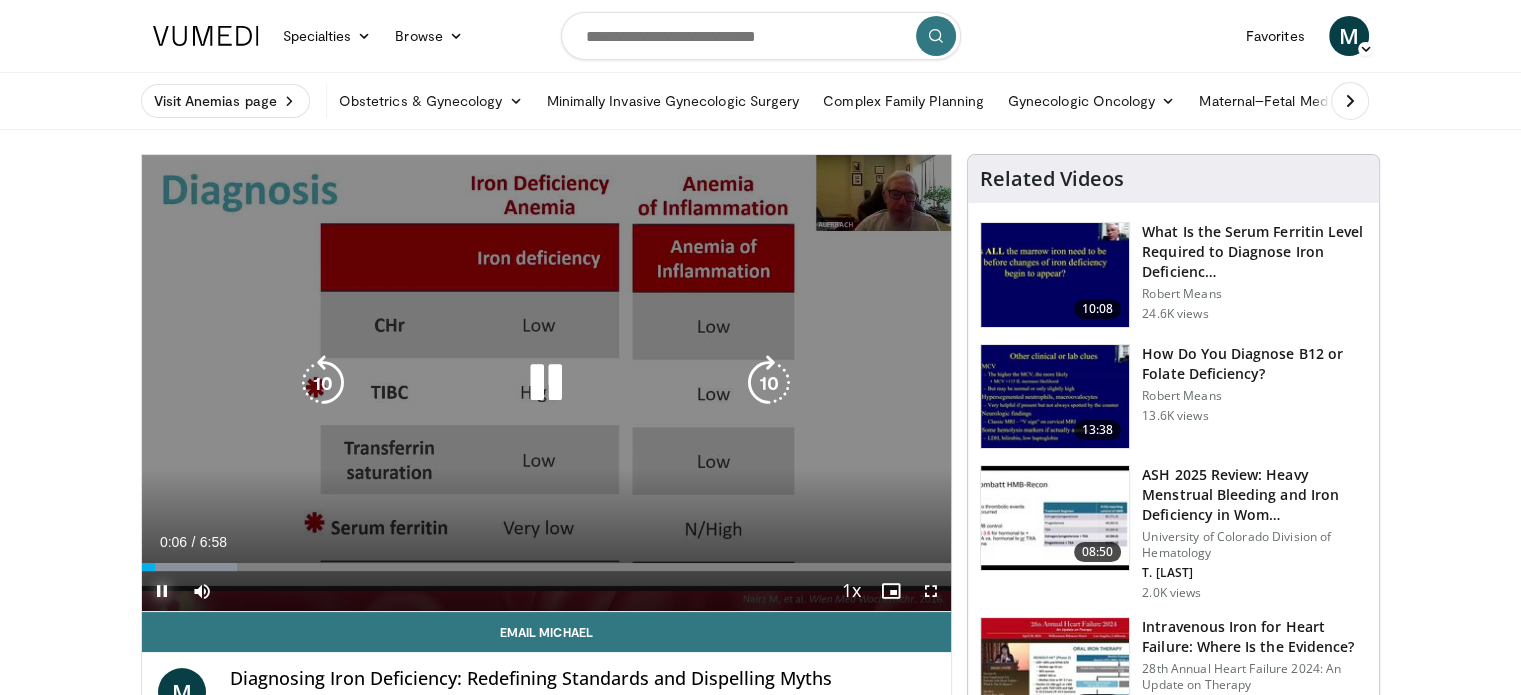 click at bounding box center (162, 591) 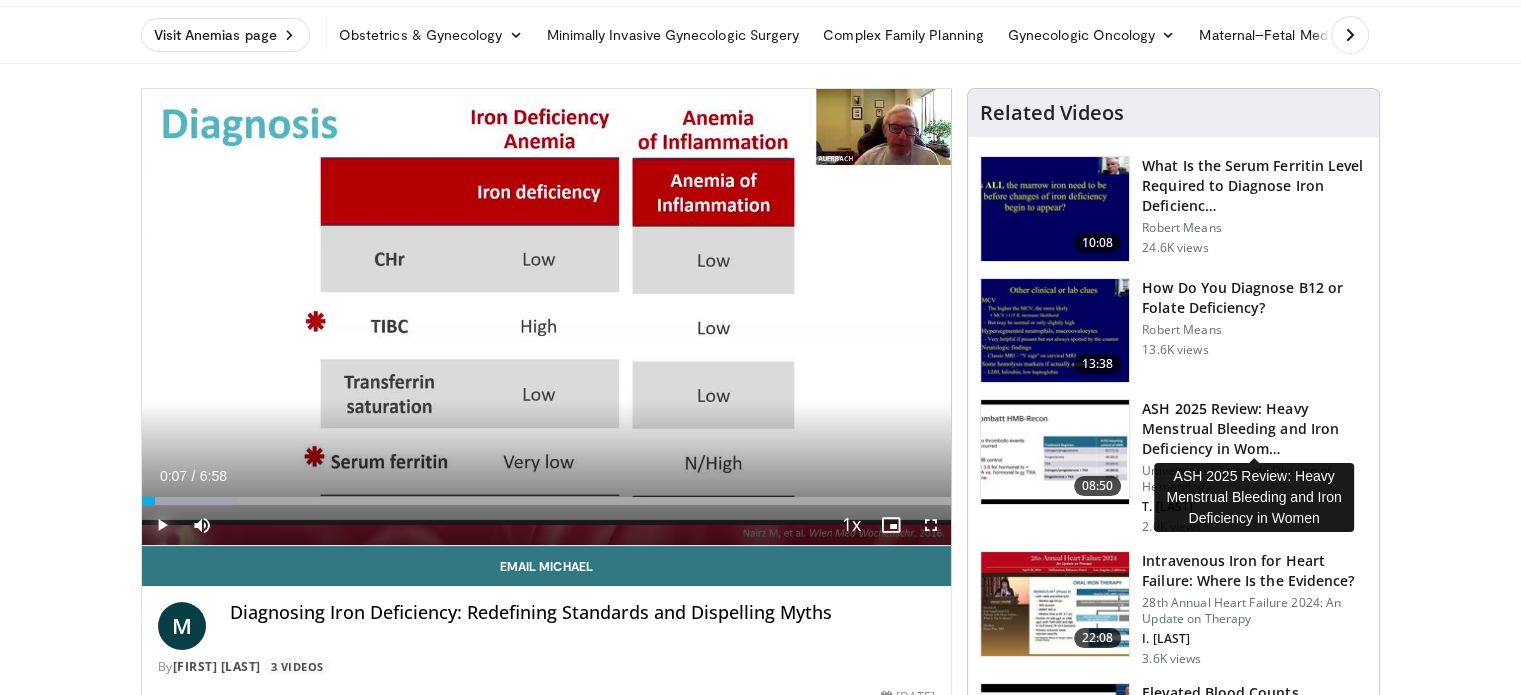 scroll, scrollTop: 200, scrollLeft: 0, axis: vertical 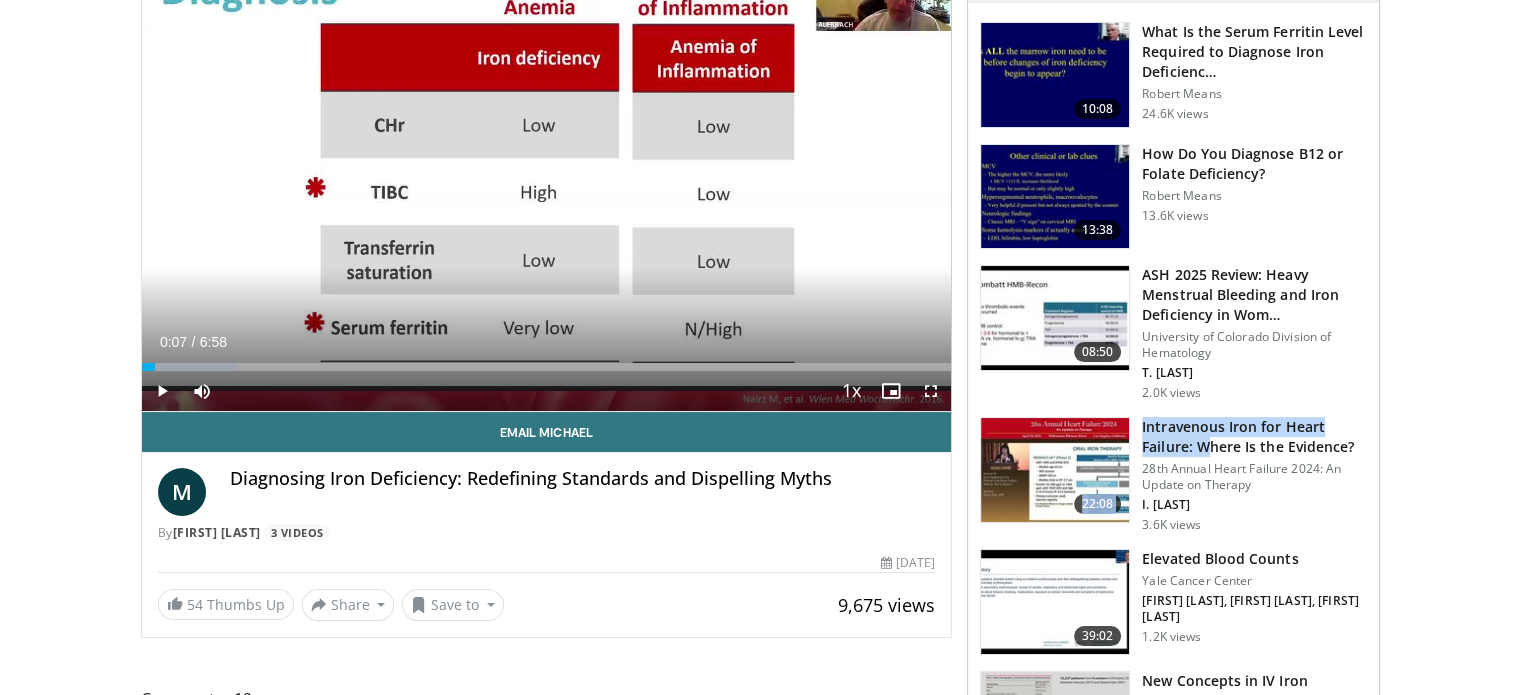 drag, startPoint x: 1399, startPoint y: 423, endPoint x: 1132, endPoint y: 434, distance: 267.2265 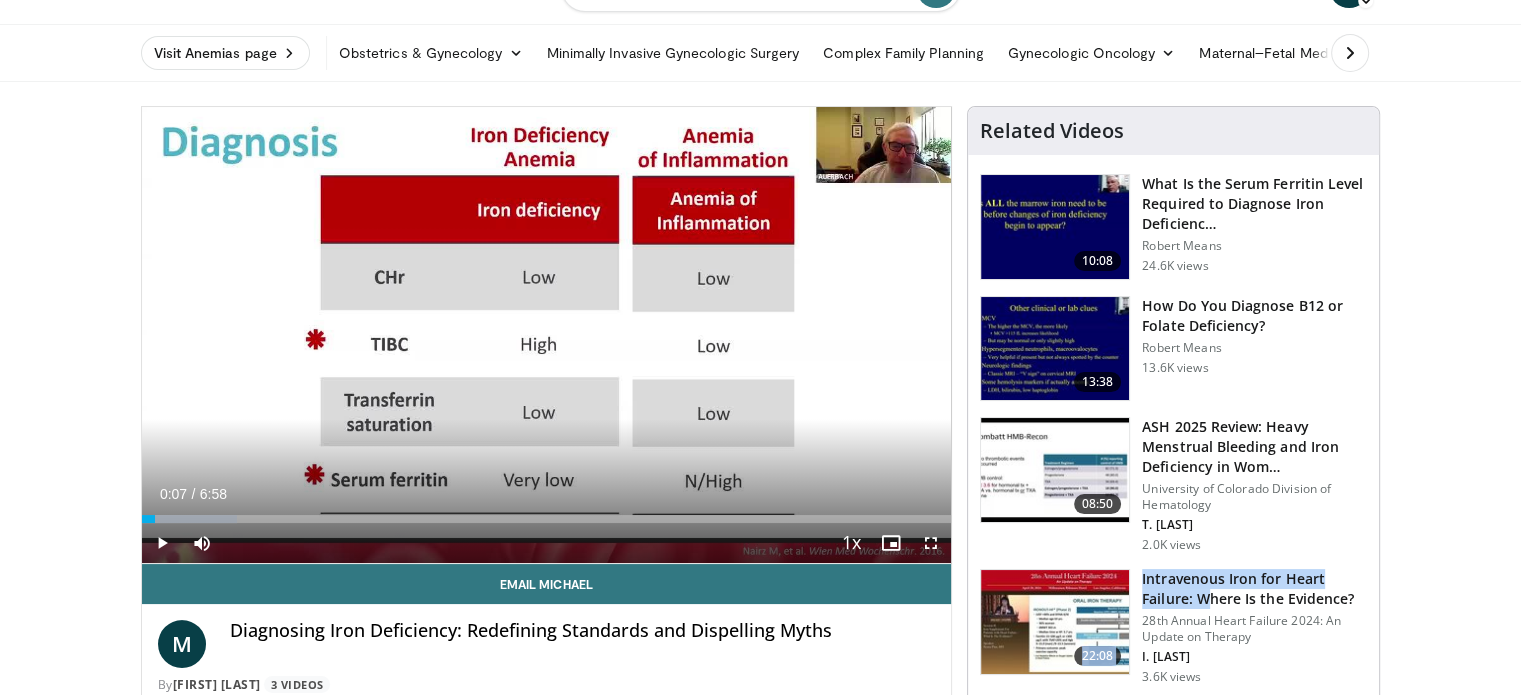 scroll, scrollTop: 0, scrollLeft: 0, axis: both 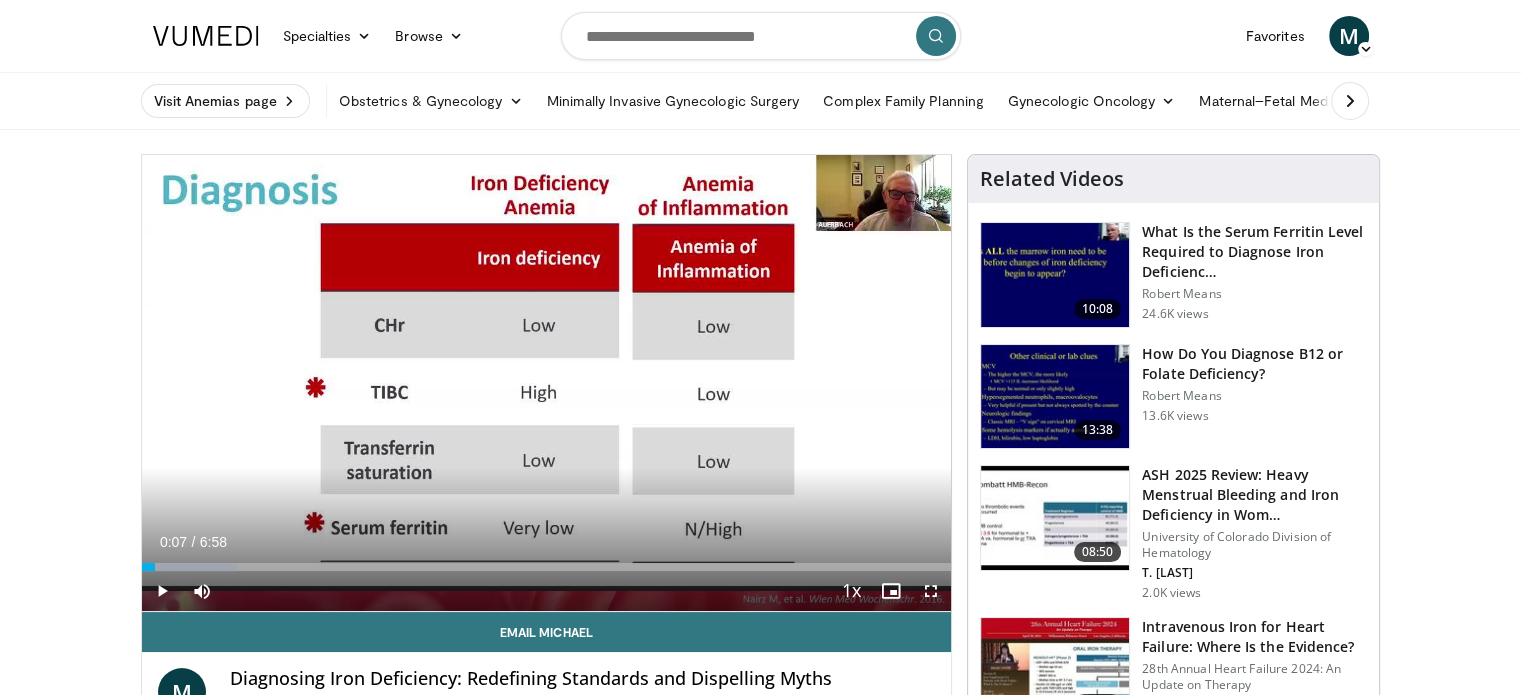click at bounding box center [761, 36] 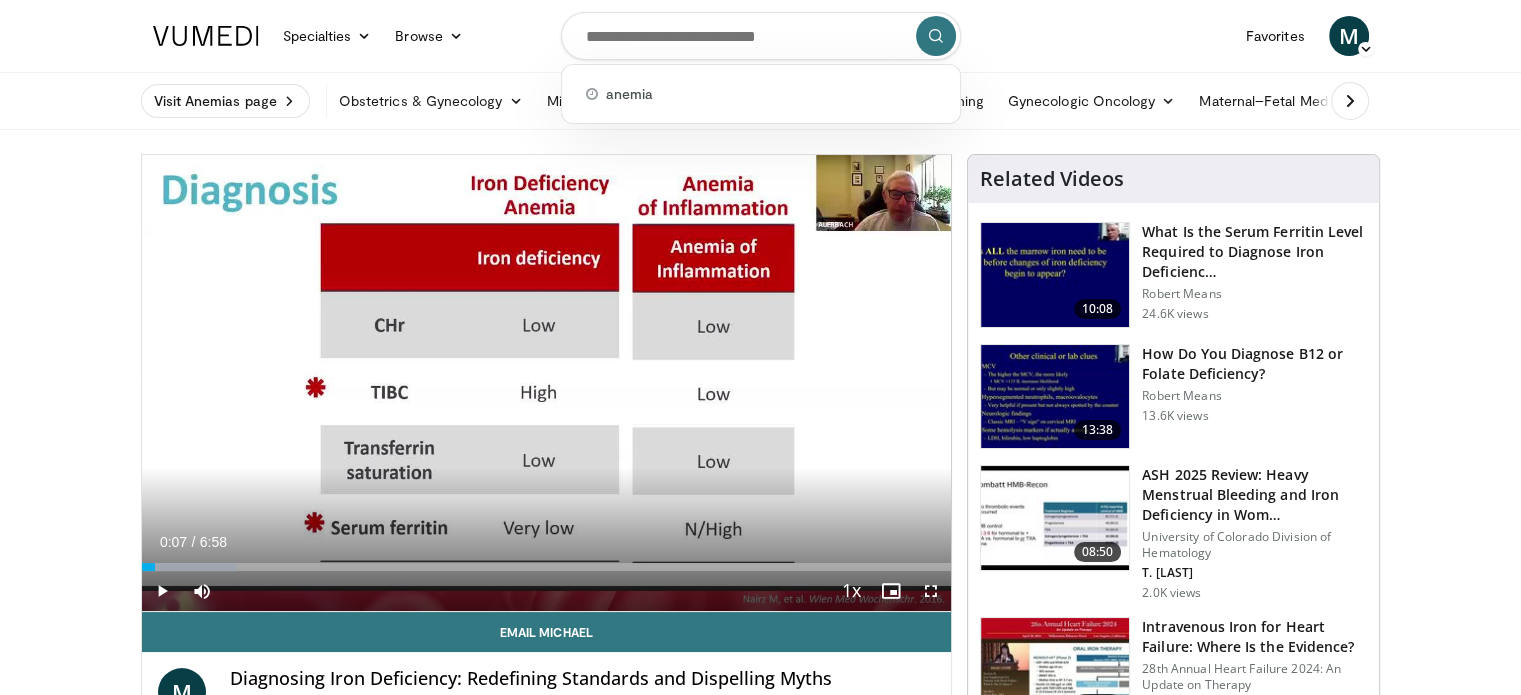 paste on "**********" 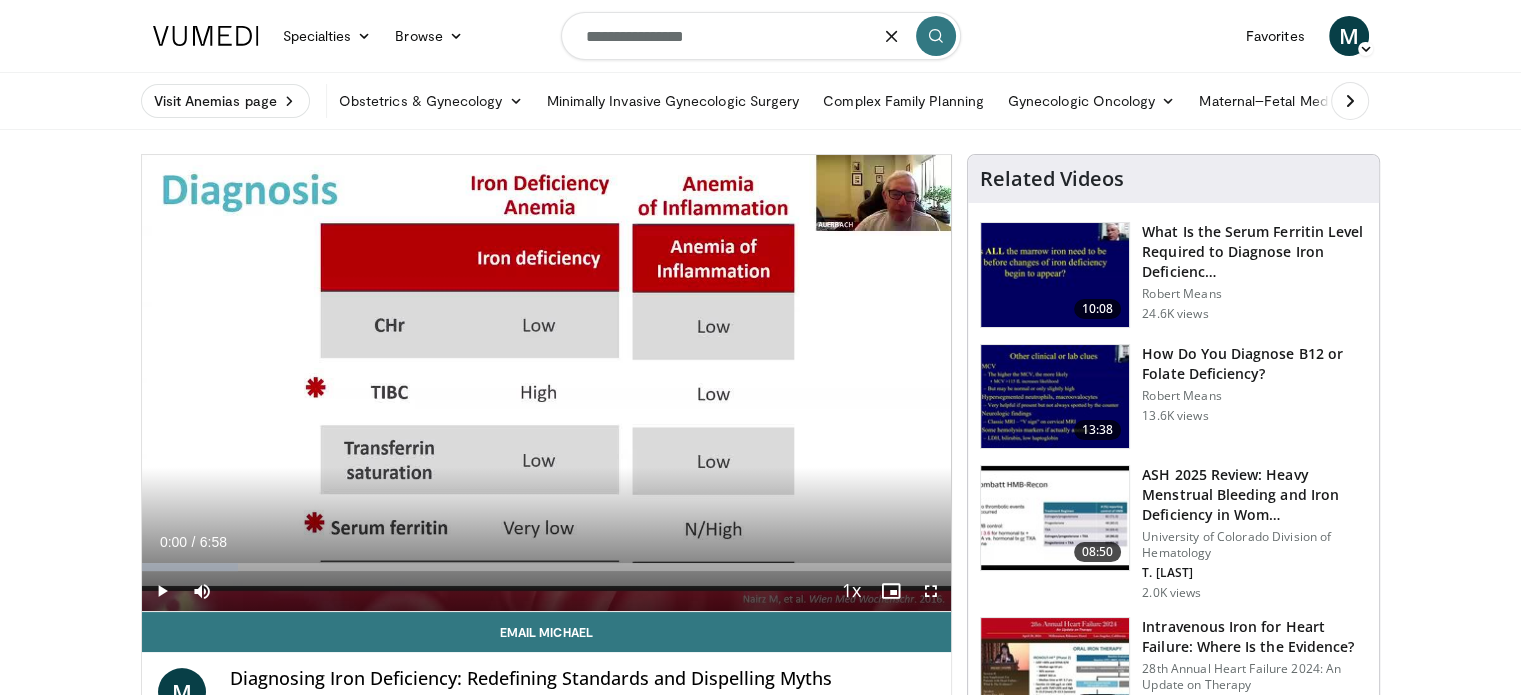 type on "**********" 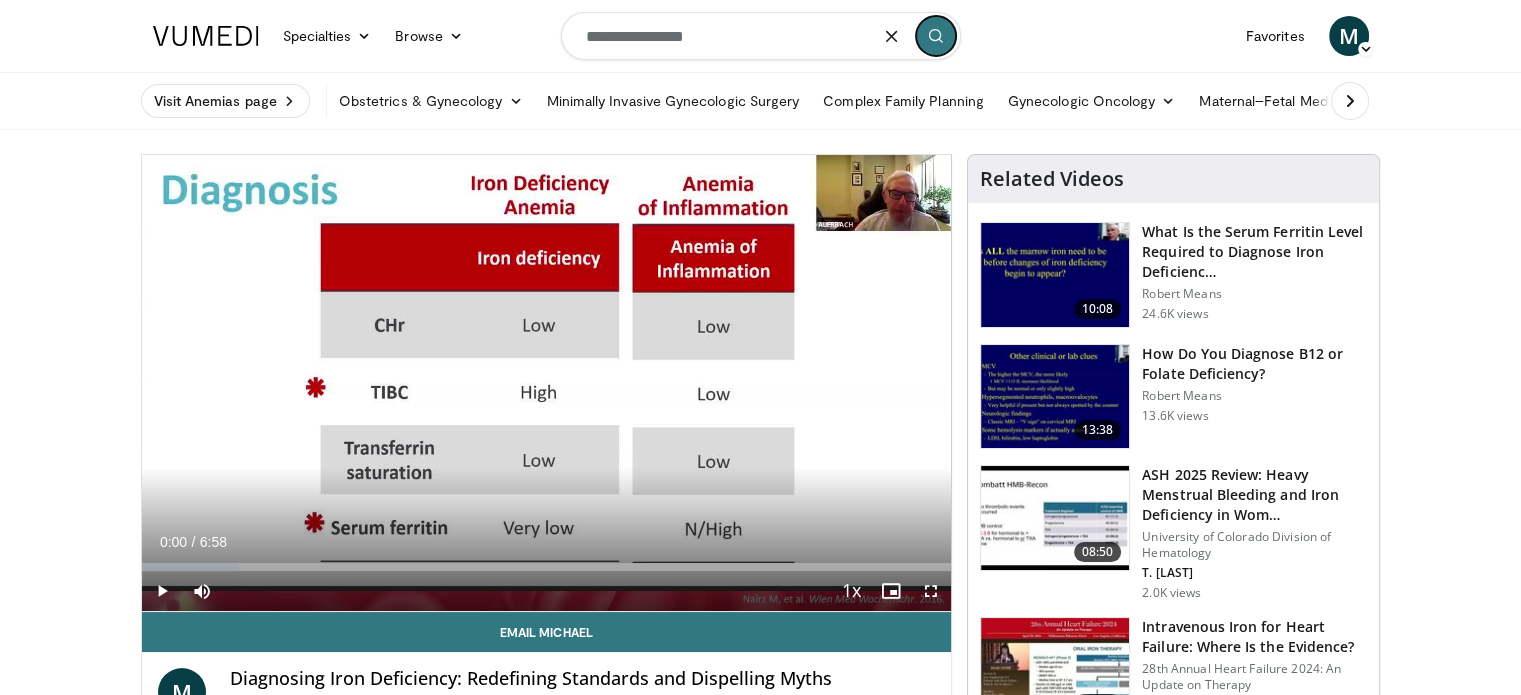 click at bounding box center [936, 36] 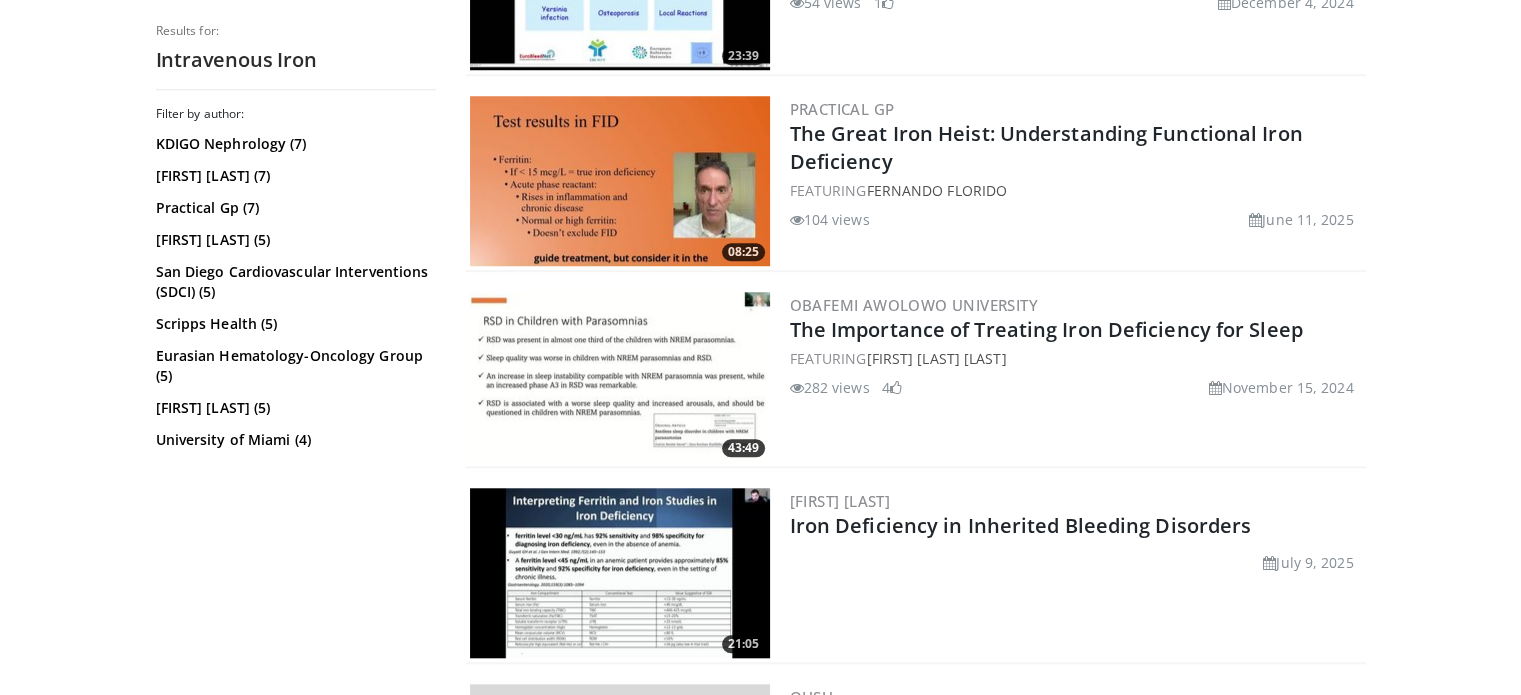 scroll, scrollTop: 1700, scrollLeft: 0, axis: vertical 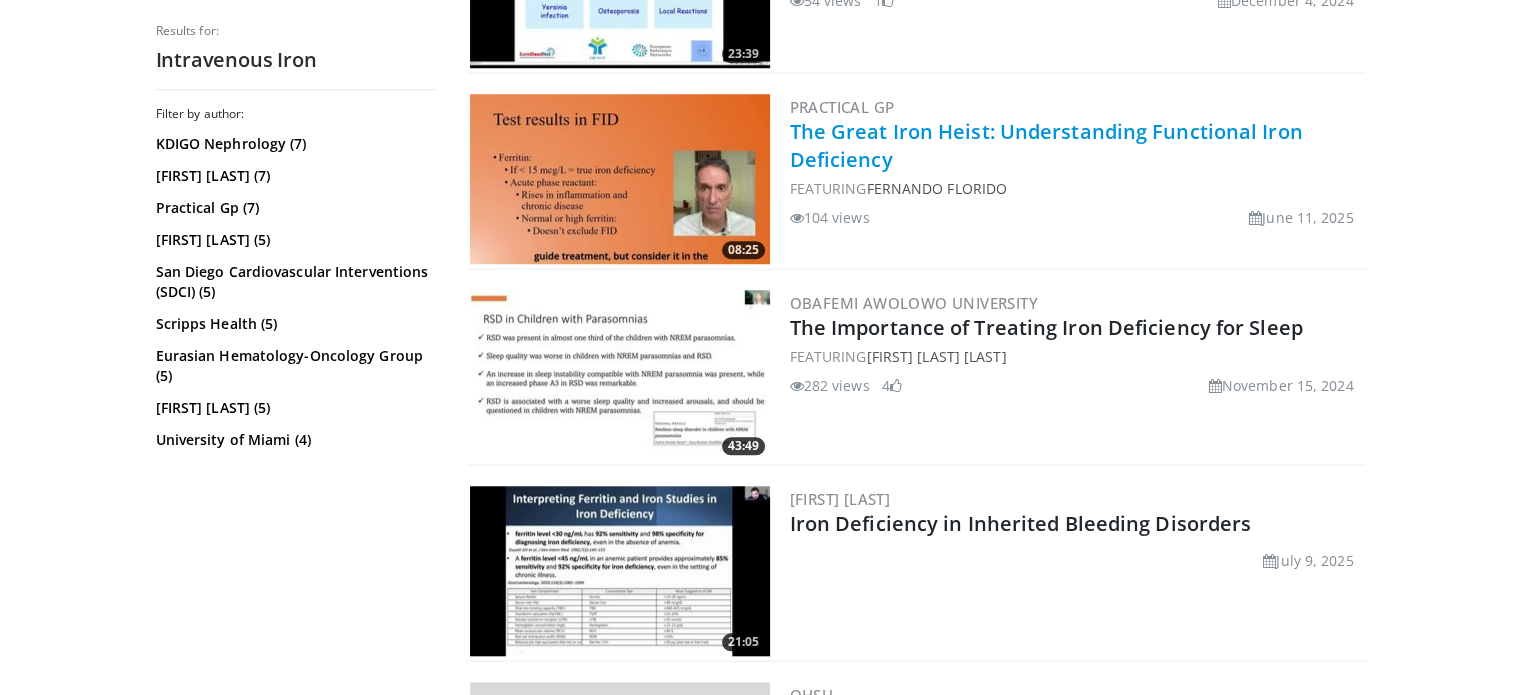 drag, startPoint x: 953, startPoint y: 163, endPoint x: 794, endPoint y: 126, distance: 163.24828 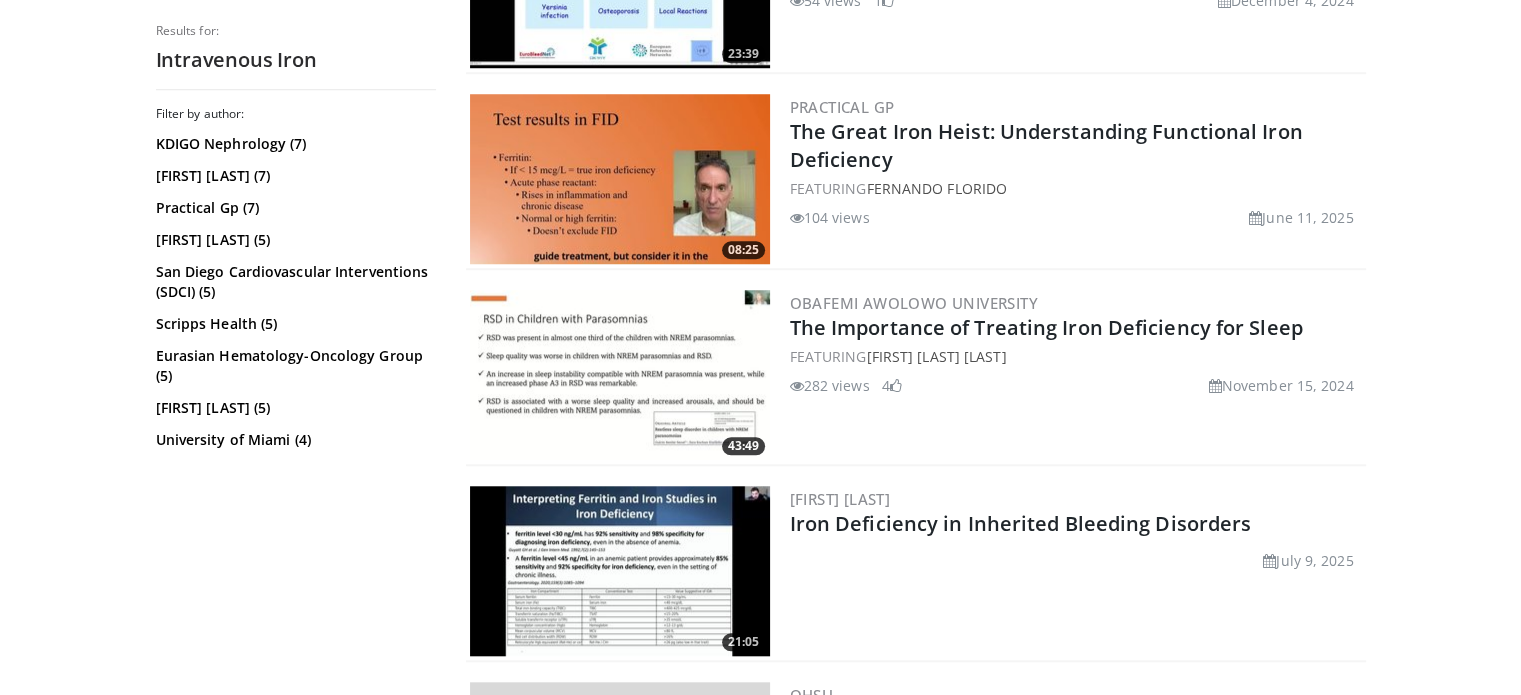 click 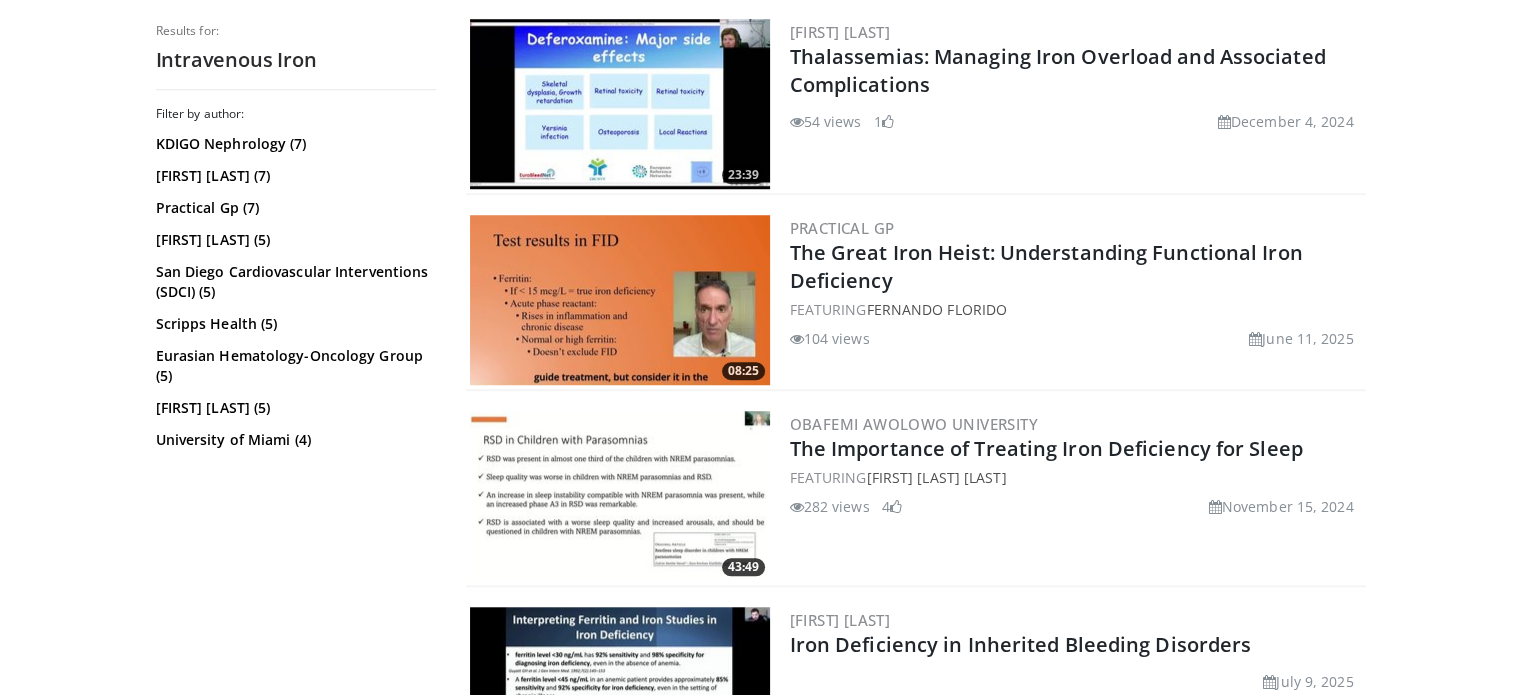 scroll, scrollTop: 1500, scrollLeft: 0, axis: vertical 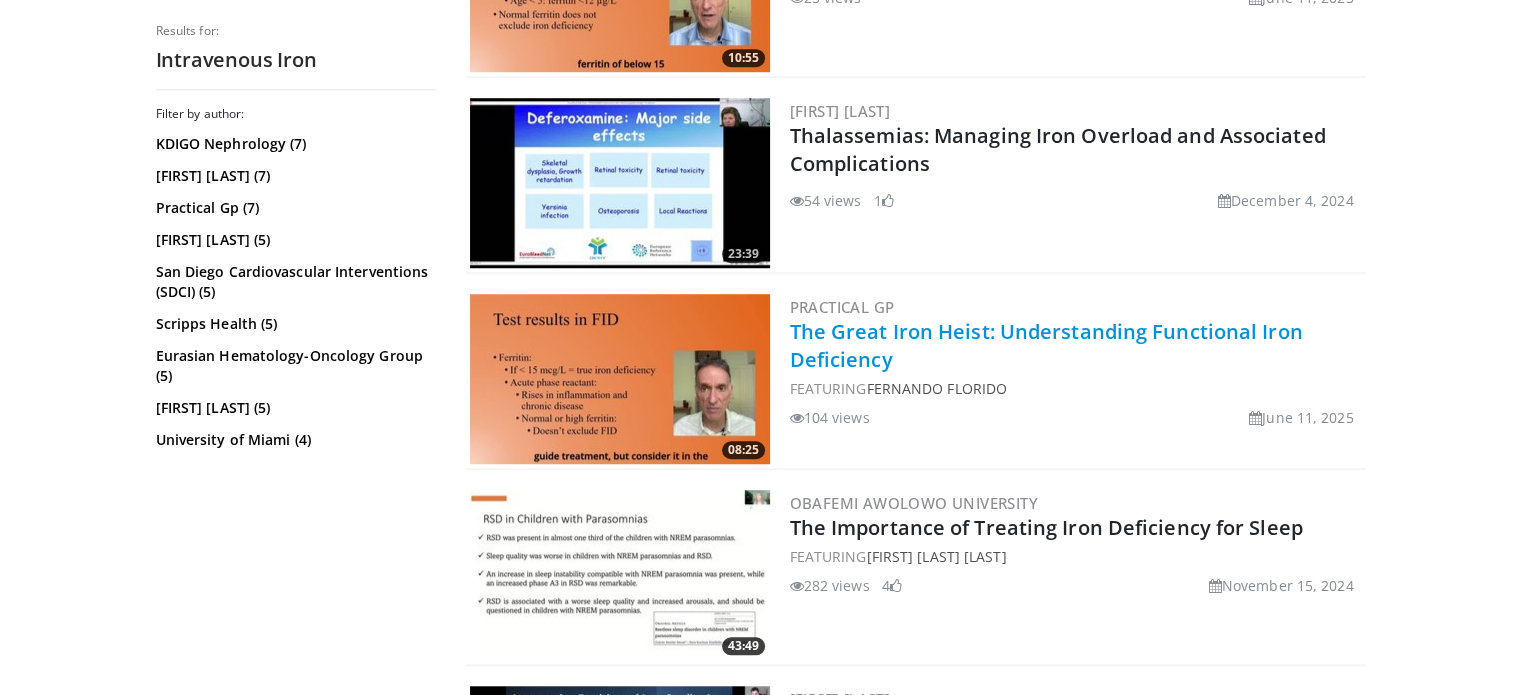click on "The Great Iron Heist: Understanding Functional Iron Deficiency" 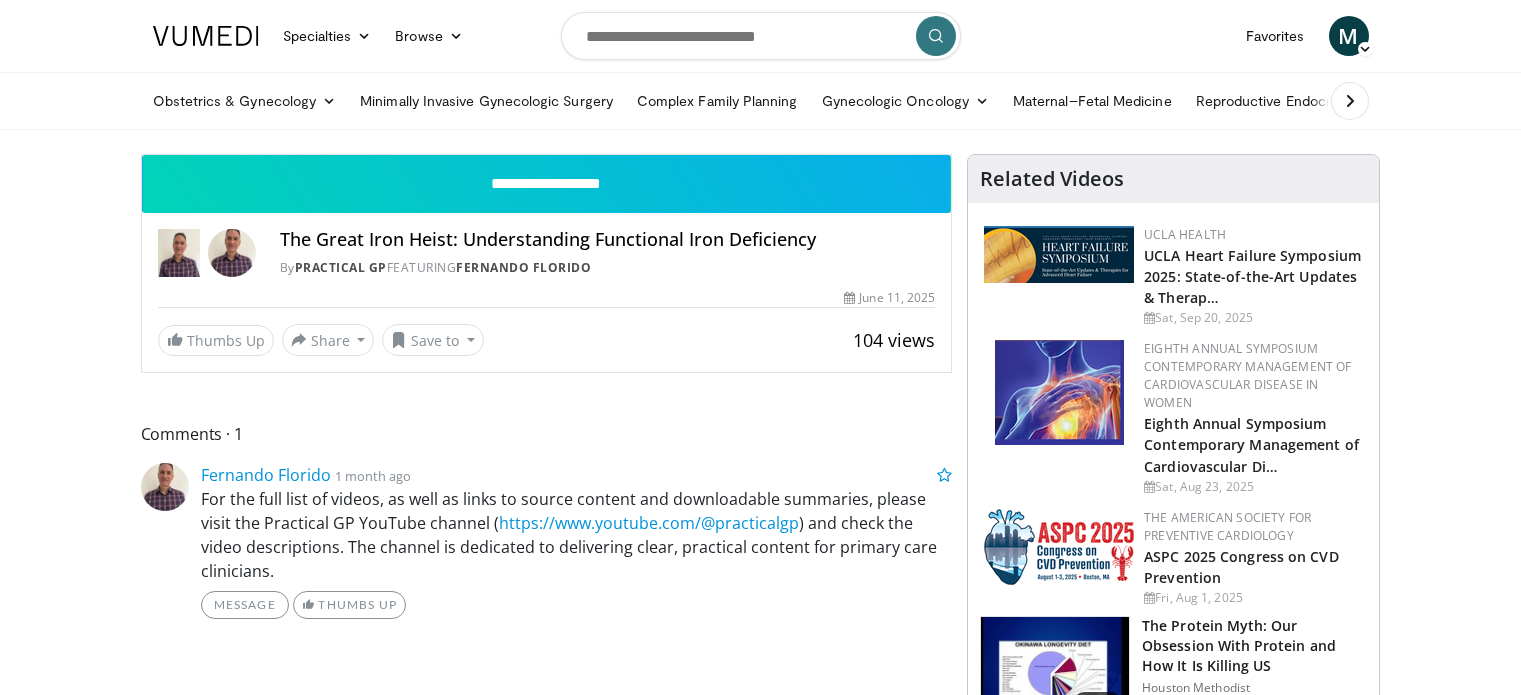 scroll, scrollTop: 0, scrollLeft: 0, axis: both 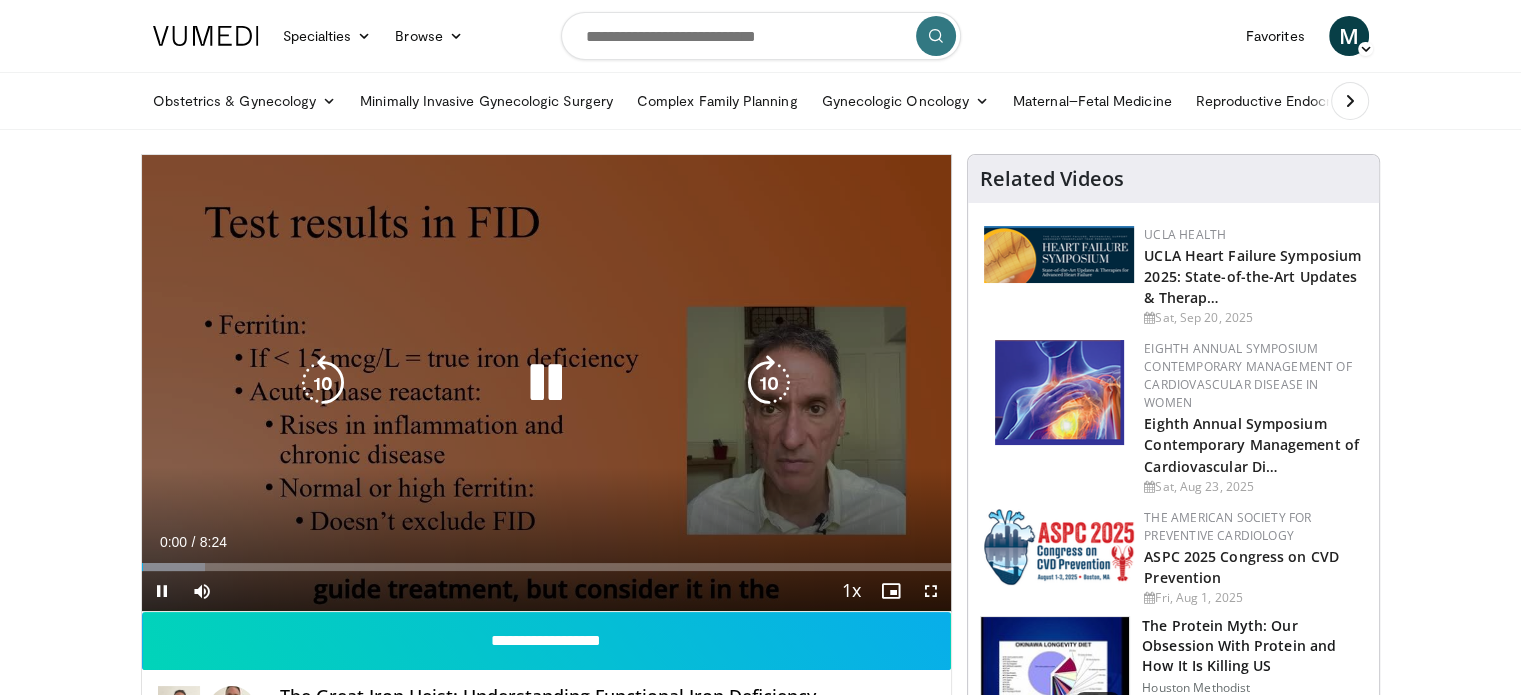 click at bounding box center [546, 383] 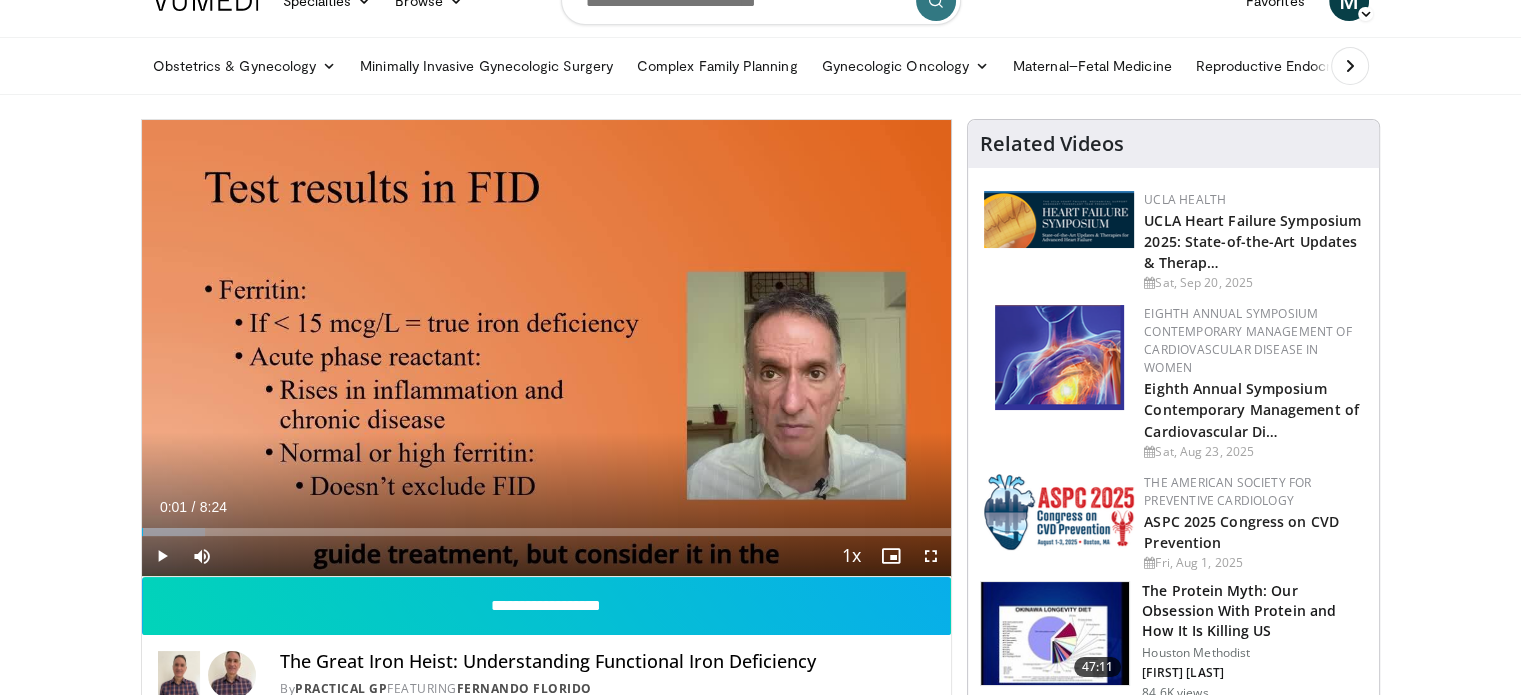 scroll, scrollTop: 0, scrollLeft: 0, axis: both 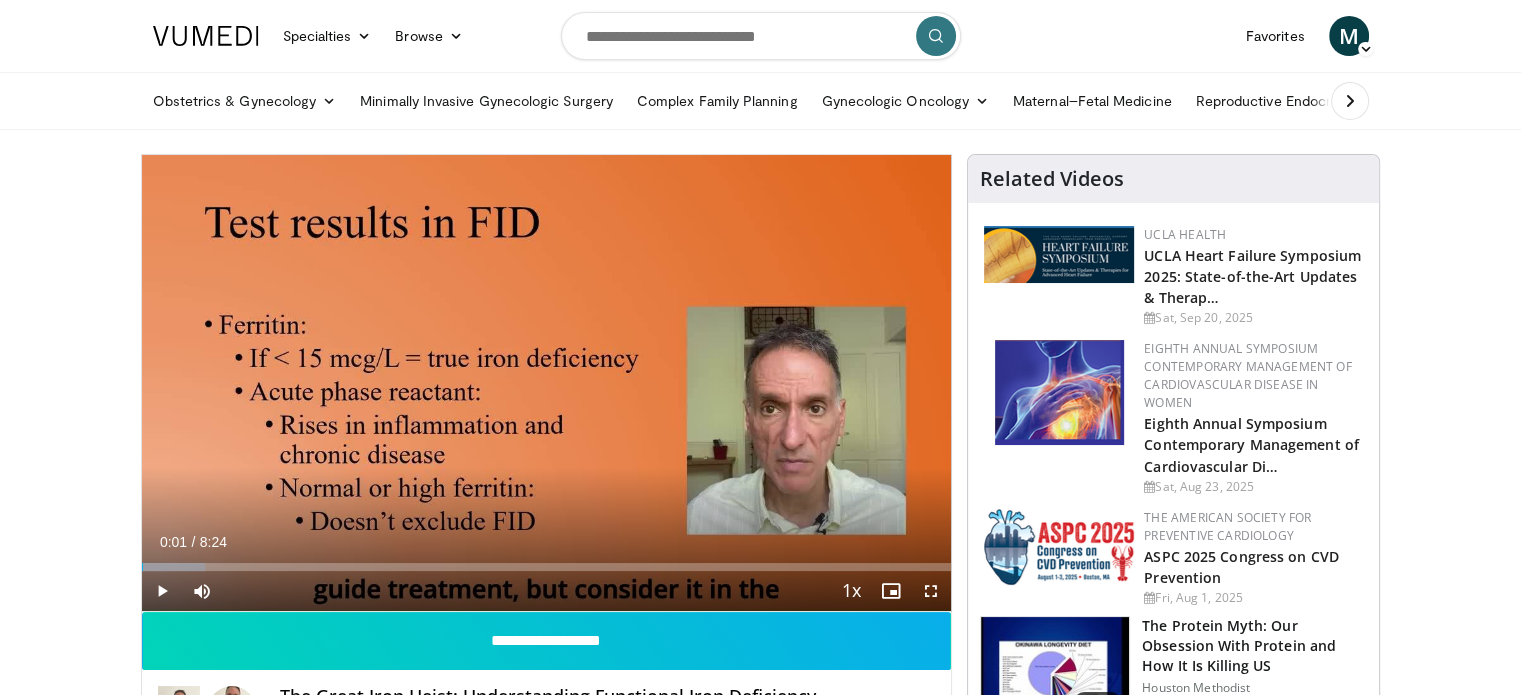 click at bounding box center (761, 36) 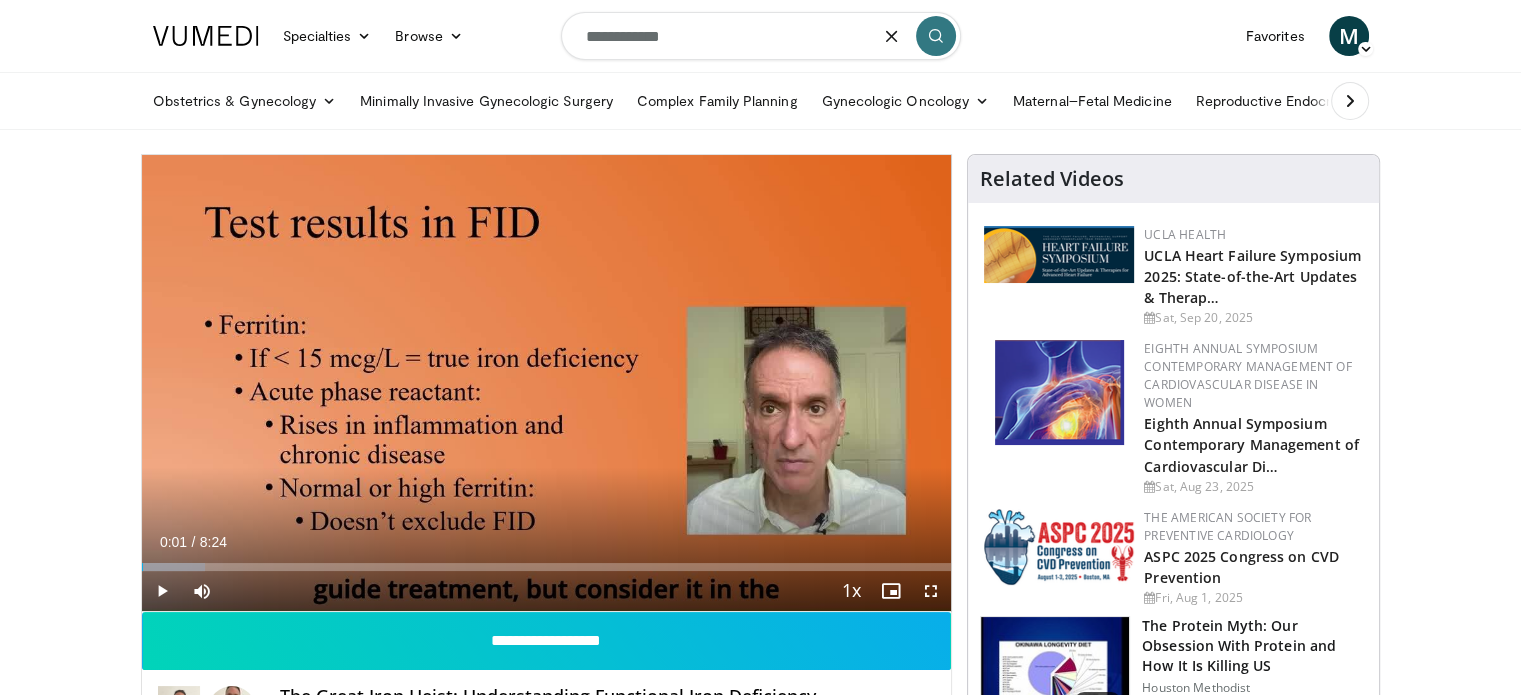 type on "**********" 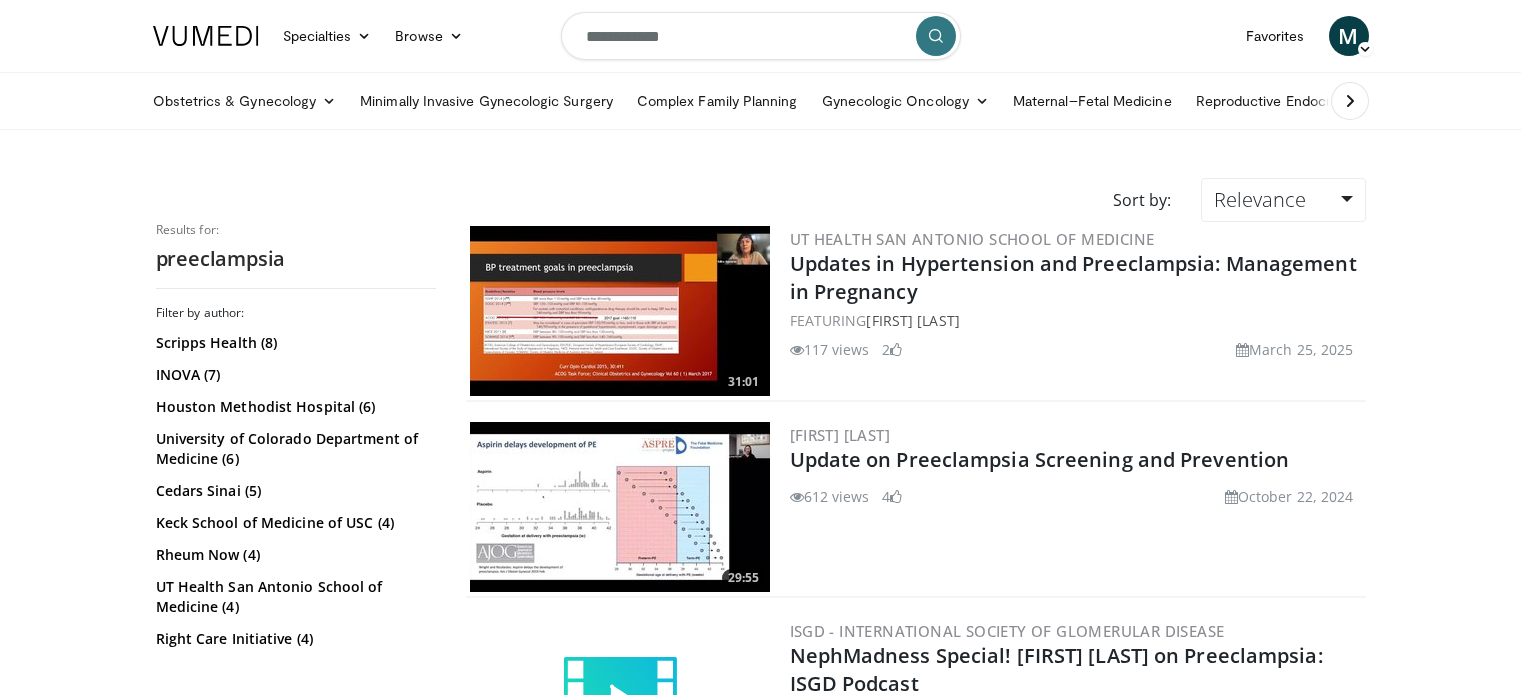 scroll, scrollTop: 0, scrollLeft: 0, axis: both 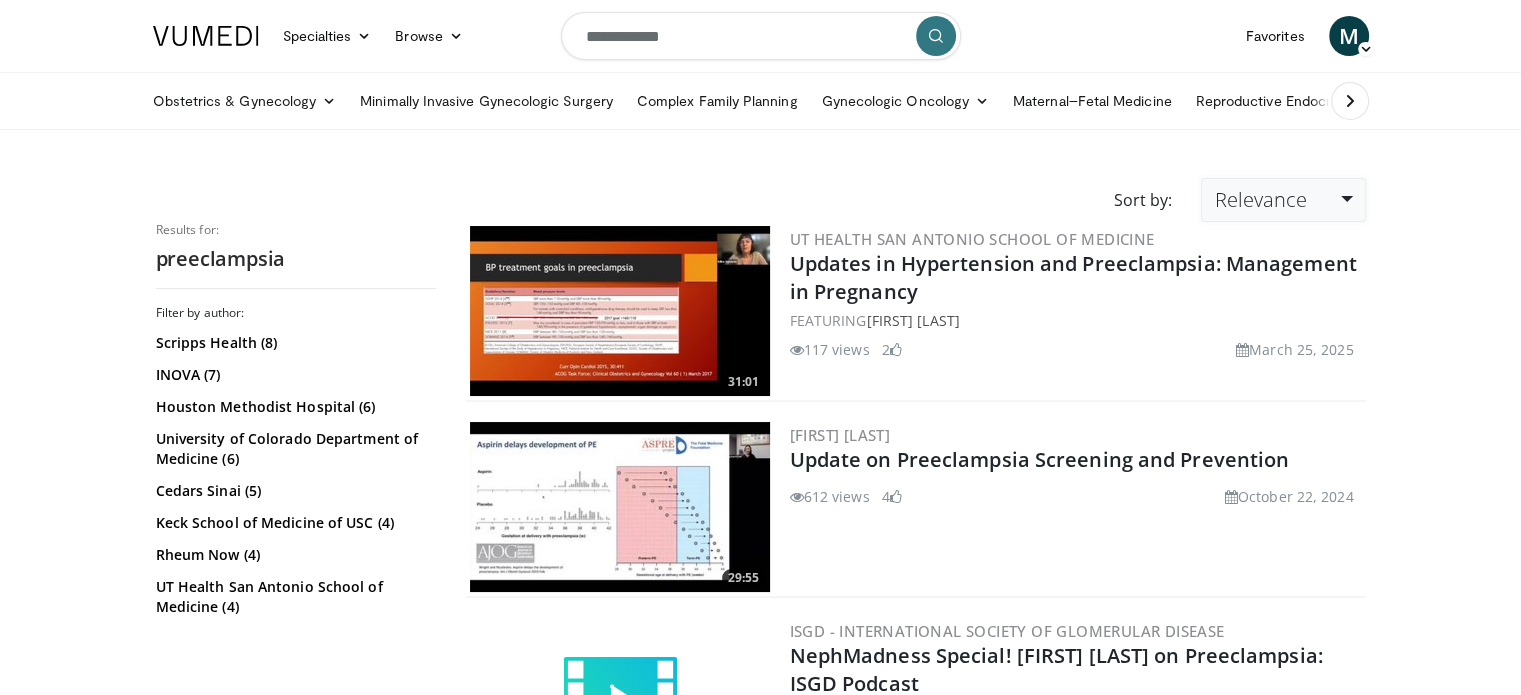 click on "Relevance" at bounding box center (1283, 200) 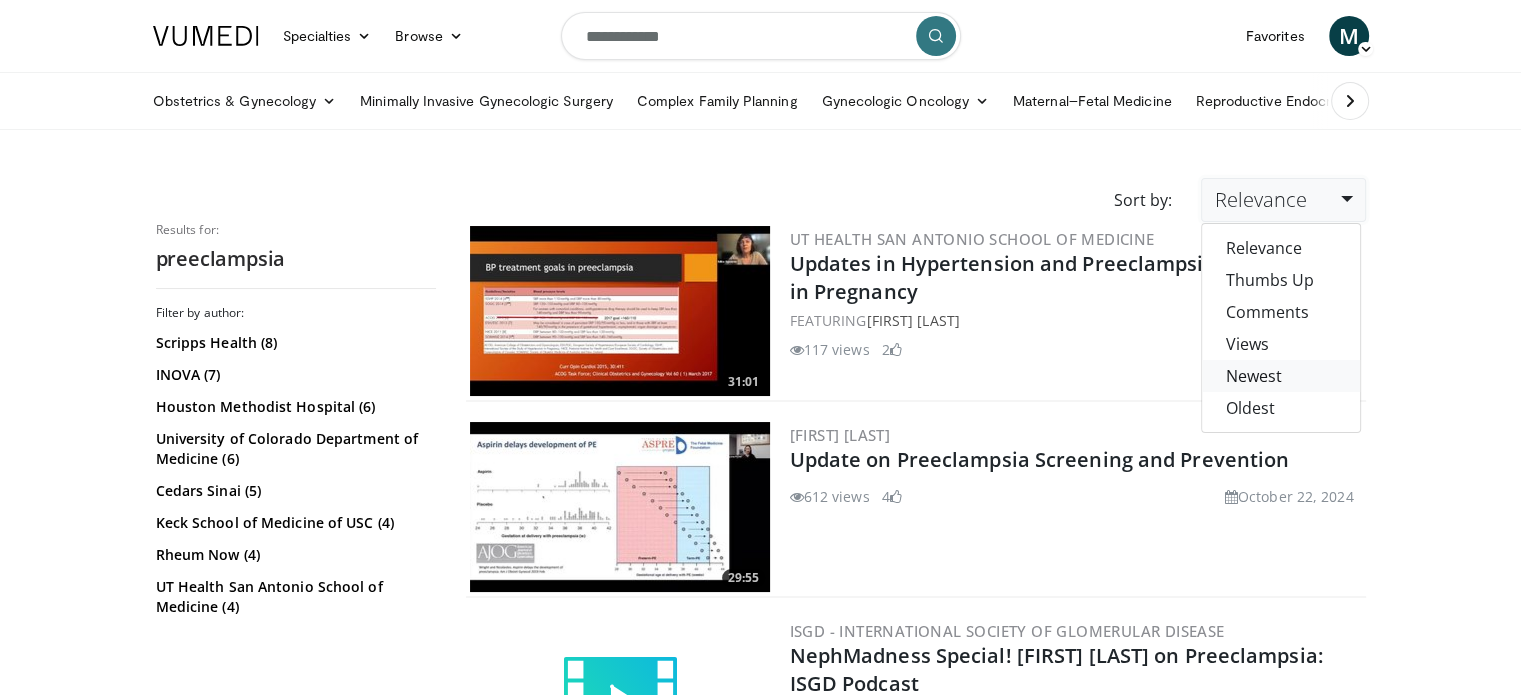 click on "Newest" at bounding box center (1281, 376) 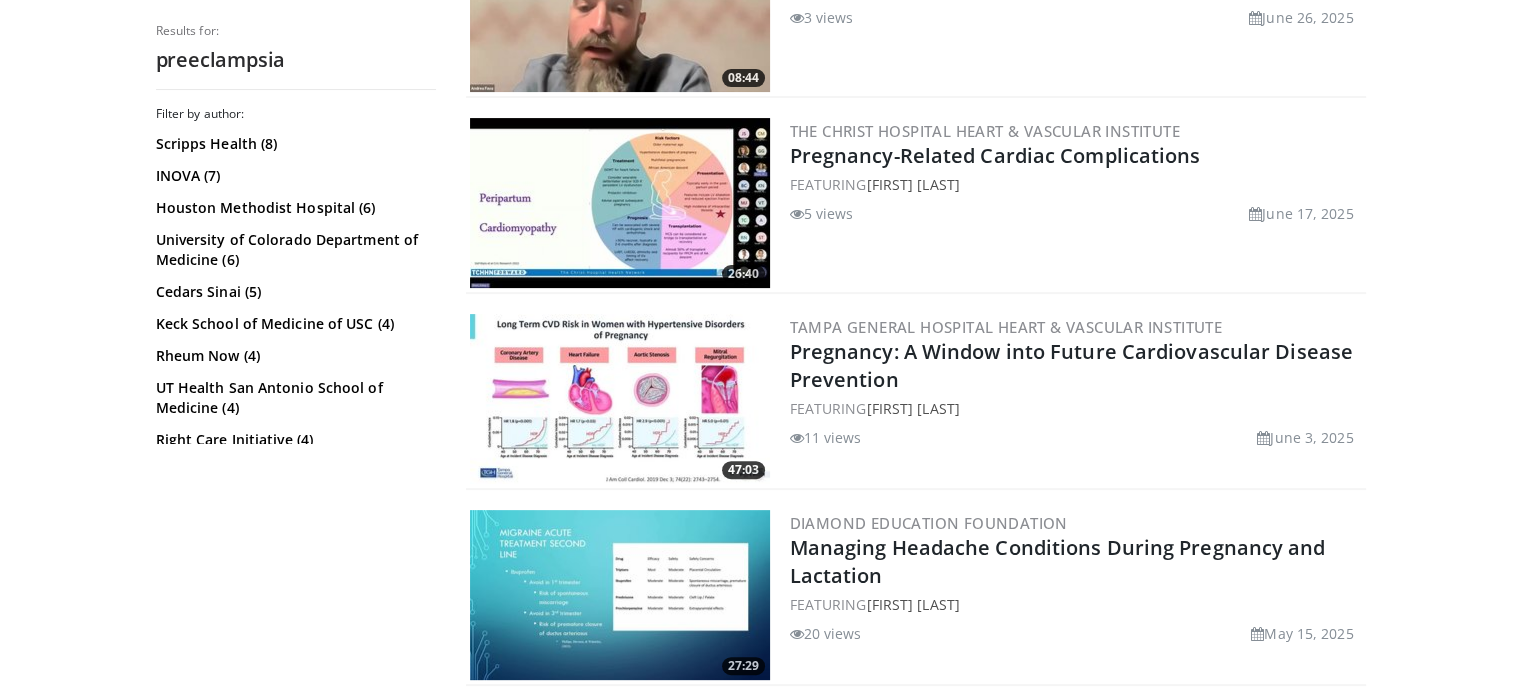 scroll, scrollTop: 0, scrollLeft: 0, axis: both 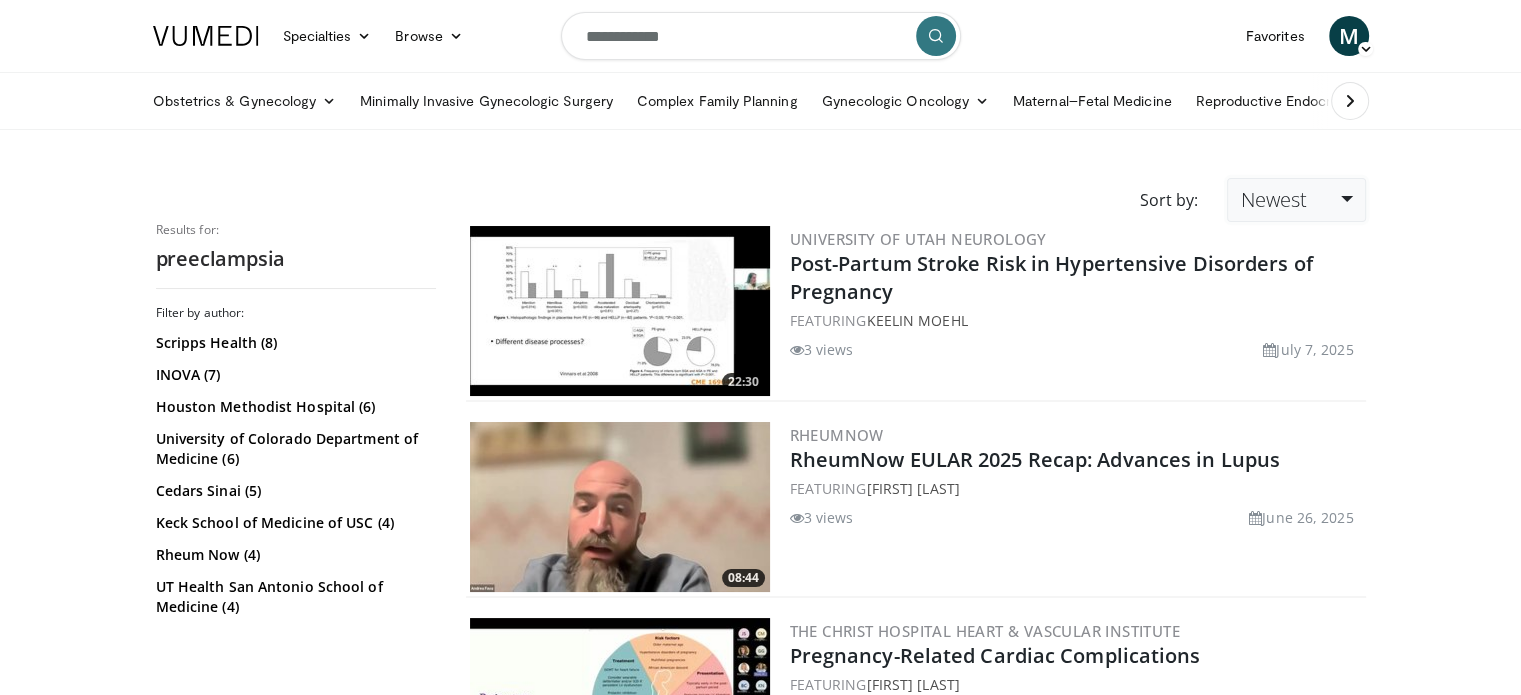 click on "Newest" at bounding box center [1296, 200] 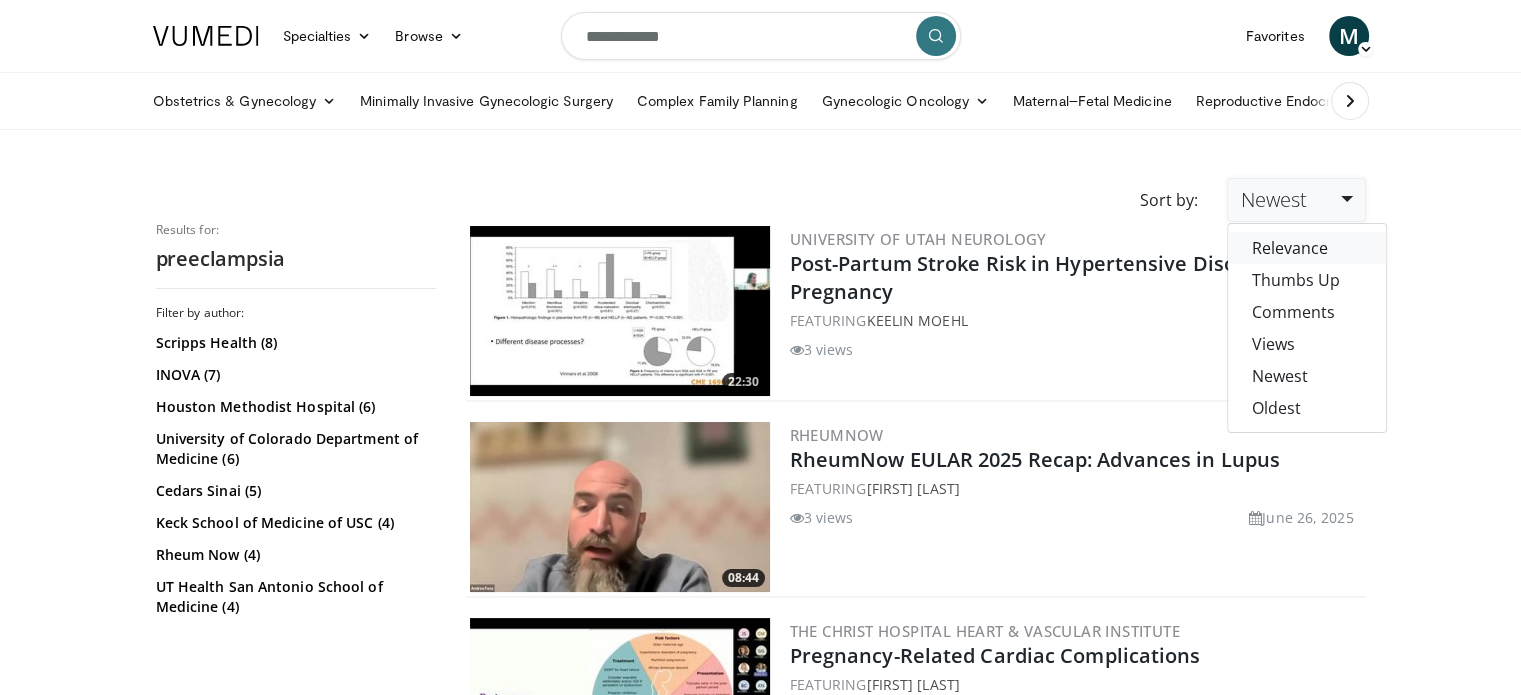click on "Relevance" at bounding box center [1307, 248] 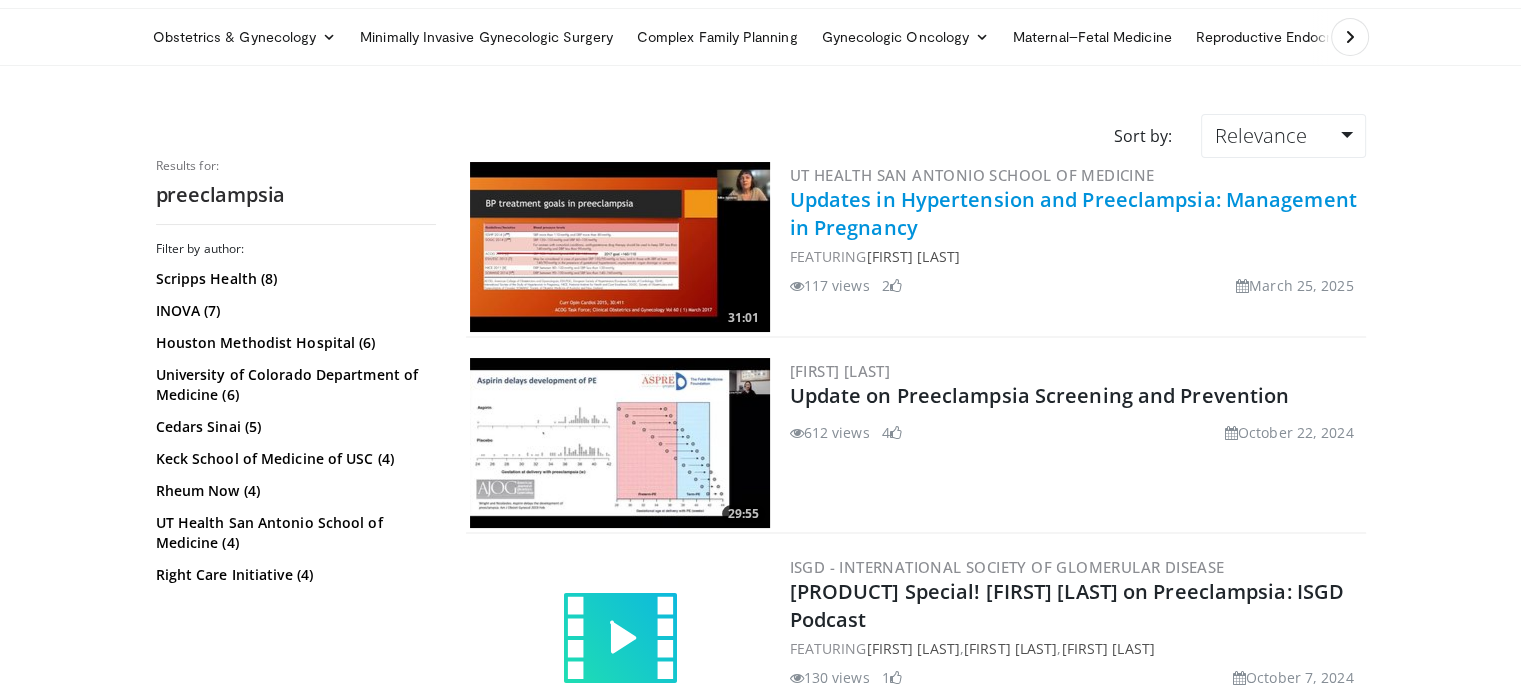 scroll, scrollTop: 100, scrollLeft: 0, axis: vertical 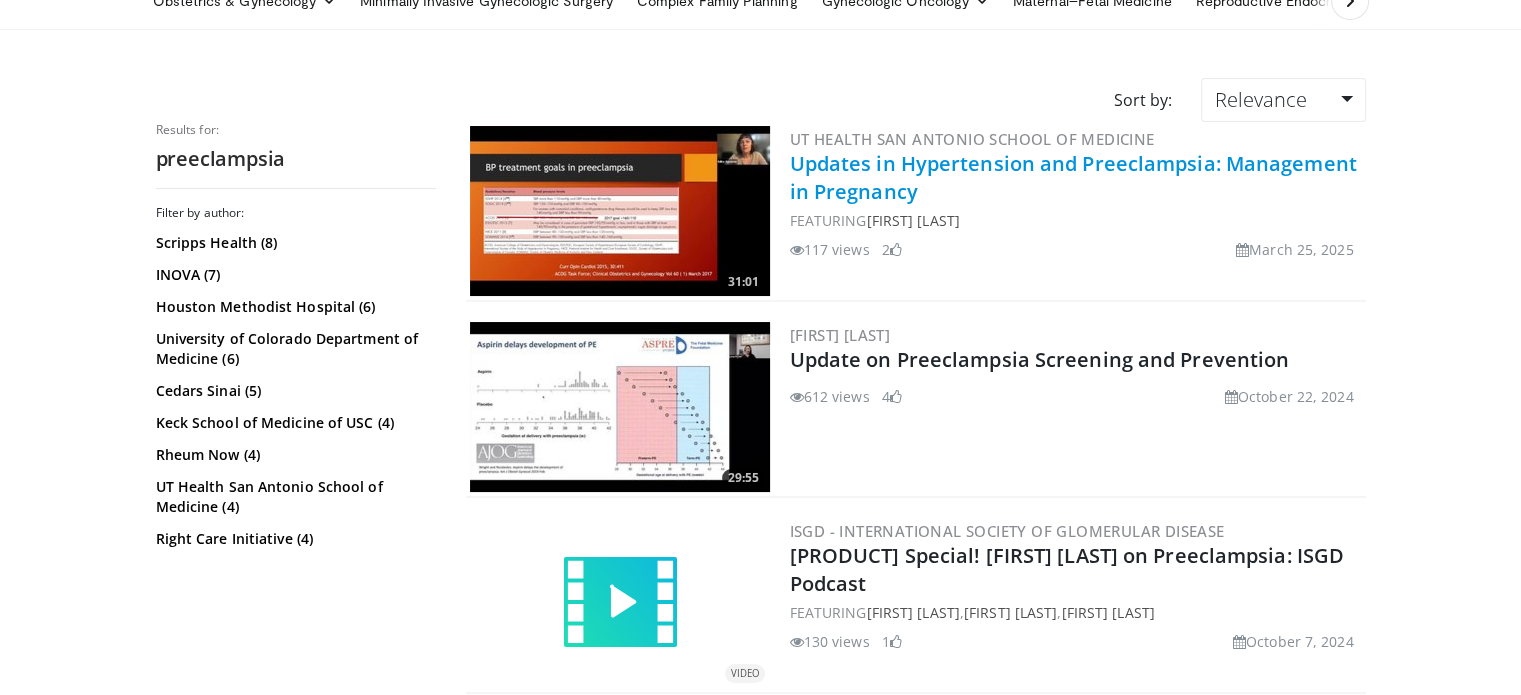 click on "Updates in Hypertension and Preeclampsia: Management in Pregnancy" at bounding box center [1073, 177] 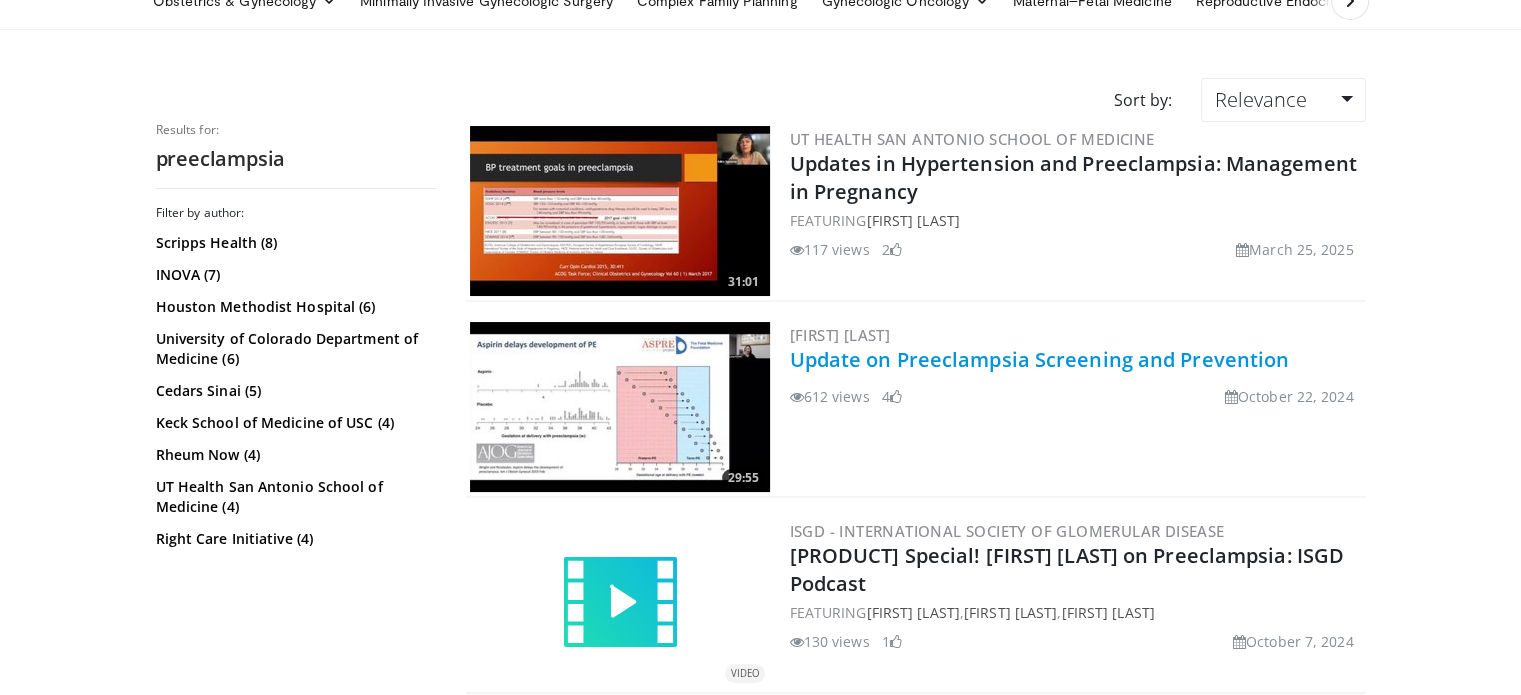 click on "Update on Preeclampsia Screening and Prevention" at bounding box center (1040, 359) 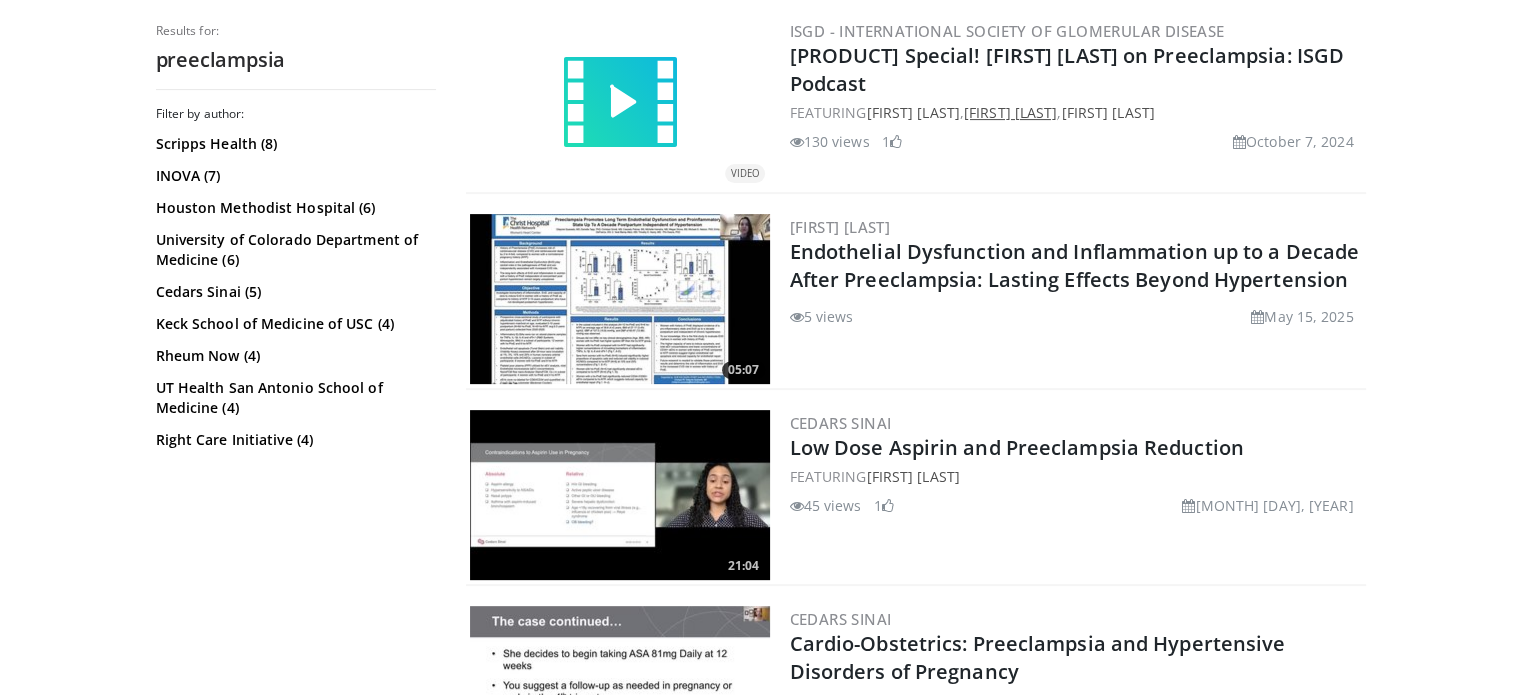 scroll, scrollTop: 100, scrollLeft: 0, axis: vertical 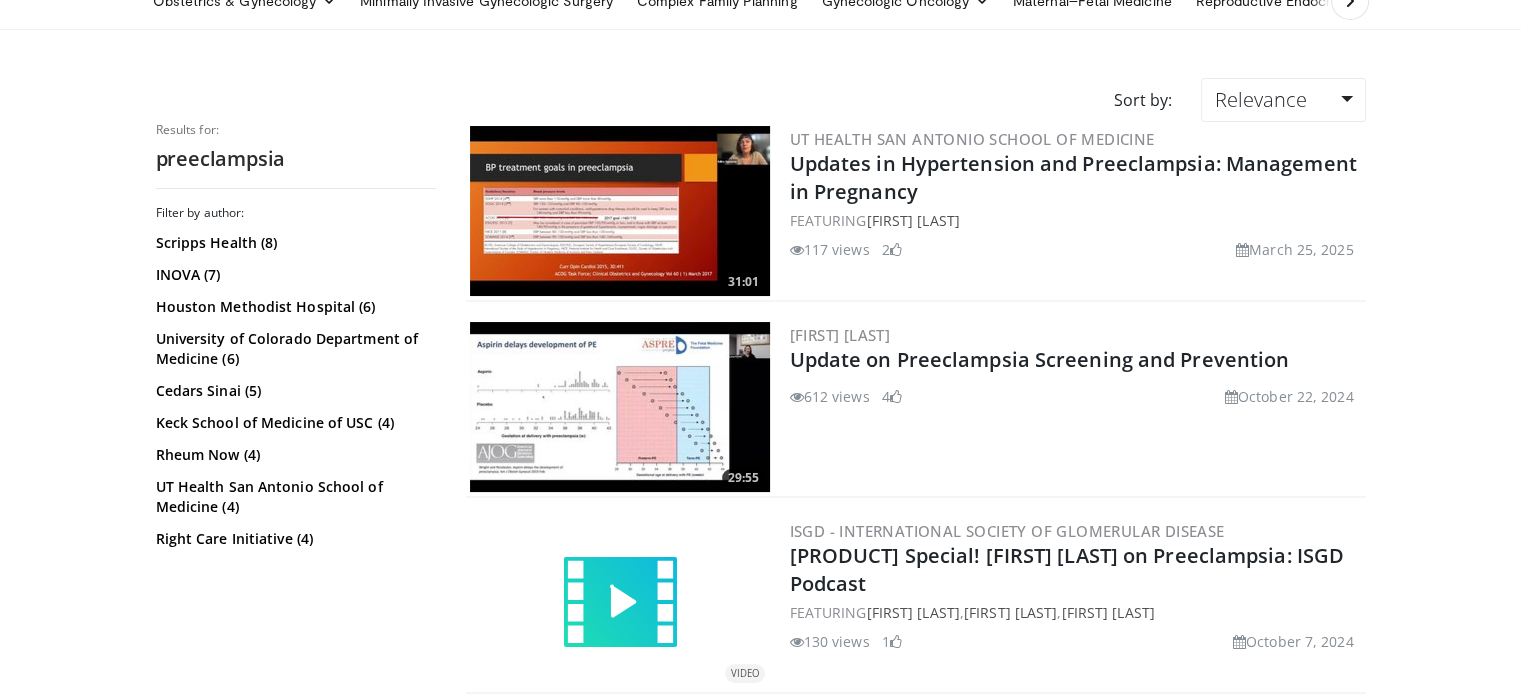 click at bounding box center (620, 211) 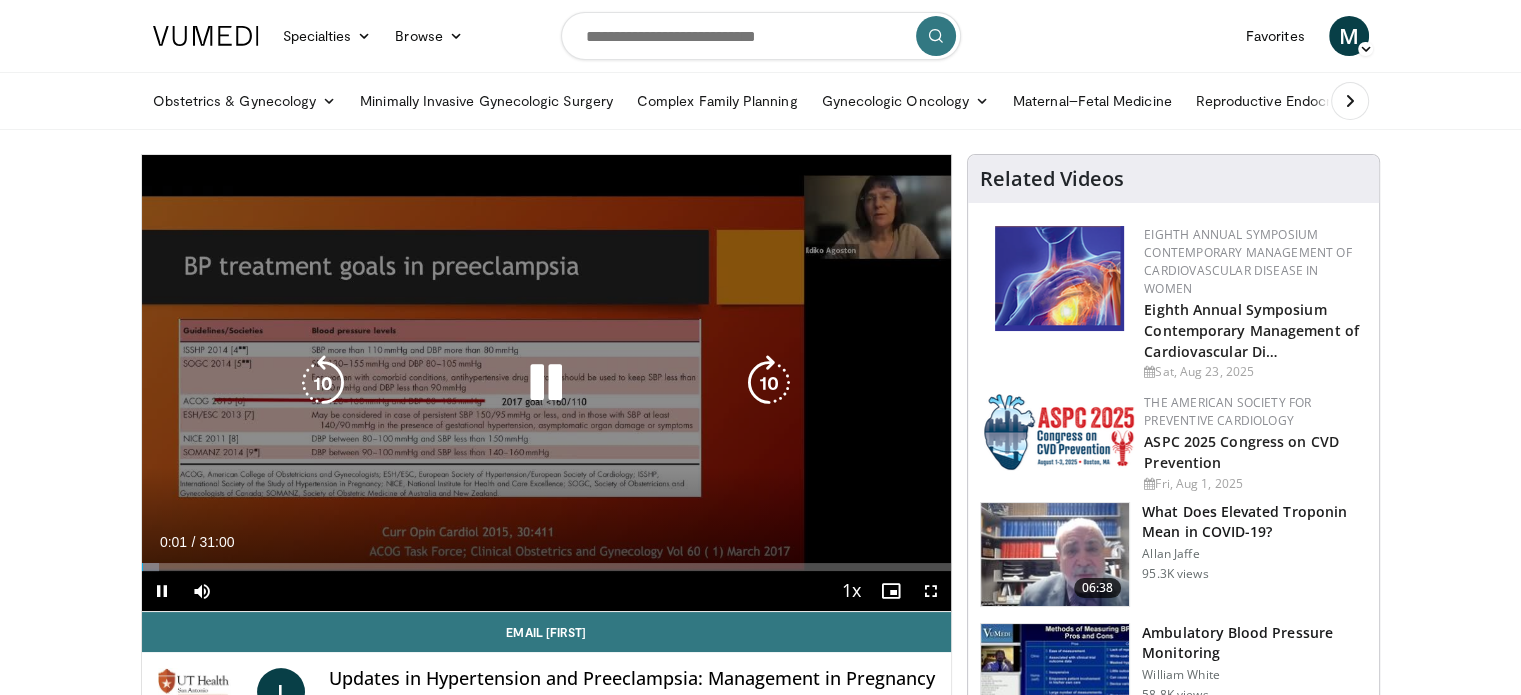 scroll, scrollTop: 100, scrollLeft: 0, axis: vertical 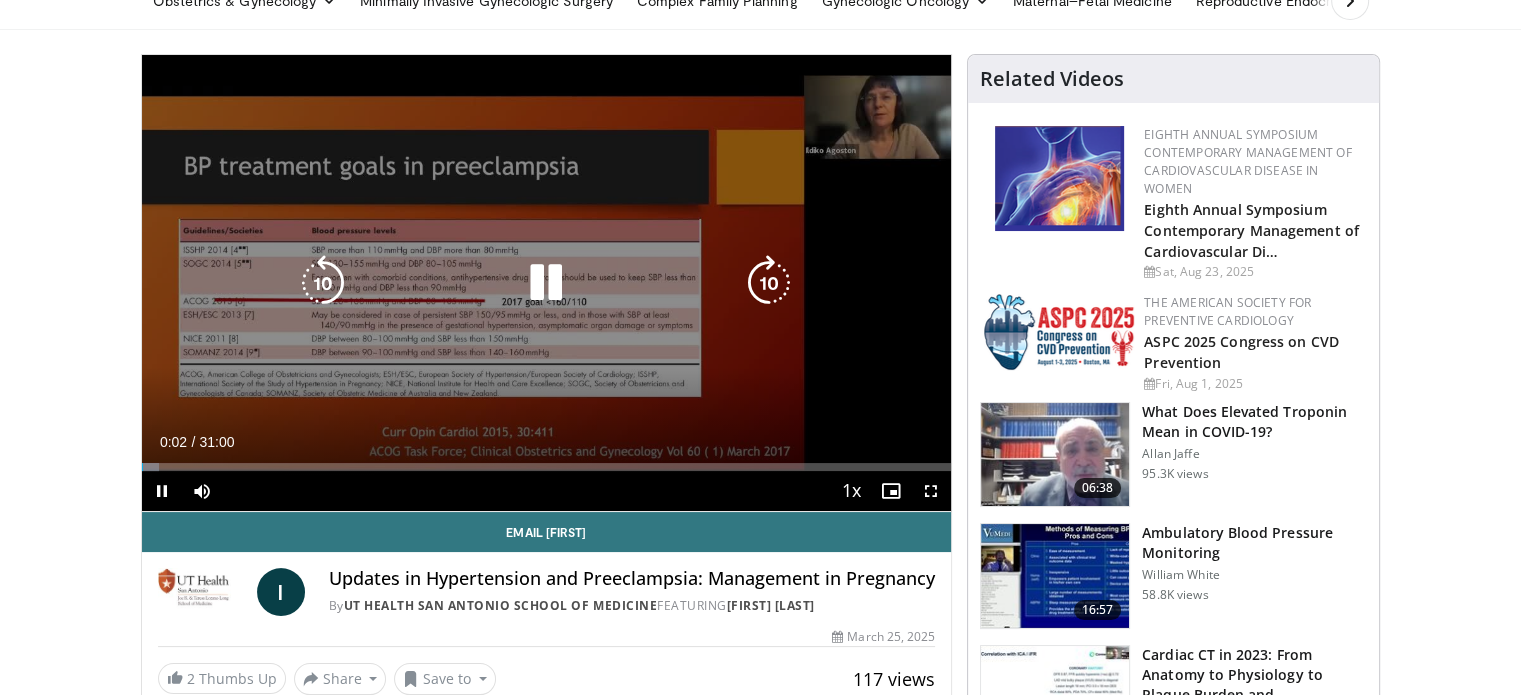 click at bounding box center (546, 283) 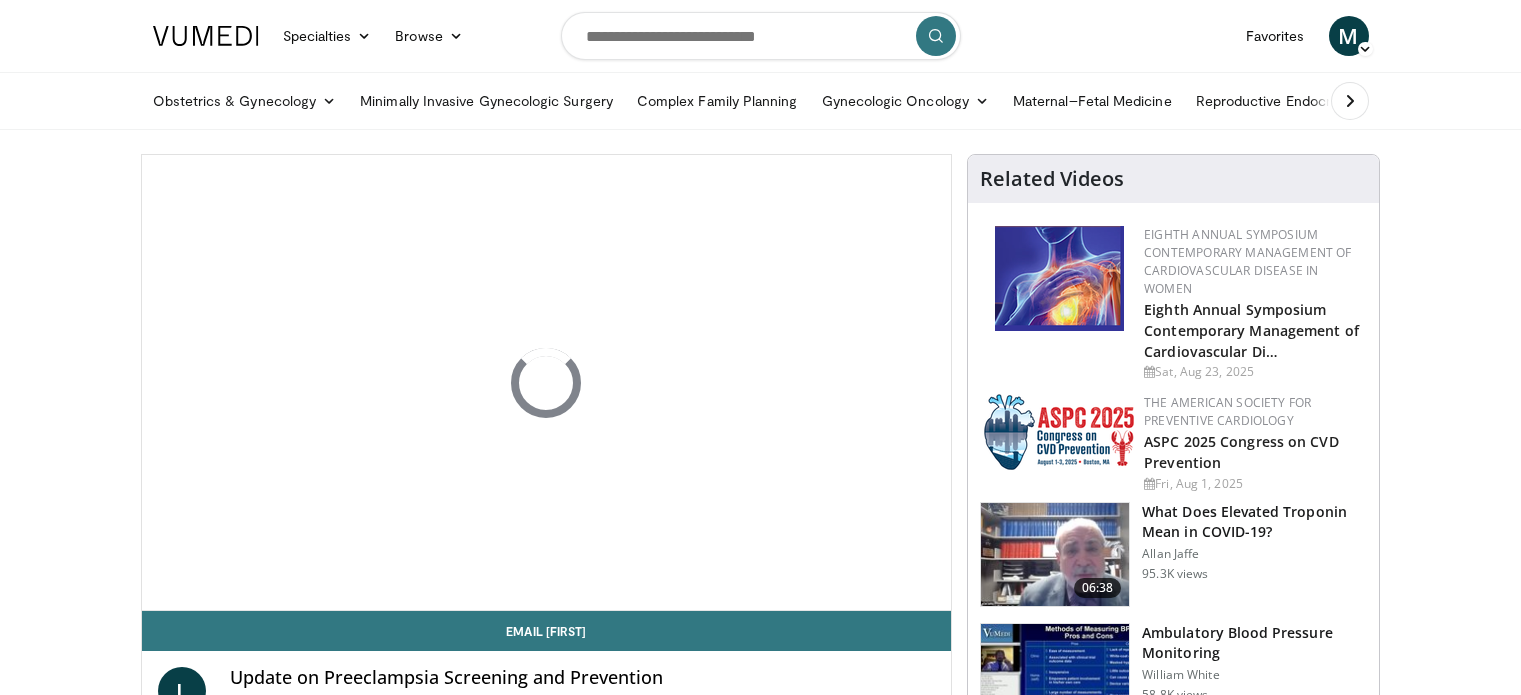 scroll, scrollTop: 0, scrollLeft: 0, axis: both 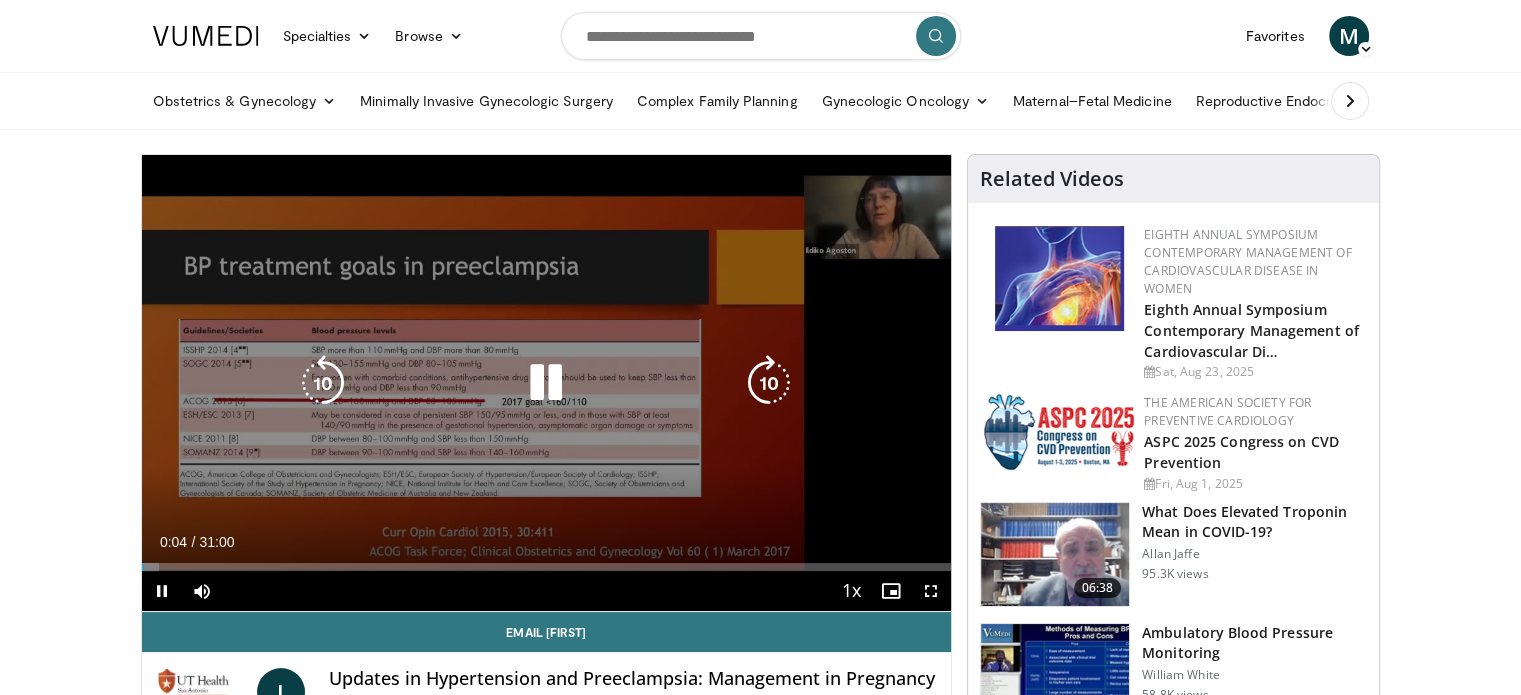 click at bounding box center [546, 383] 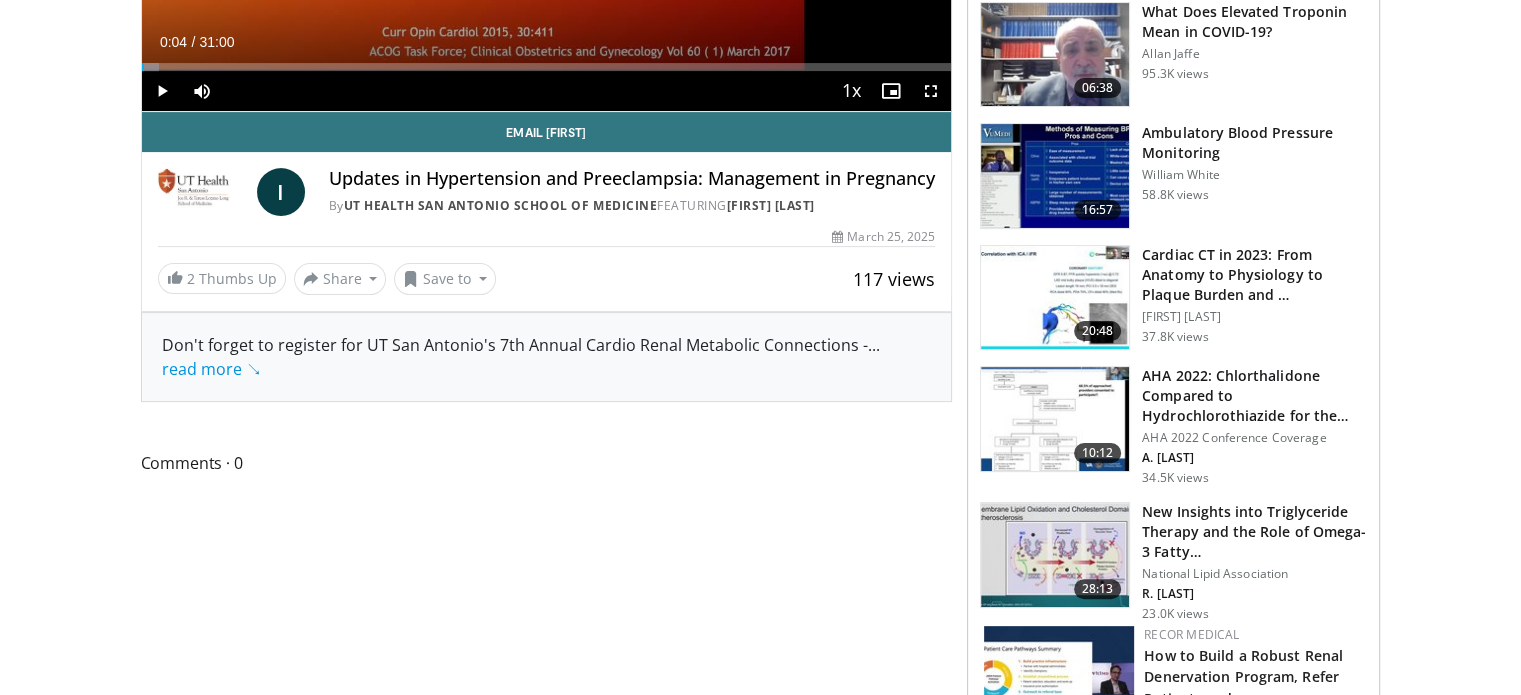 scroll, scrollTop: 0, scrollLeft: 0, axis: both 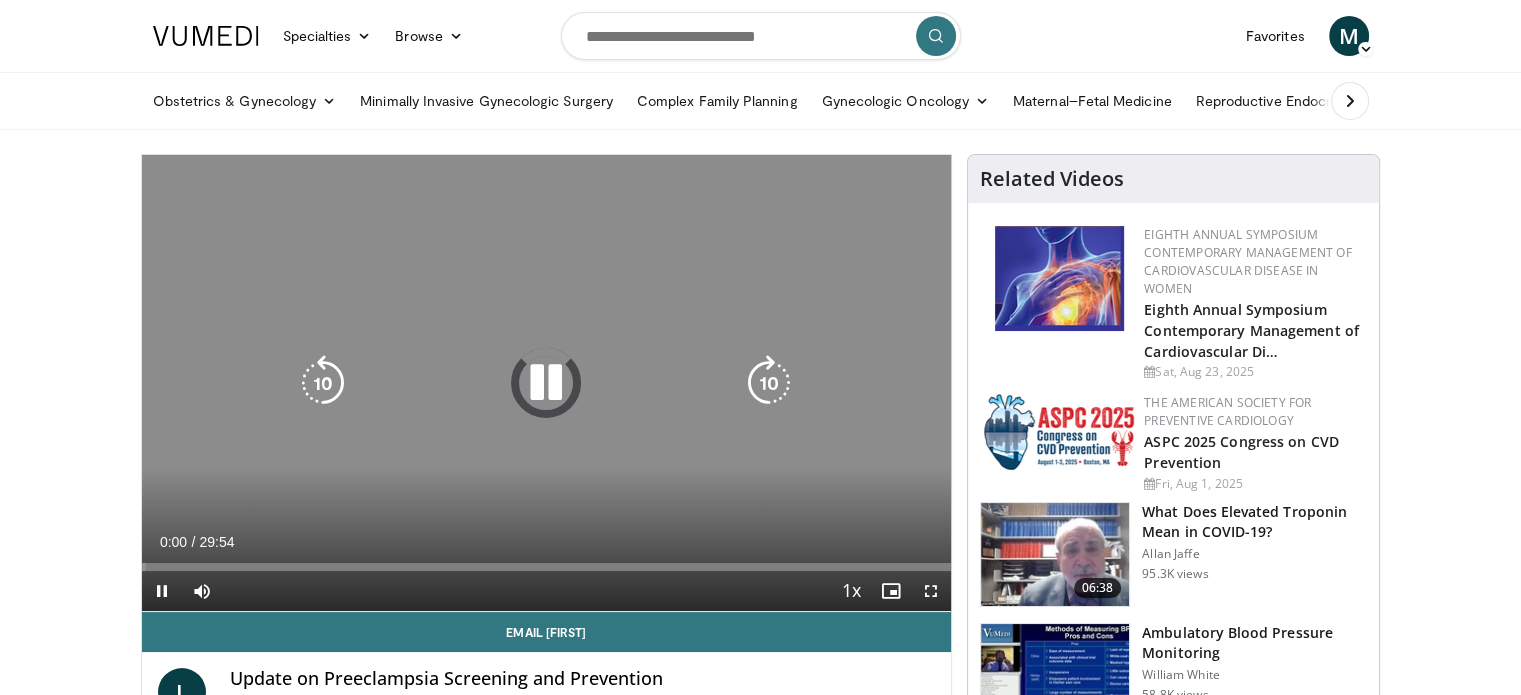 click at bounding box center [546, 383] 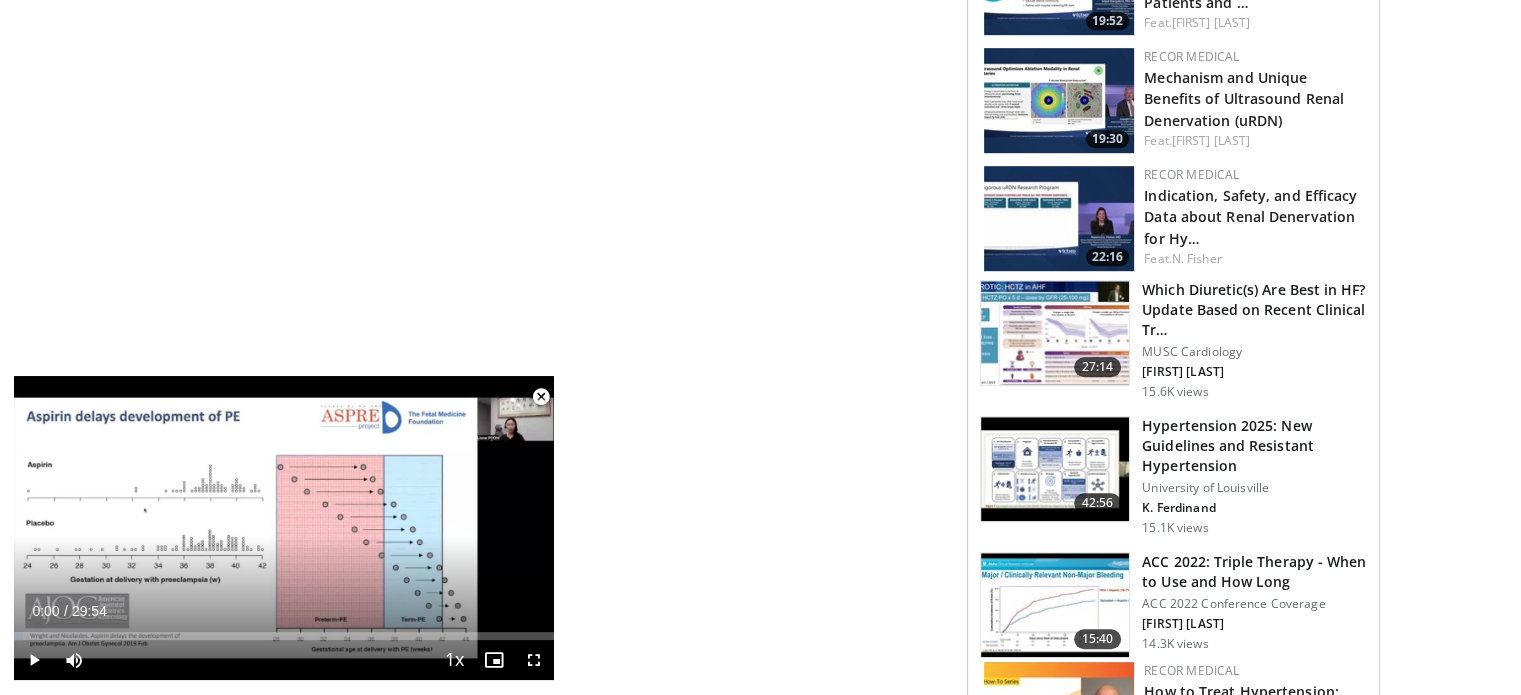 scroll, scrollTop: 1200, scrollLeft: 0, axis: vertical 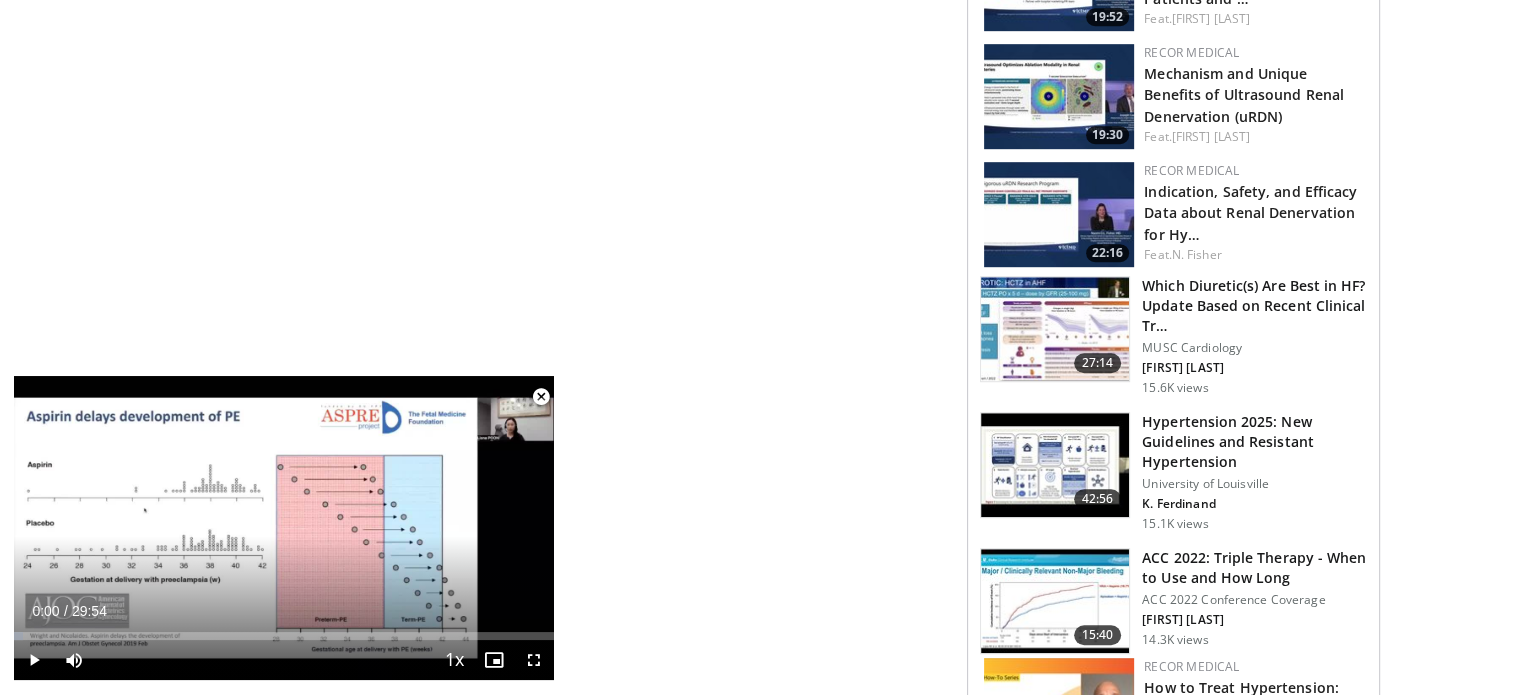 click on "Hypertension 2025: New Guidelines and Resistant Hypertension" at bounding box center [1254, 442] 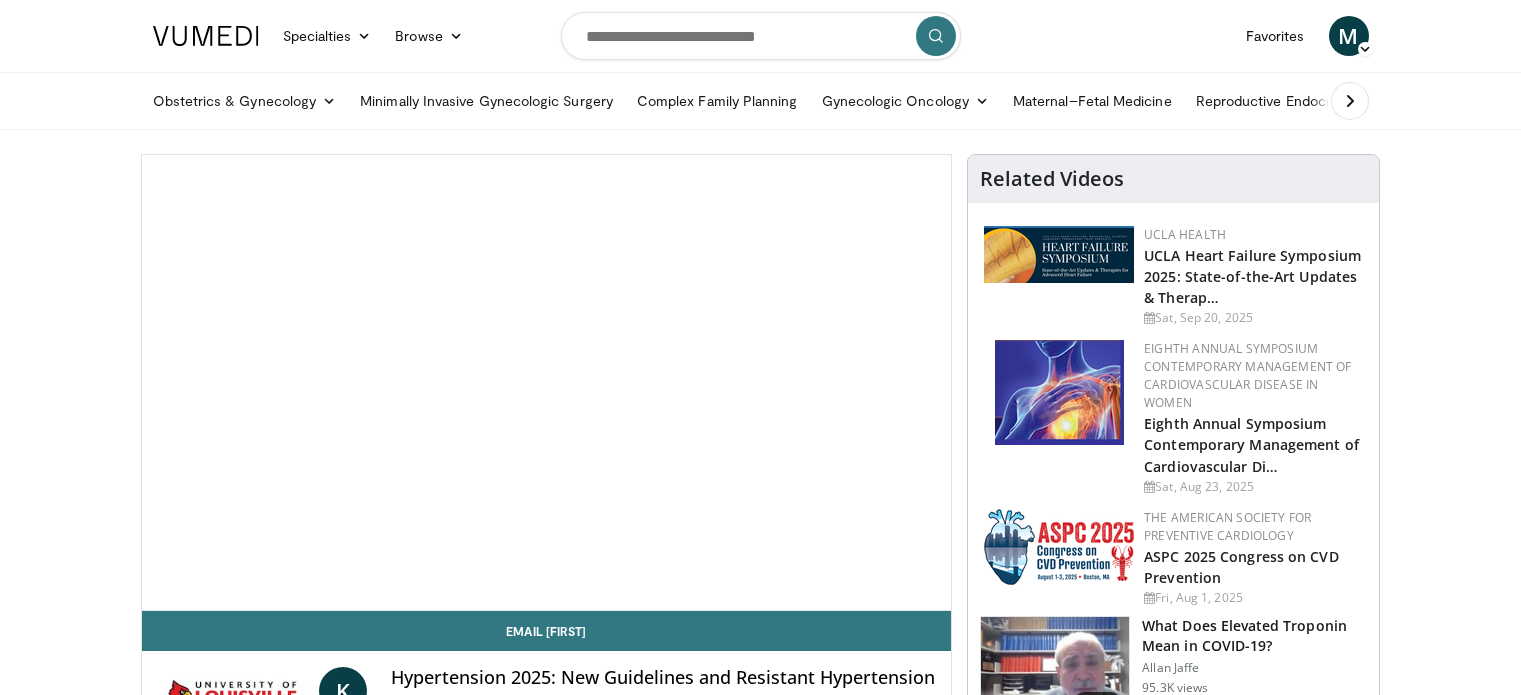 scroll, scrollTop: 0, scrollLeft: 0, axis: both 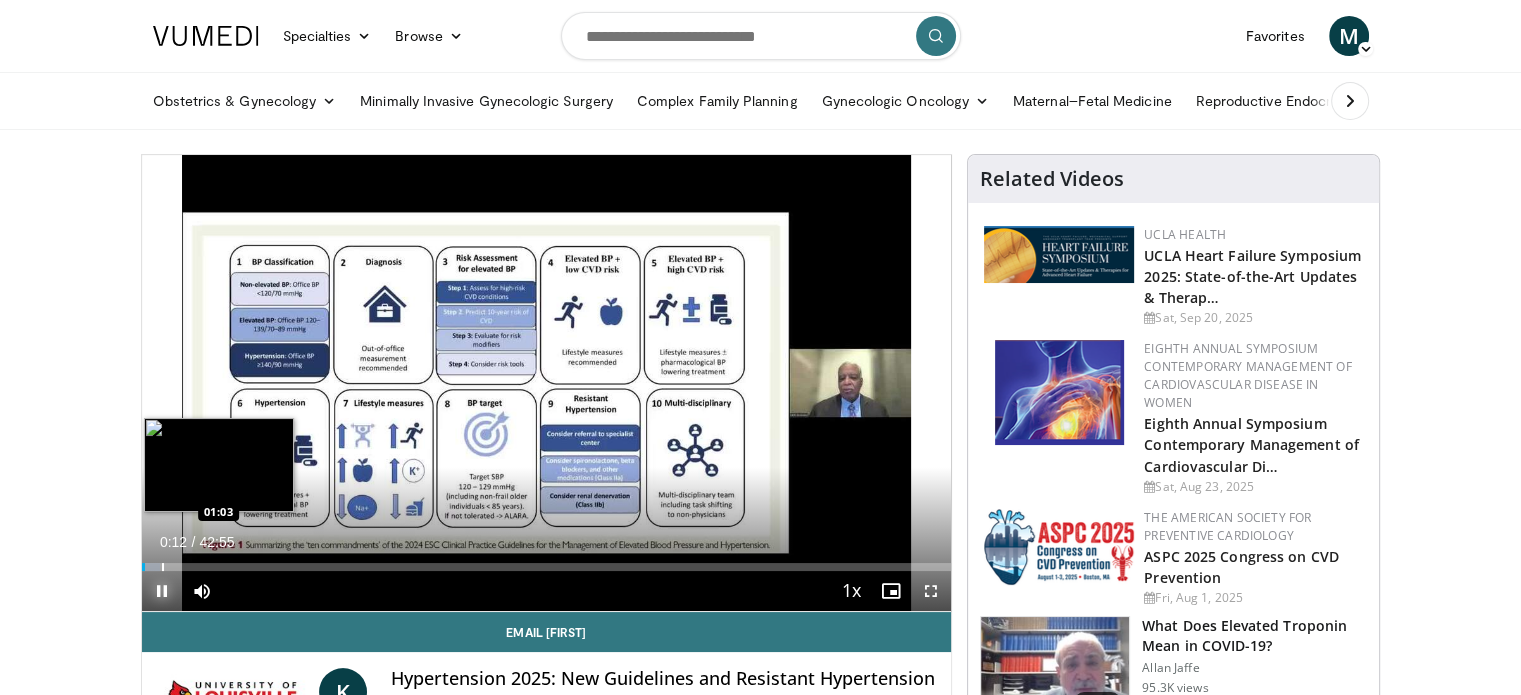 drag, startPoint x: 160, startPoint y: 585, endPoint x: 184, endPoint y: 566, distance: 30.610456 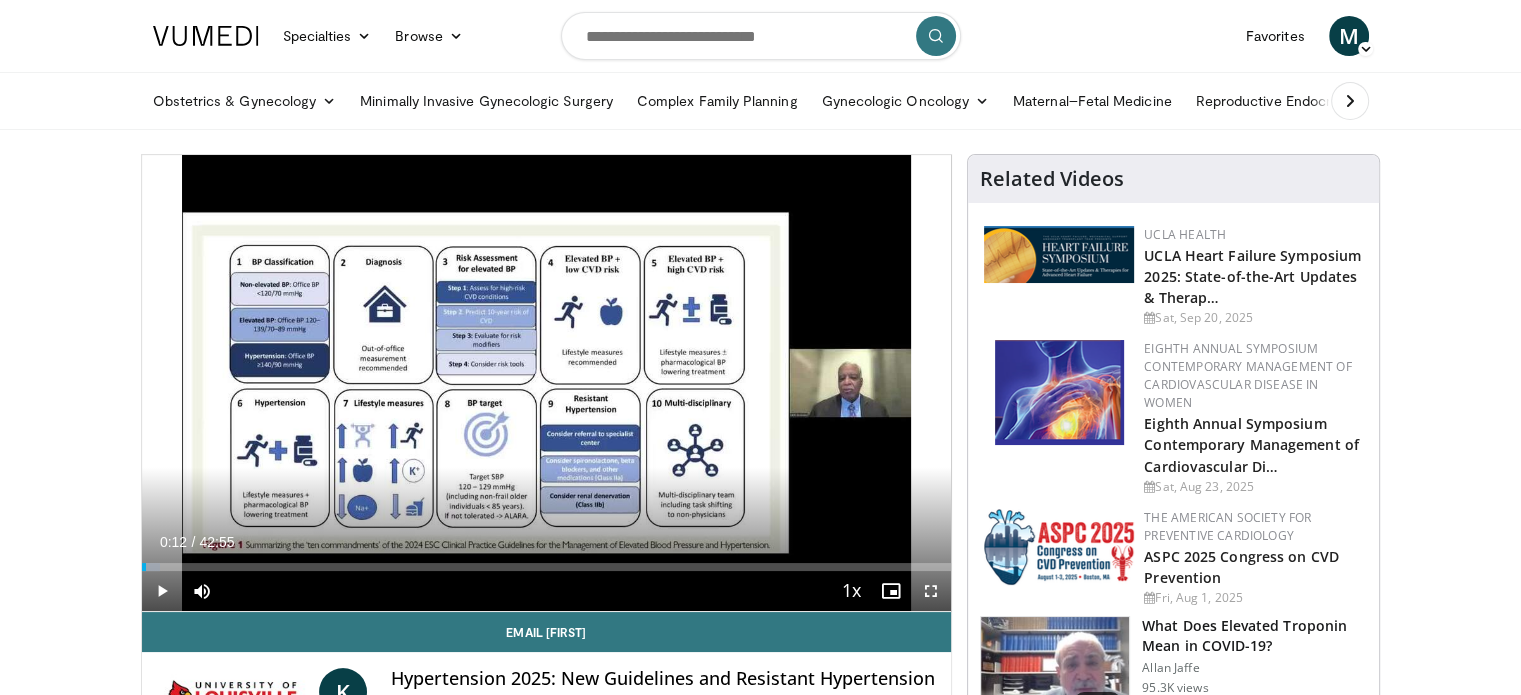 click at bounding box center [761, 36] 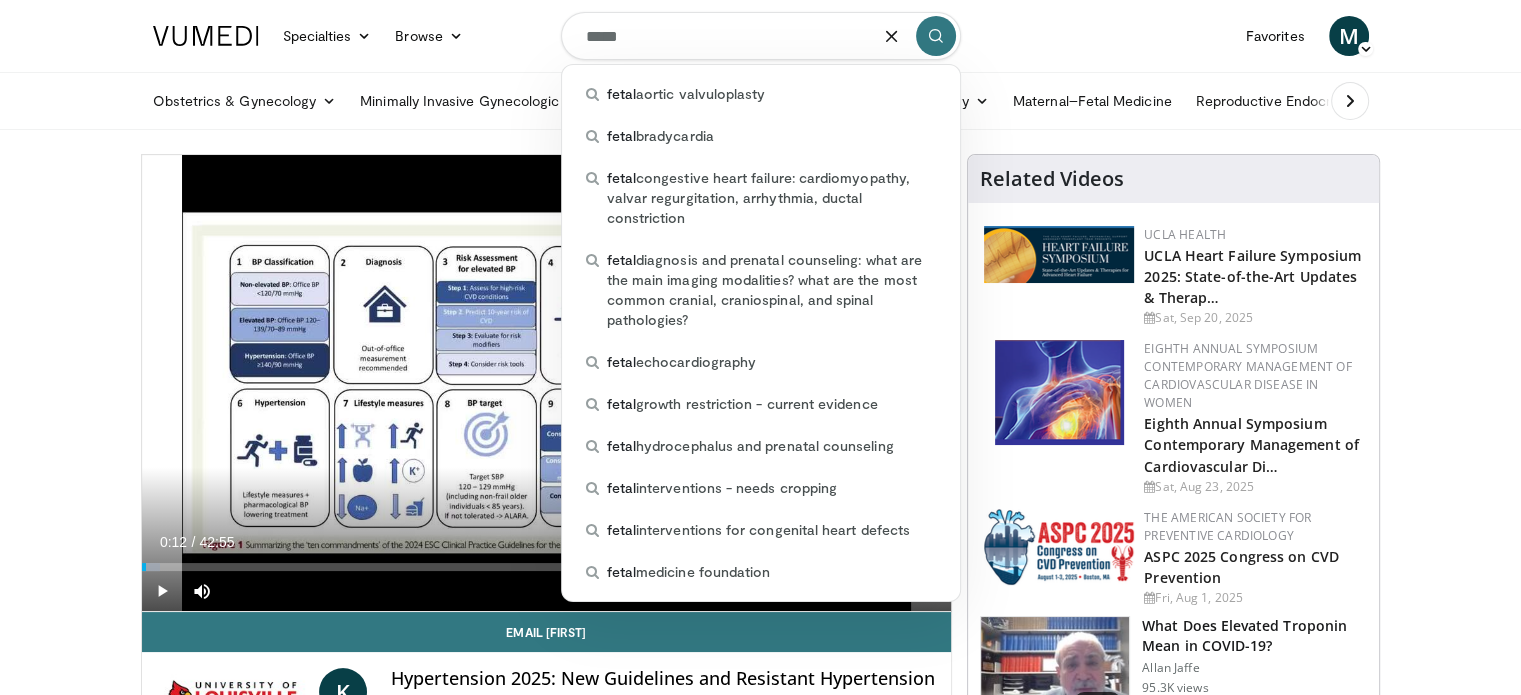 type on "*****" 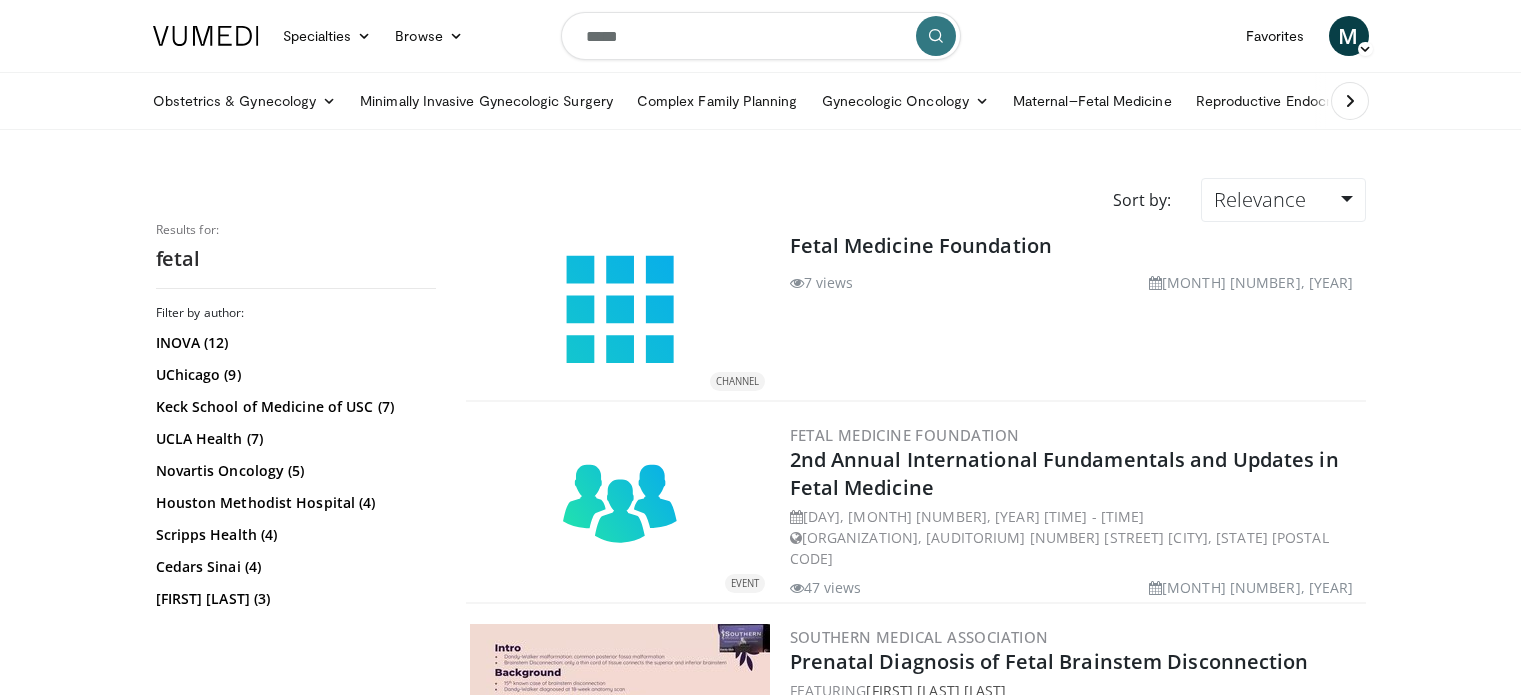 scroll, scrollTop: 0, scrollLeft: 0, axis: both 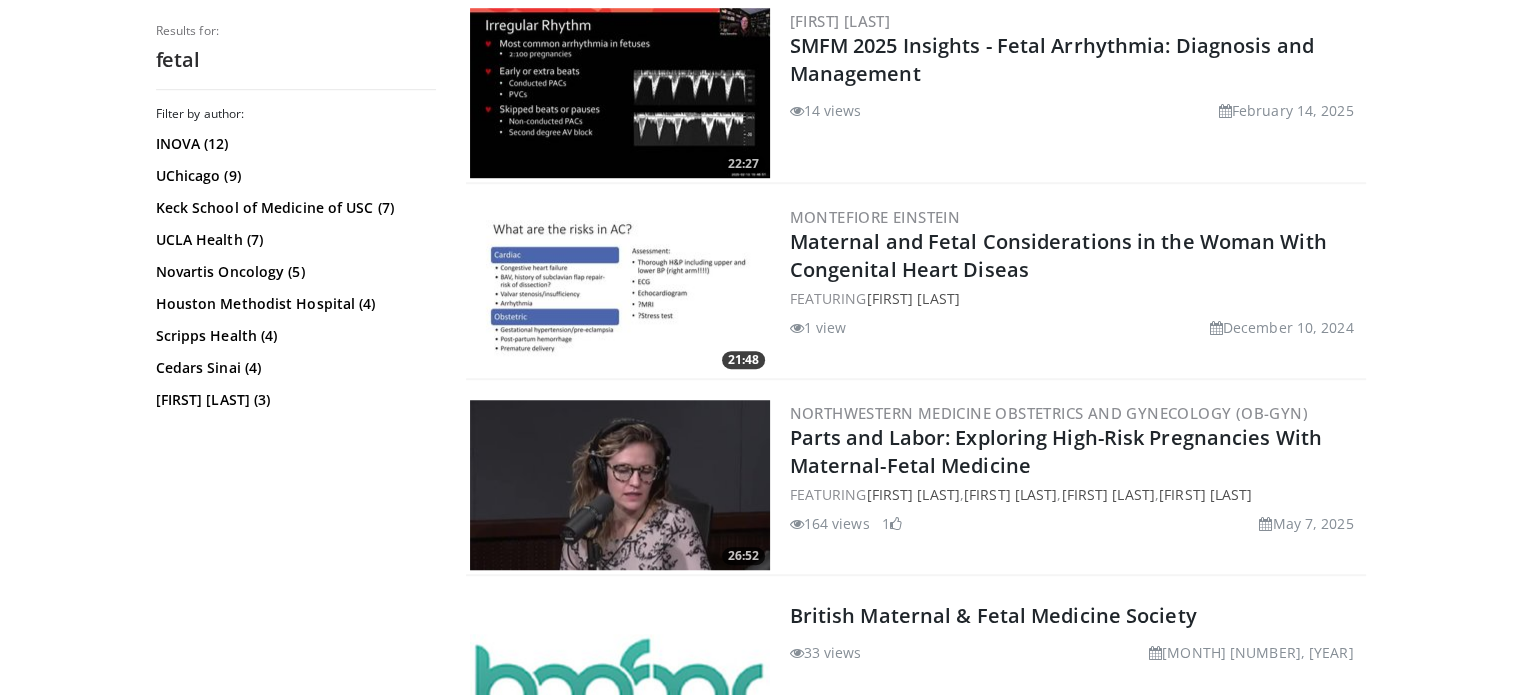 click on "Specialties
Adult & Family Medicine
Allergy, Asthma, Immunology
Anesthesiology
Cardiology
Dental
Dermatology
Endocrinology
Gastroenterology & Hepatology
General Surgery
Hematology & Oncology
Infectious Disease
Nephrology
Neurology
Neurosurgery
Obstetrics & Gynecology
Ophthalmology
Oral Maxillofacial
Orthopaedics
Otolaryngology
Pediatrics
Plastic Surgery
Podiatry
Psychiatry
Pulmonology
Radiation Oncology
Radiology
Rheumatology
Urology" at bounding box center (760, 1094) 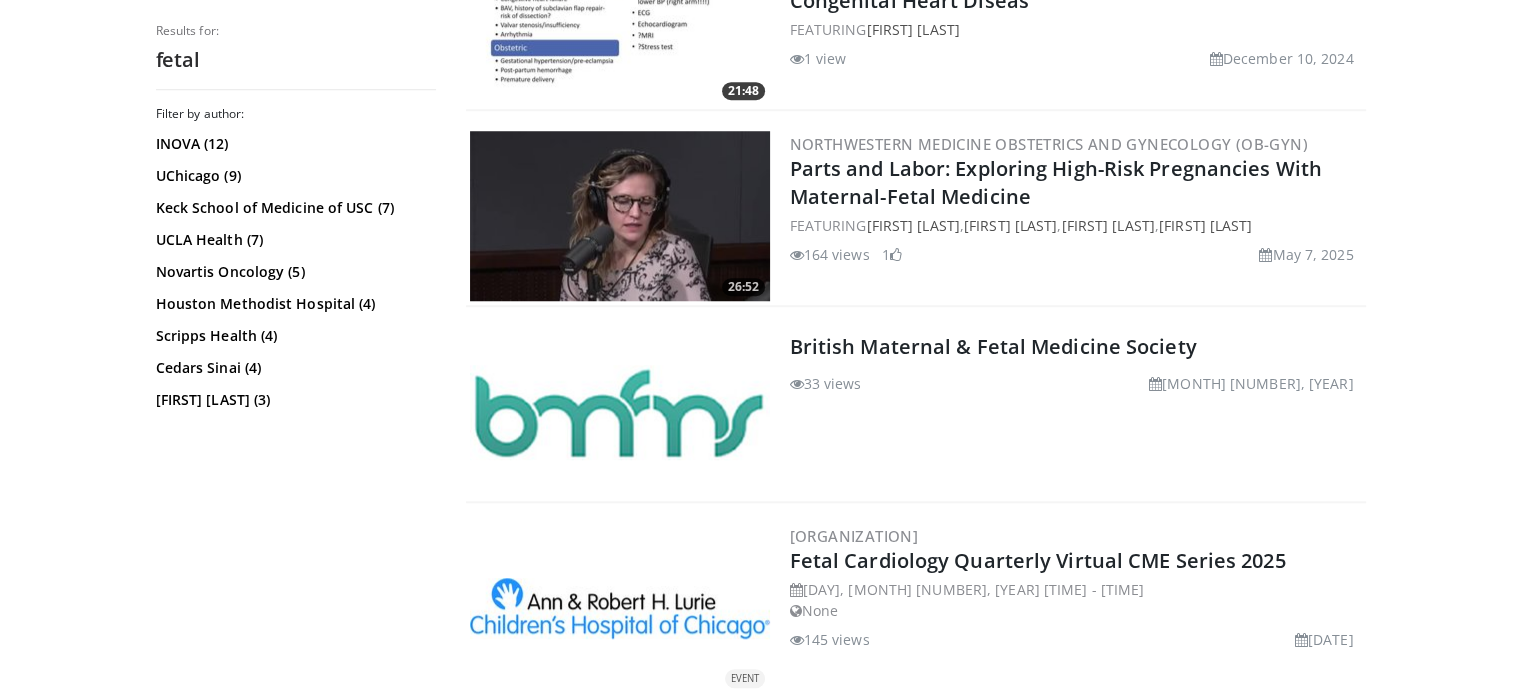 scroll, scrollTop: 1700, scrollLeft: 0, axis: vertical 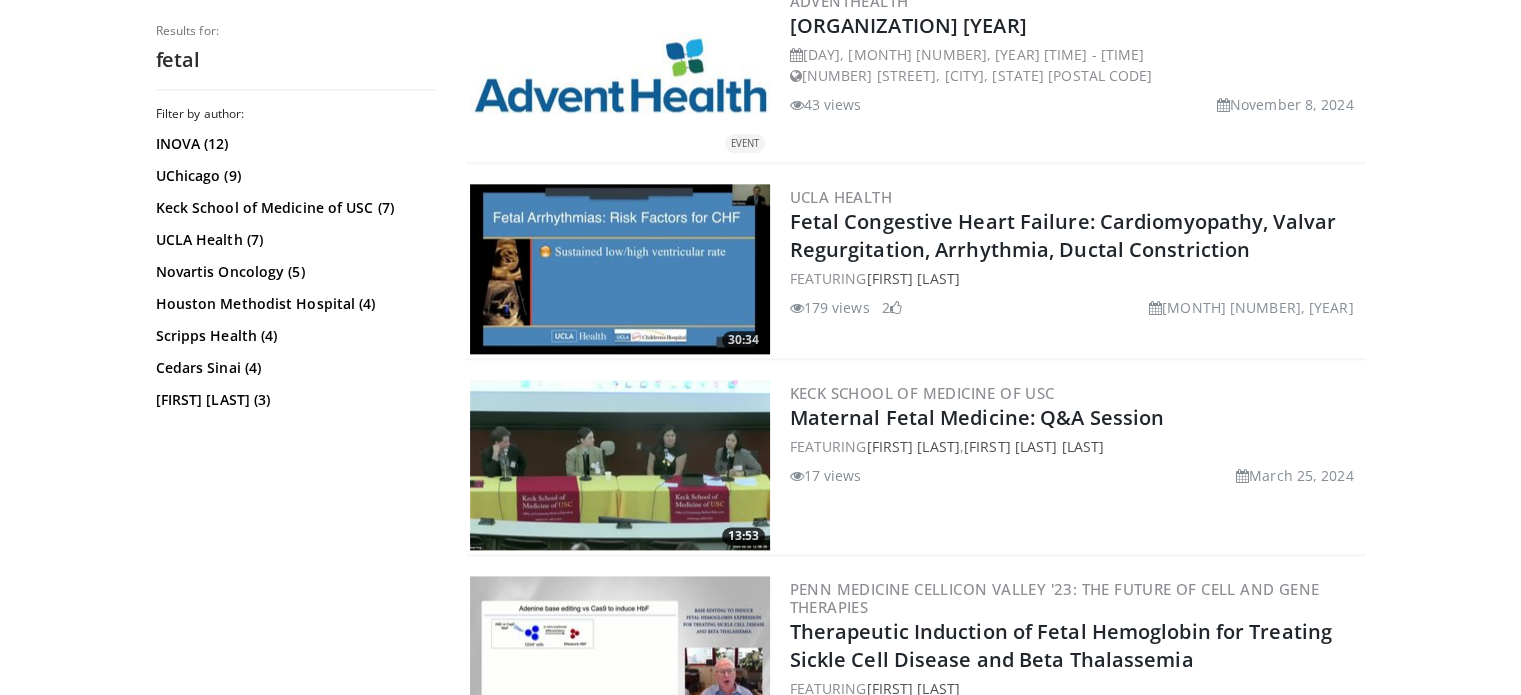 click on "Specialties
Adult & Family Medicine
Allergy, Asthma, Immunology
Anesthesiology
Cardiology
Dental
Dermatology
Endocrinology
Gastroenterology & Hepatology
General Surgery
Hematology & Oncology
Infectious Disease
Nephrology
Neurology
Neurosurgery
Obstetrics & Gynecology
Ophthalmology
Oral Maxillofacial
Orthopaedics
Otolaryngology
Pediatrics
Plastic Surgery
Podiatry
Psychiatry
Pulmonology
Radiation Oncology
Radiology
Rheumatology
Urology" at bounding box center [760, 94] 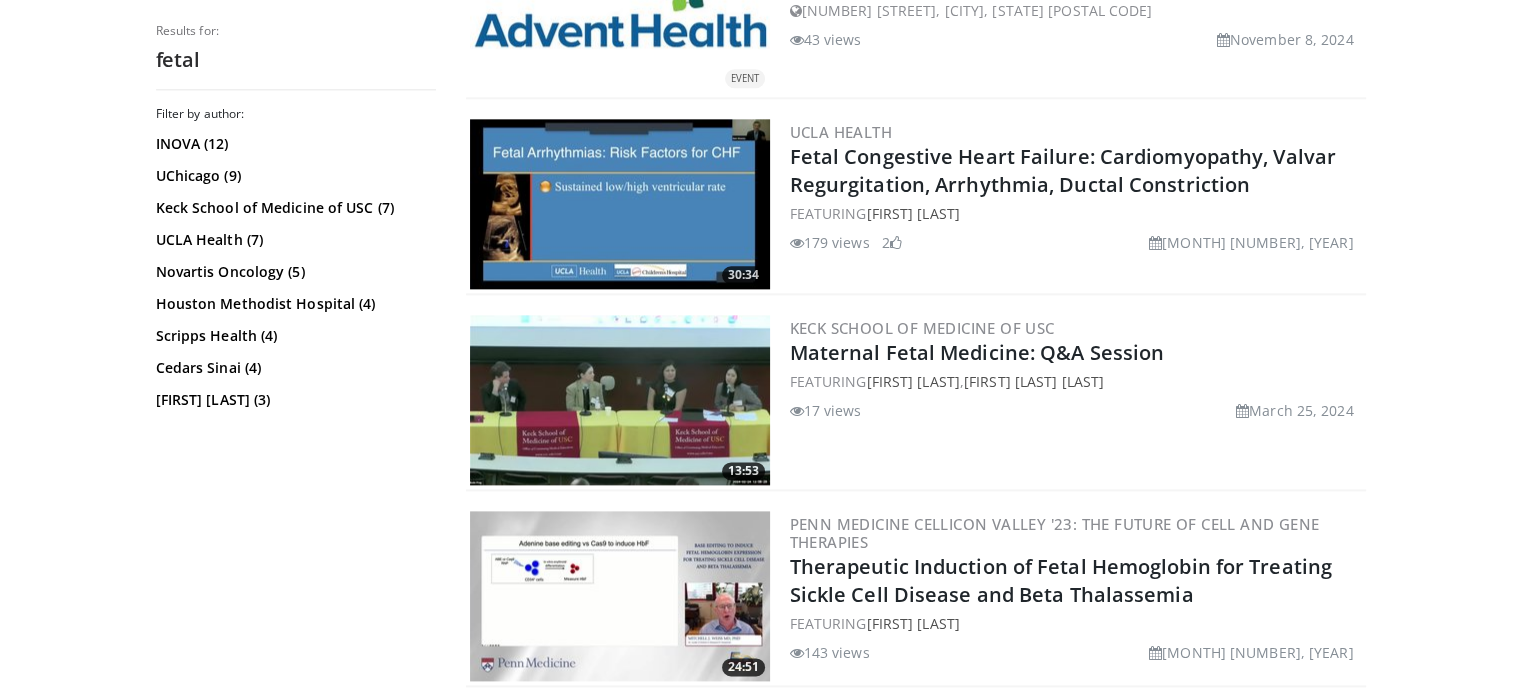 scroll, scrollTop: 2500, scrollLeft: 0, axis: vertical 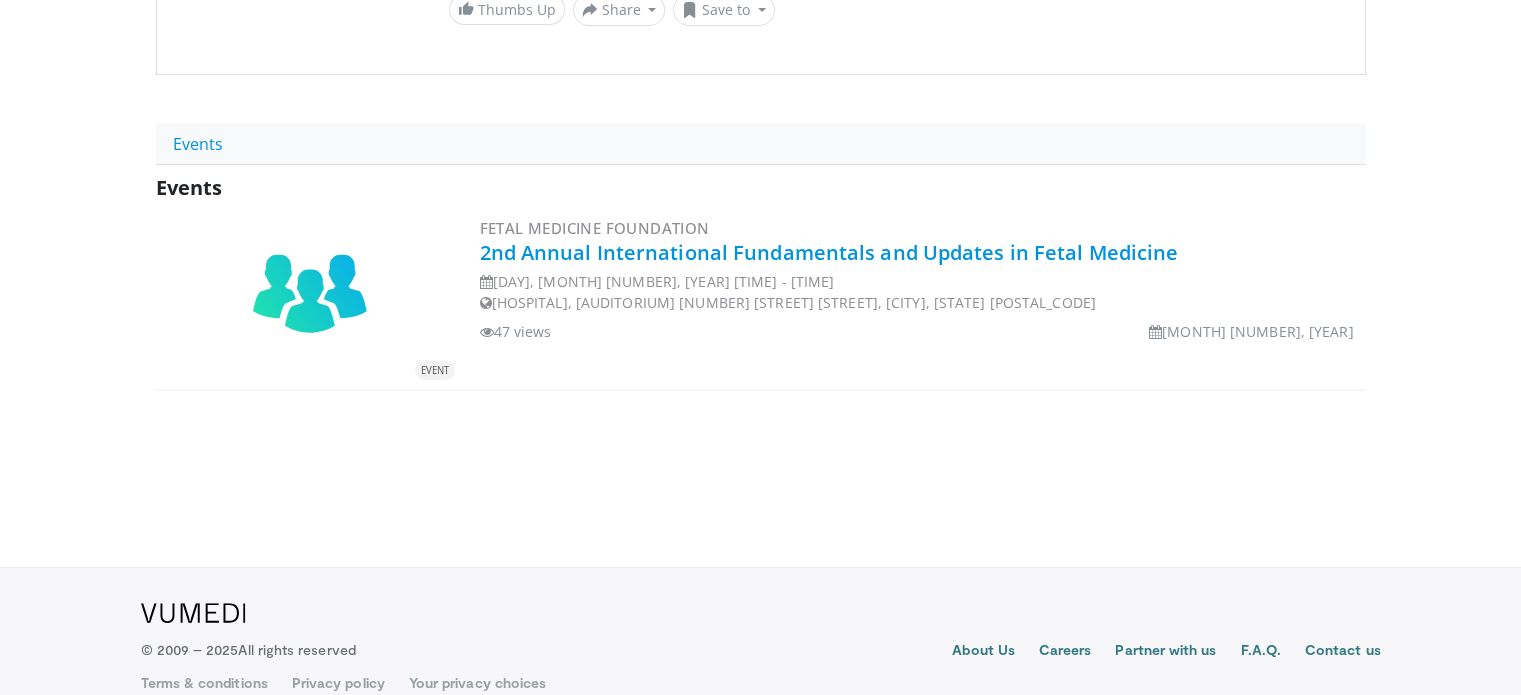 click on "2nd Annual International Fundamentals and Updates in Fetal Medicine" at bounding box center (829, 252) 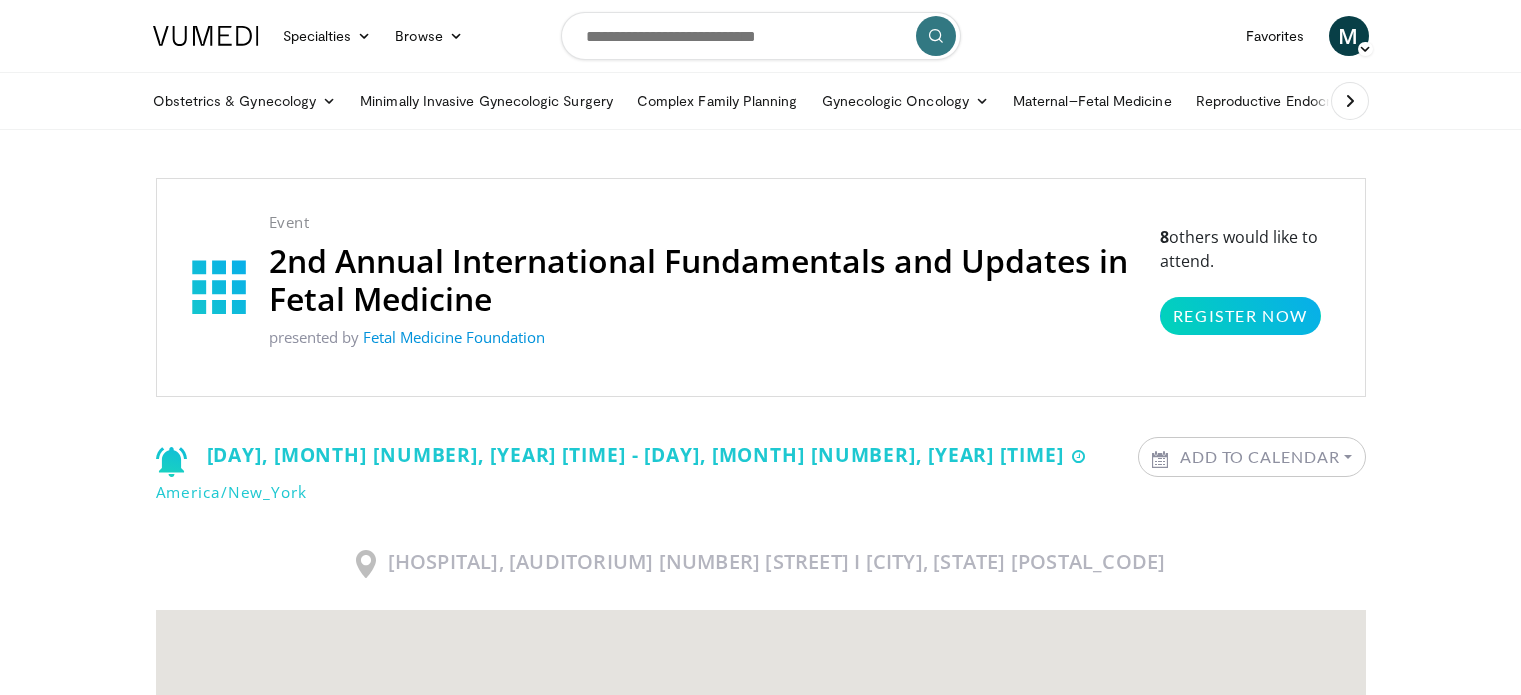 scroll, scrollTop: 0, scrollLeft: 0, axis: both 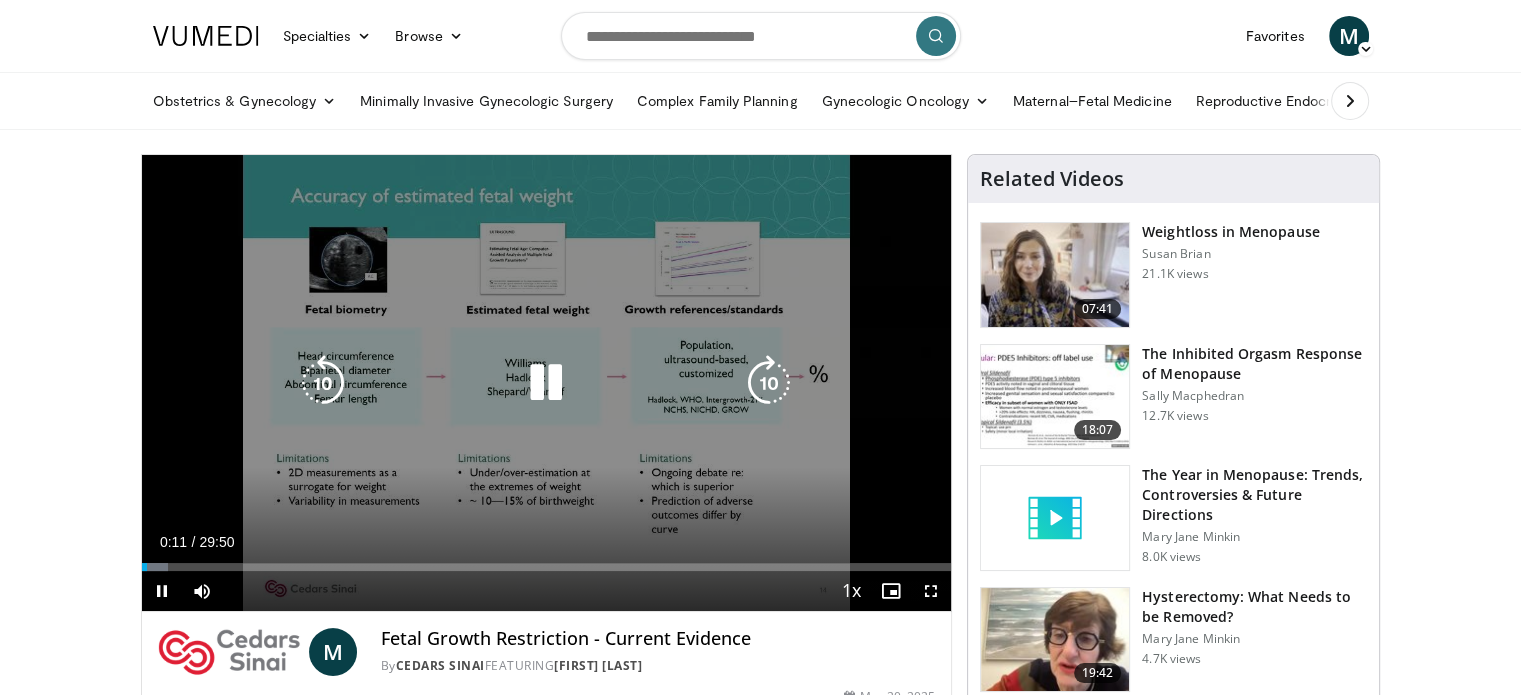 click at bounding box center [546, 383] 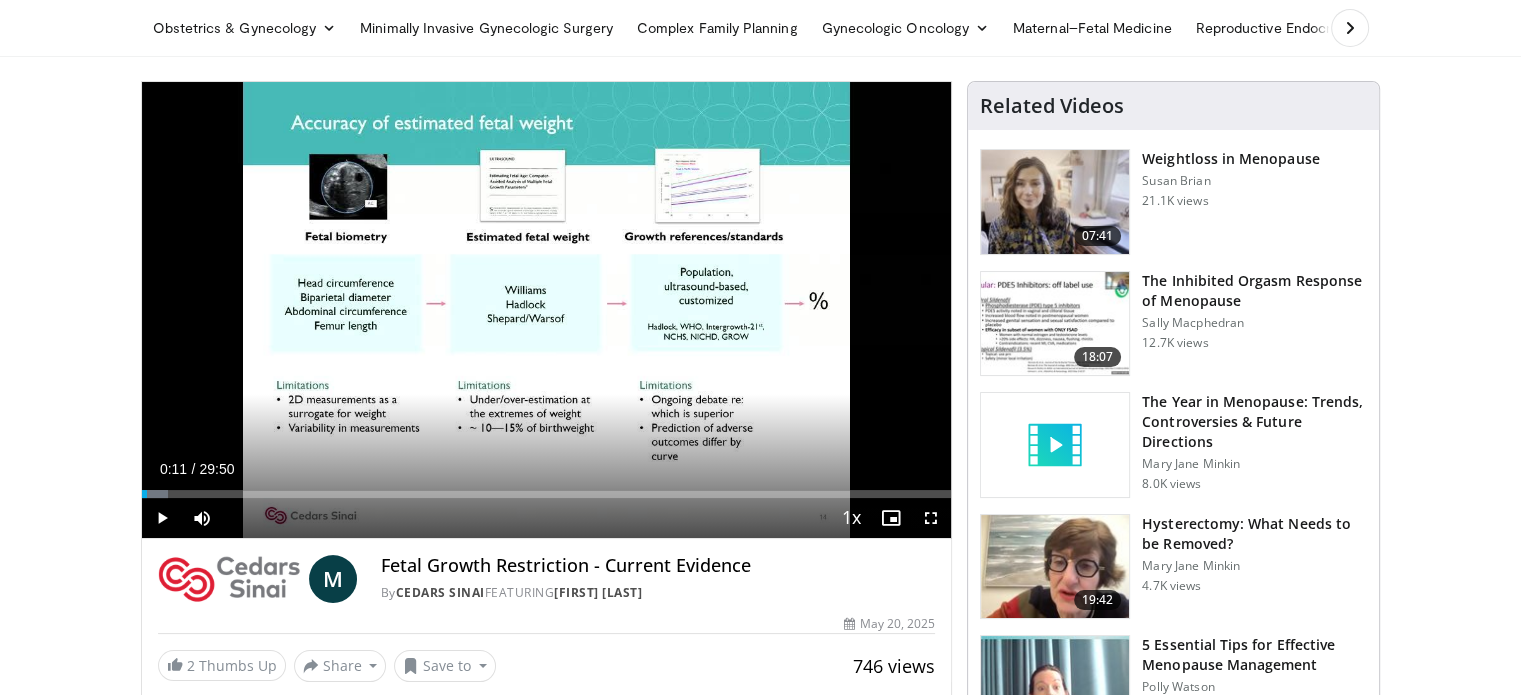 scroll, scrollTop: 0, scrollLeft: 0, axis: both 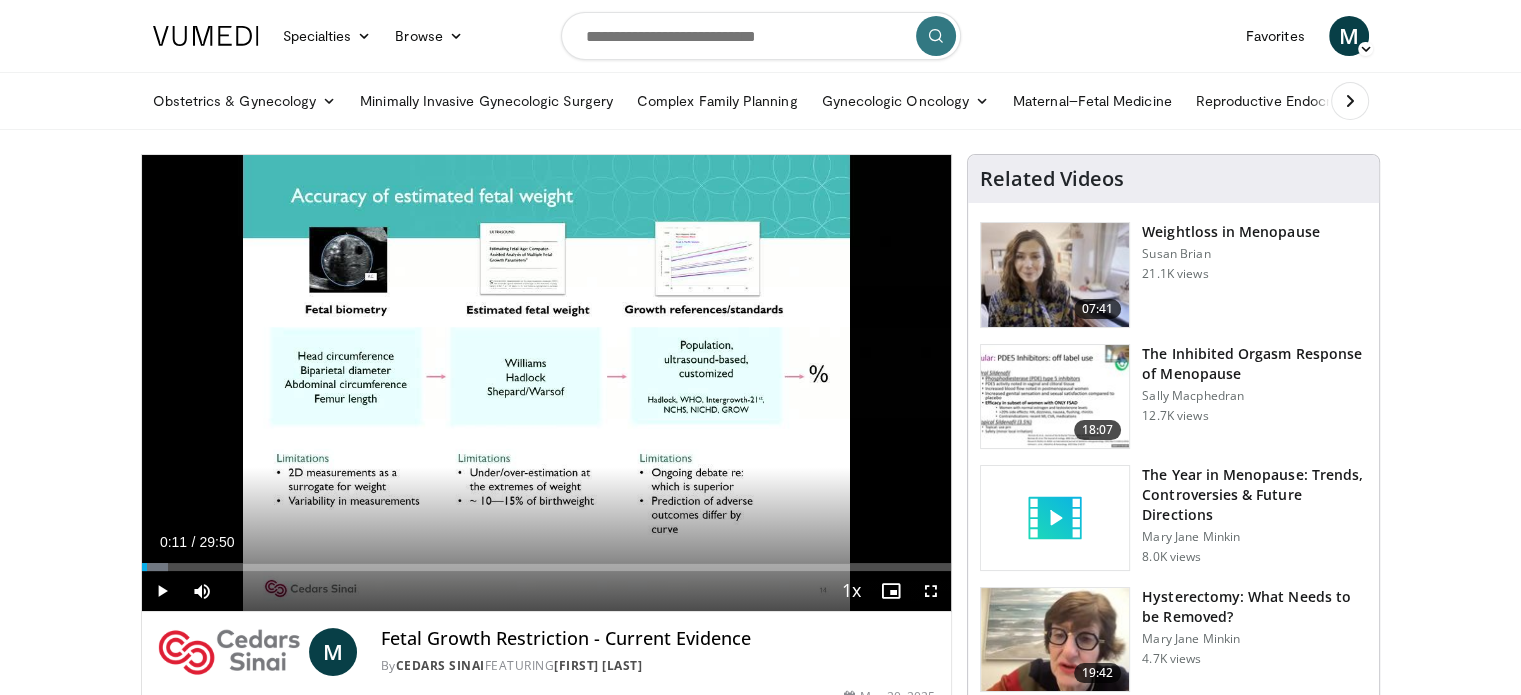 click on "Specialties
Adult & Family Medicine
Allergy, Asthma, Immunology
Anesthesiology
Cardiology
Dental
Dermatology
Endocrinology
Gastroenterology & Hepatology
General Surgery
Hematology & Oncology
Infectious Disease
Nephrology
Neurology
Neurosurgery
Obstetrics & Gynecology
Ophthalmology
Oral Maxillofacial
Orthopaedics
Otolaryngology
Pediatrics
Plastic Surgery
Podiatry
Psychiatry
Pulmonology
Radiation Oncology
Radiology
Rheumatology
Urology" at bounding box center [760, 1489] 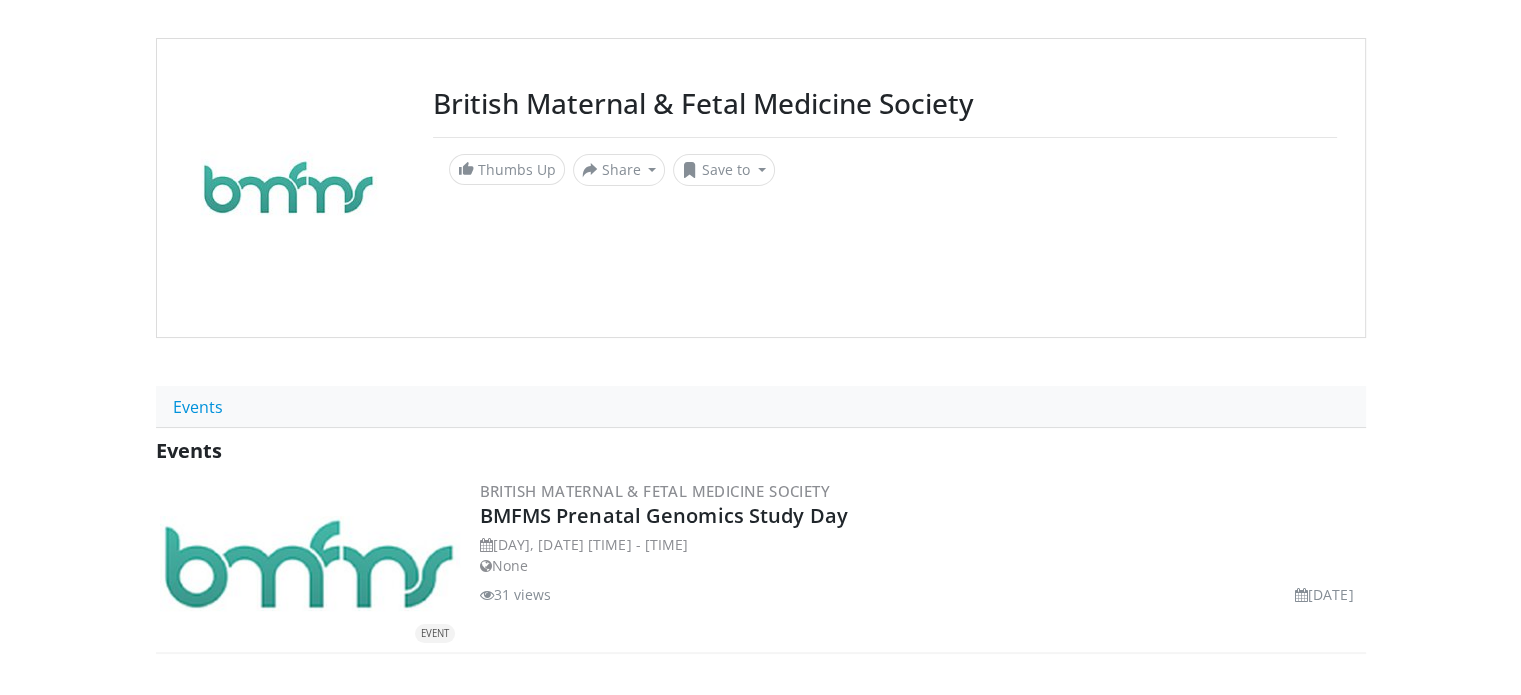 scroll, scrollTop: 300, scrollLeft: 0, axis: vertical 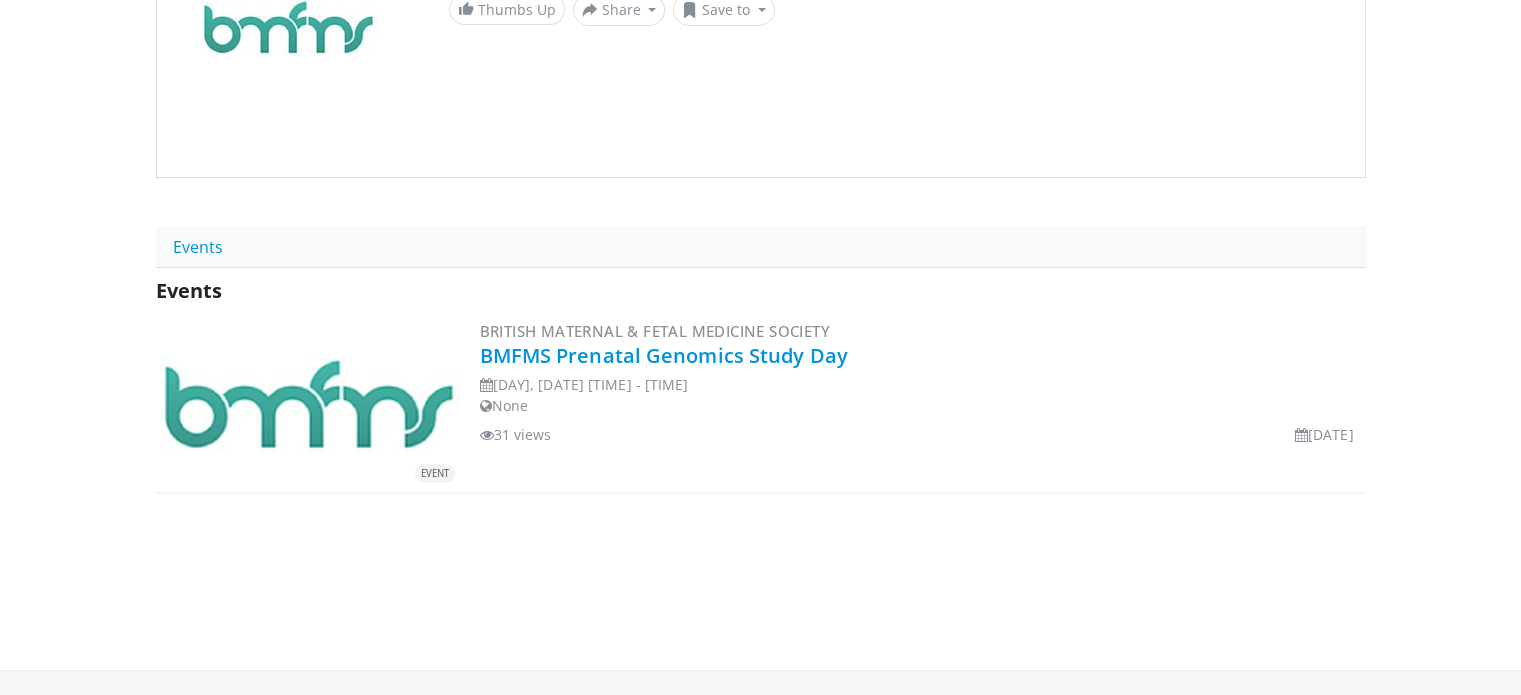 click on "BMFMS Prenatal Genomics Study Day" at bounding box center [664, 355] 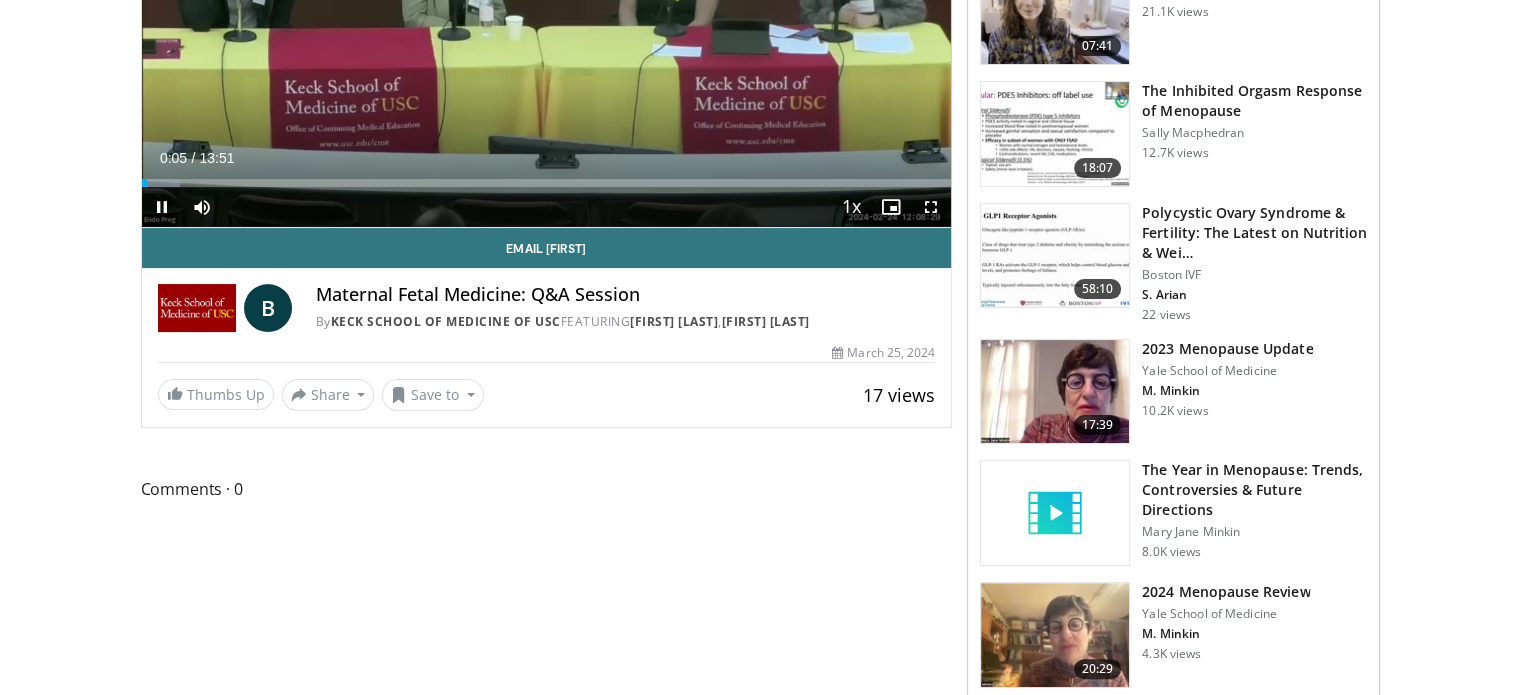 scroll, scrollTop: 100, scrollLeft: 0, axis: vertical 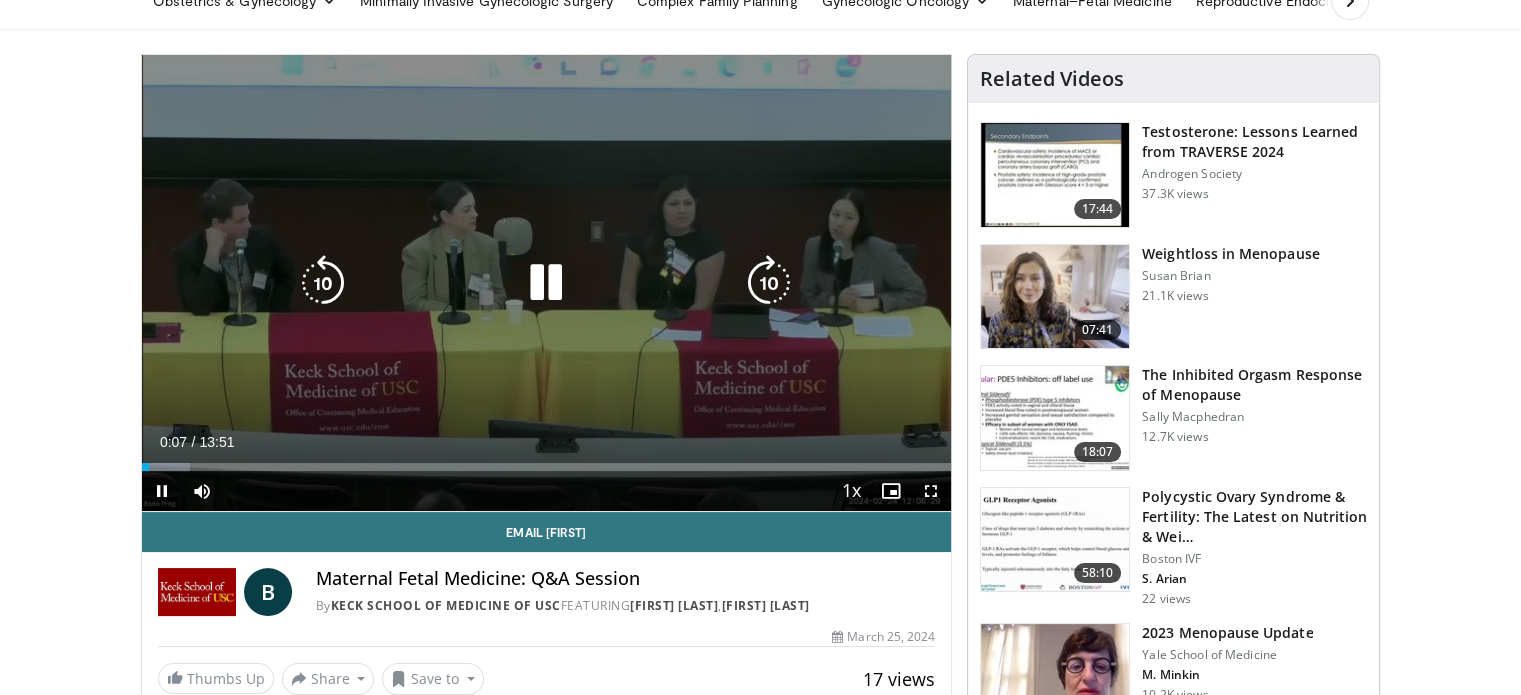 click at bounding box center (546, 283) 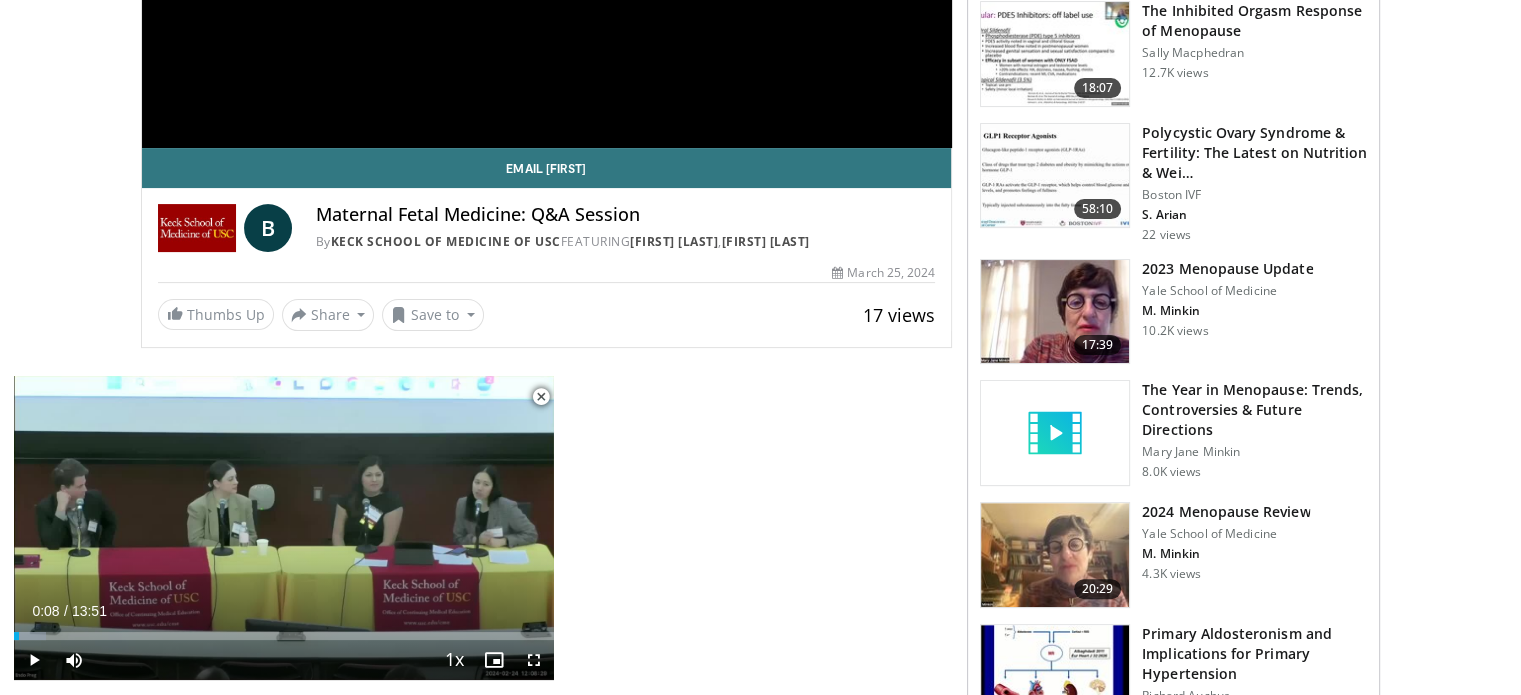 scroll, scrollTop: 600, scrollLeft: 0, axis: vertical 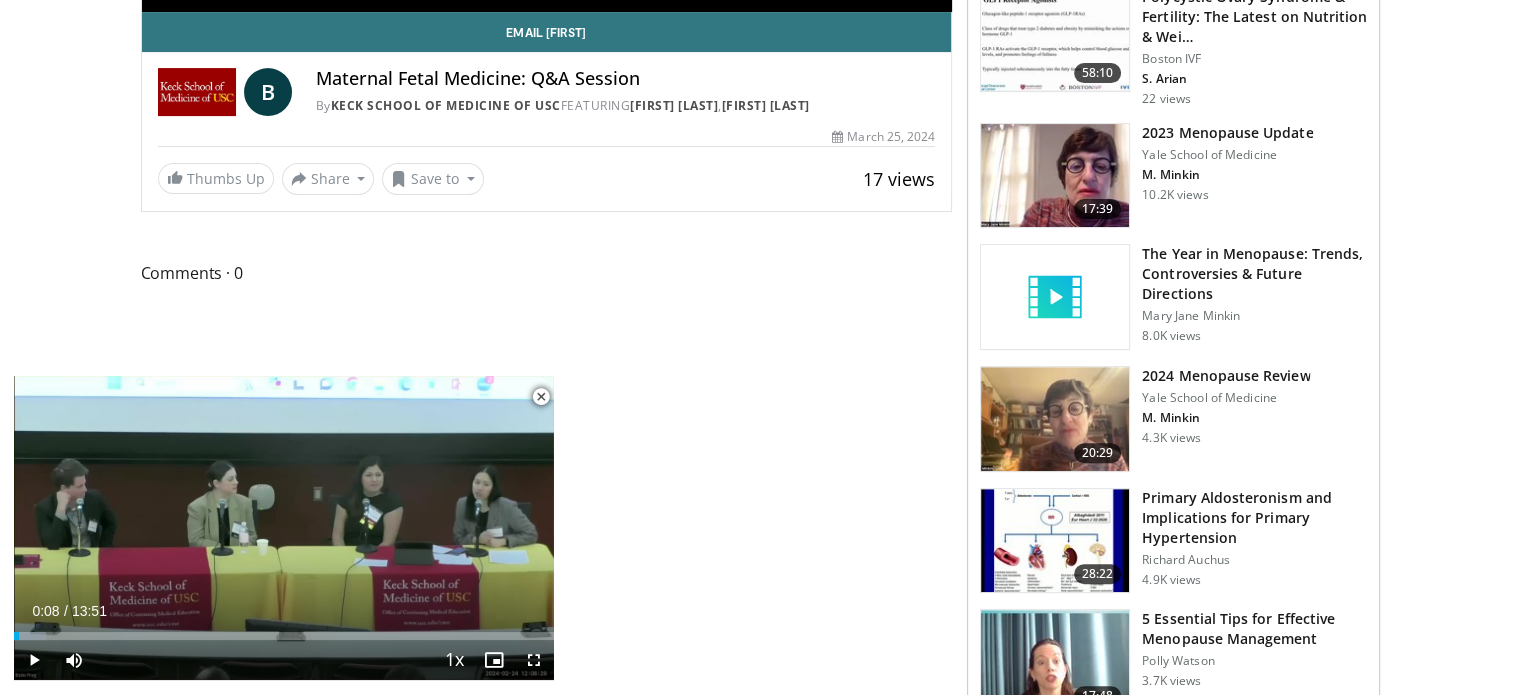 click on "**********" at bounding box center (554, 862) 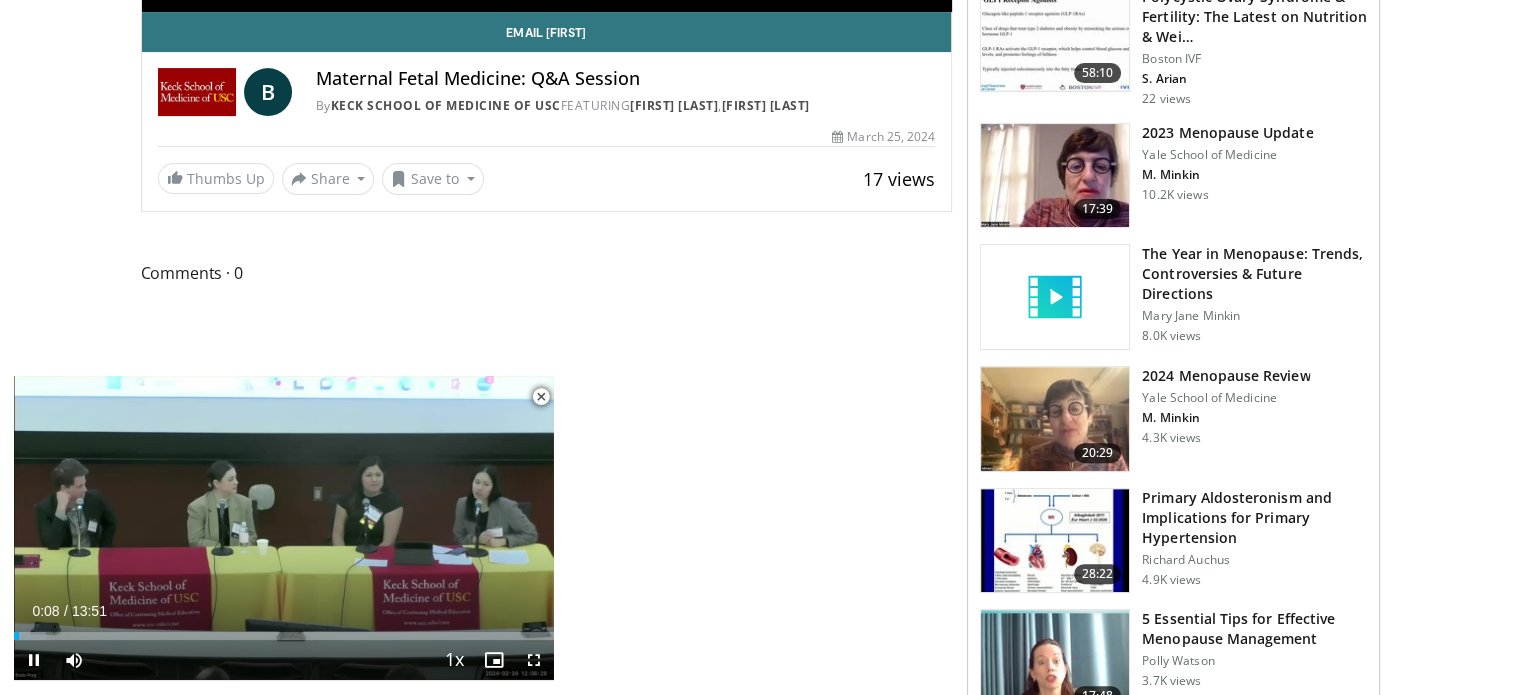 click at bounding box center [541, 397] 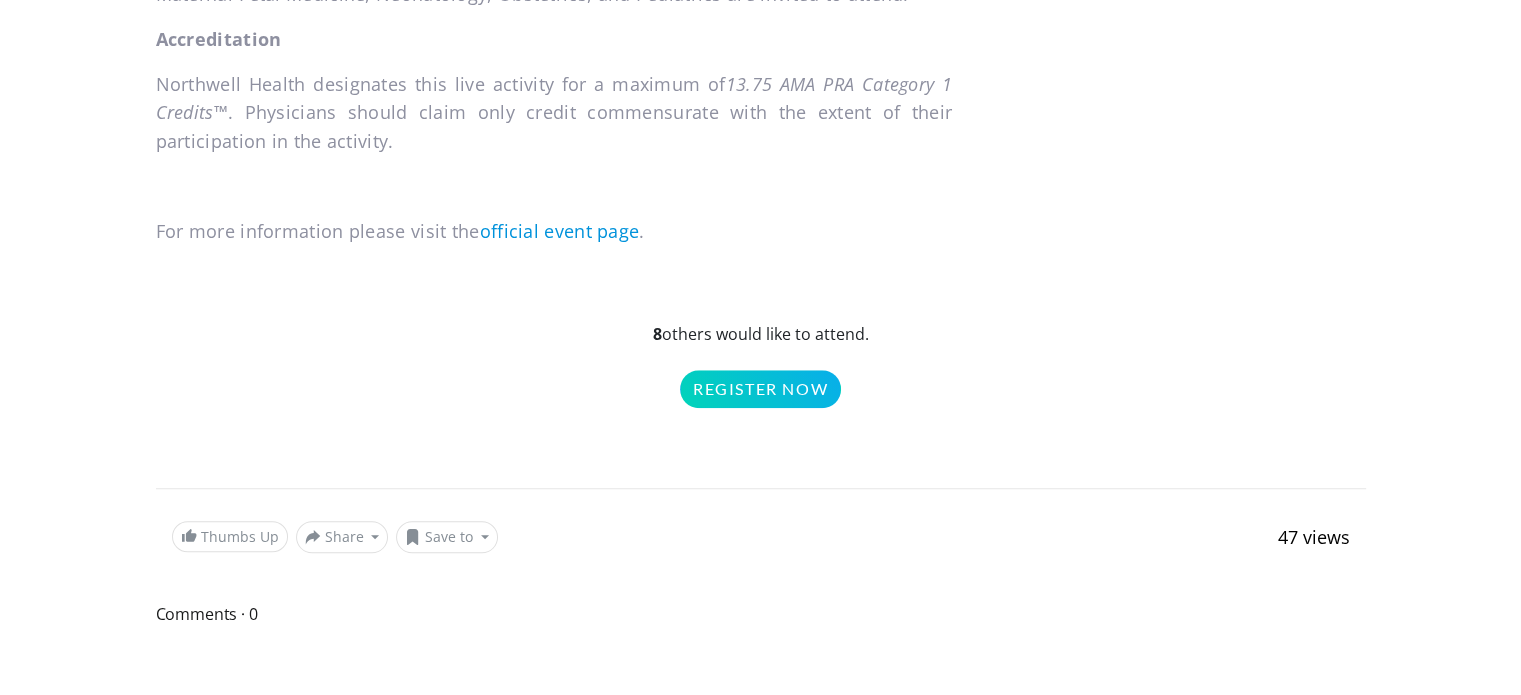scroll, scrollTop: 1800, scrollLeft: 0, axis: vertical 